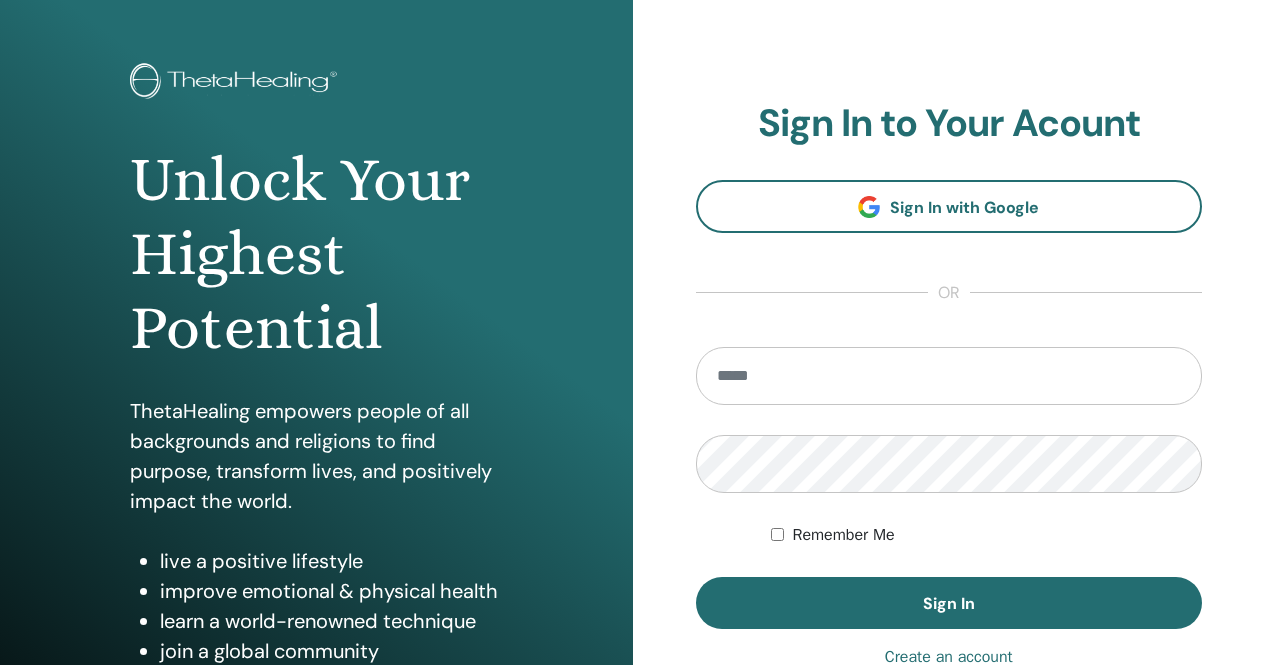 scroll, scrollTop: 100, scrollLeft: 0, axis: vertical 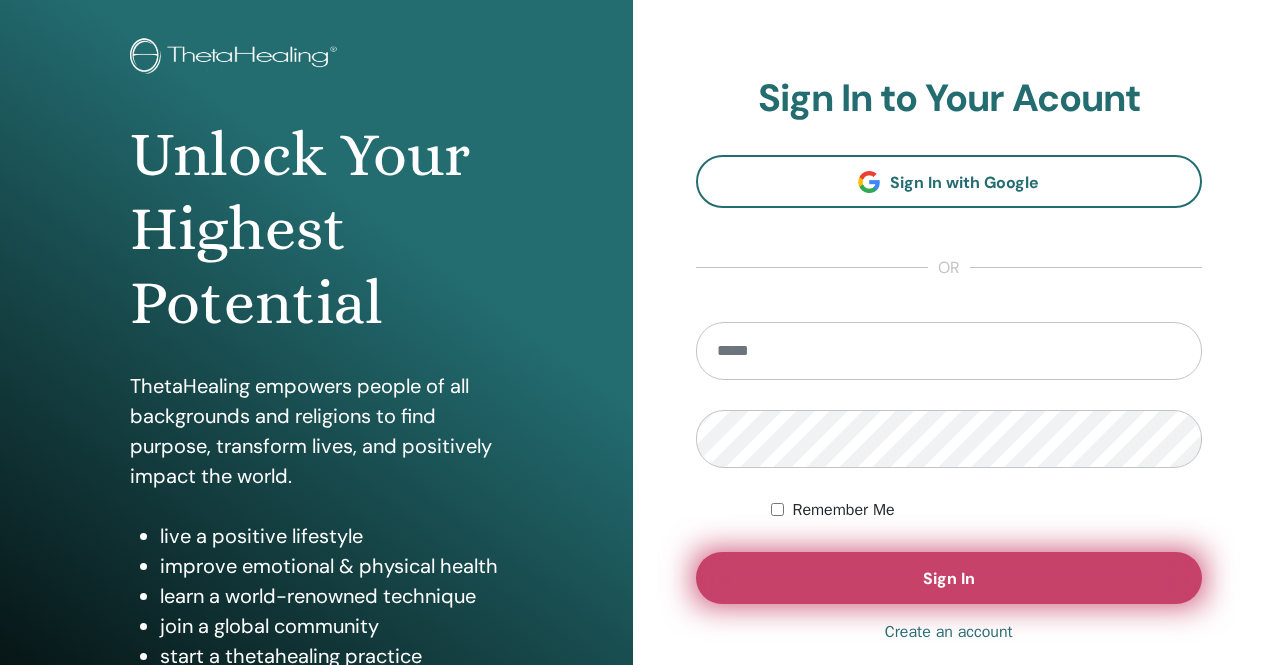 type on "**********" 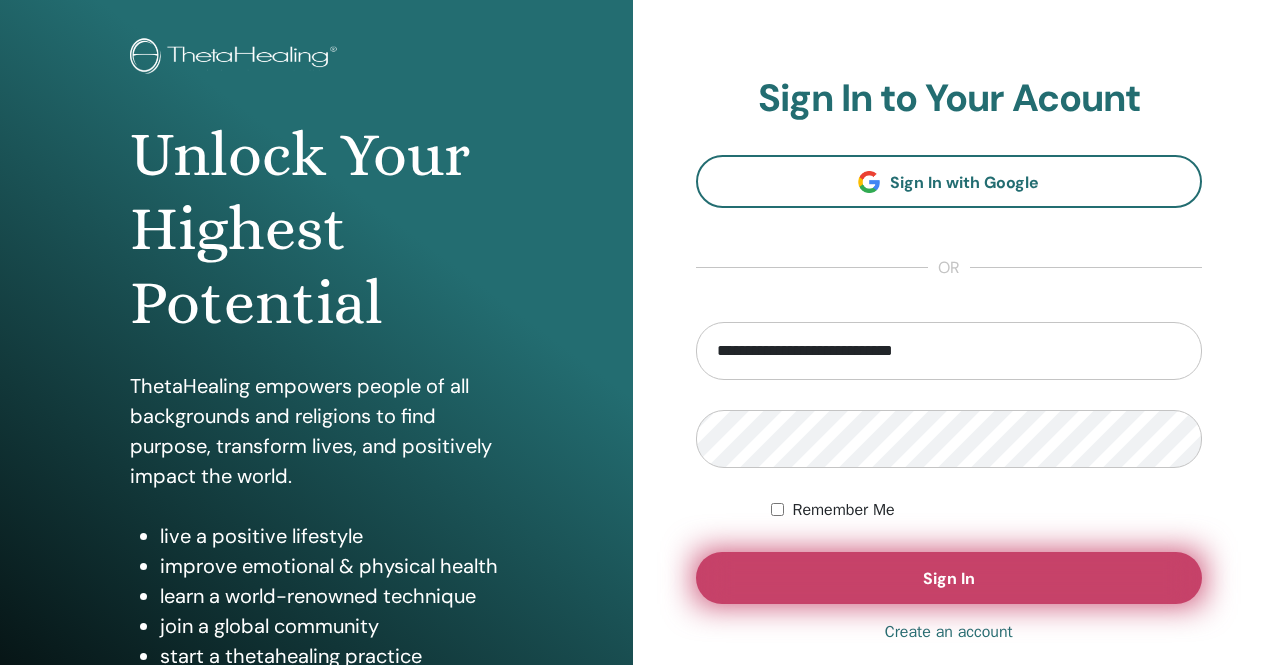 click on "Sign In" at bounding box center [949, 578] 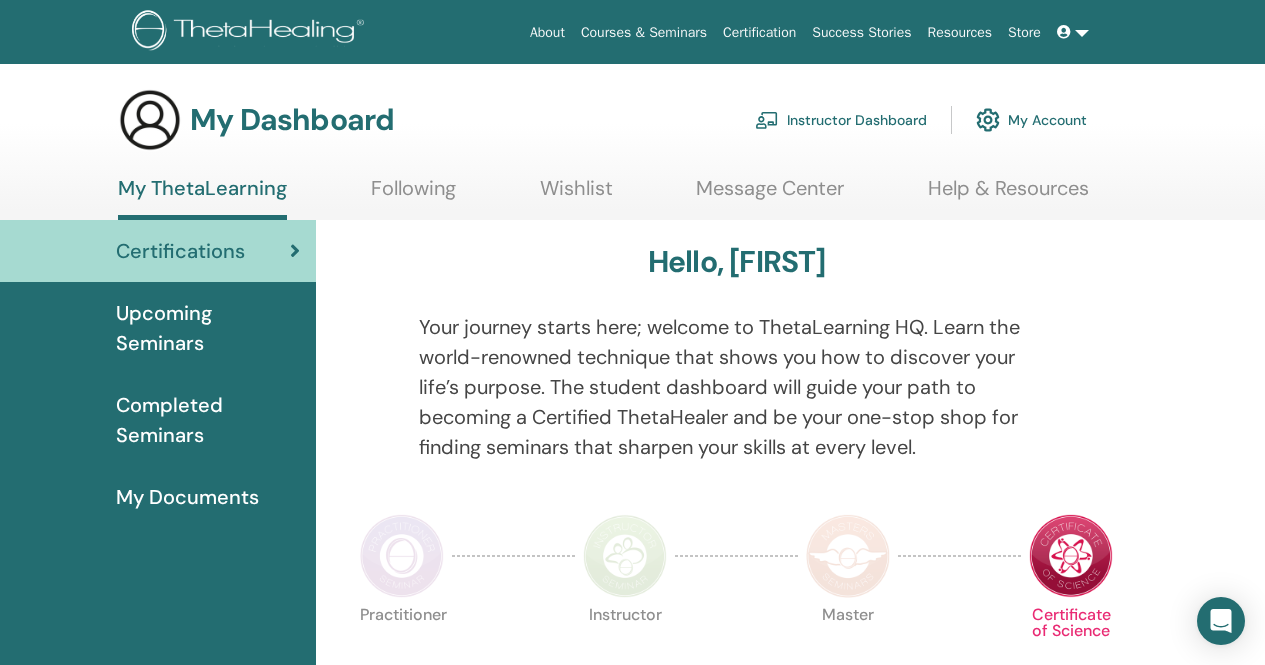 scroll, scrollTop: 0, scrollLeft: 0, axis: both 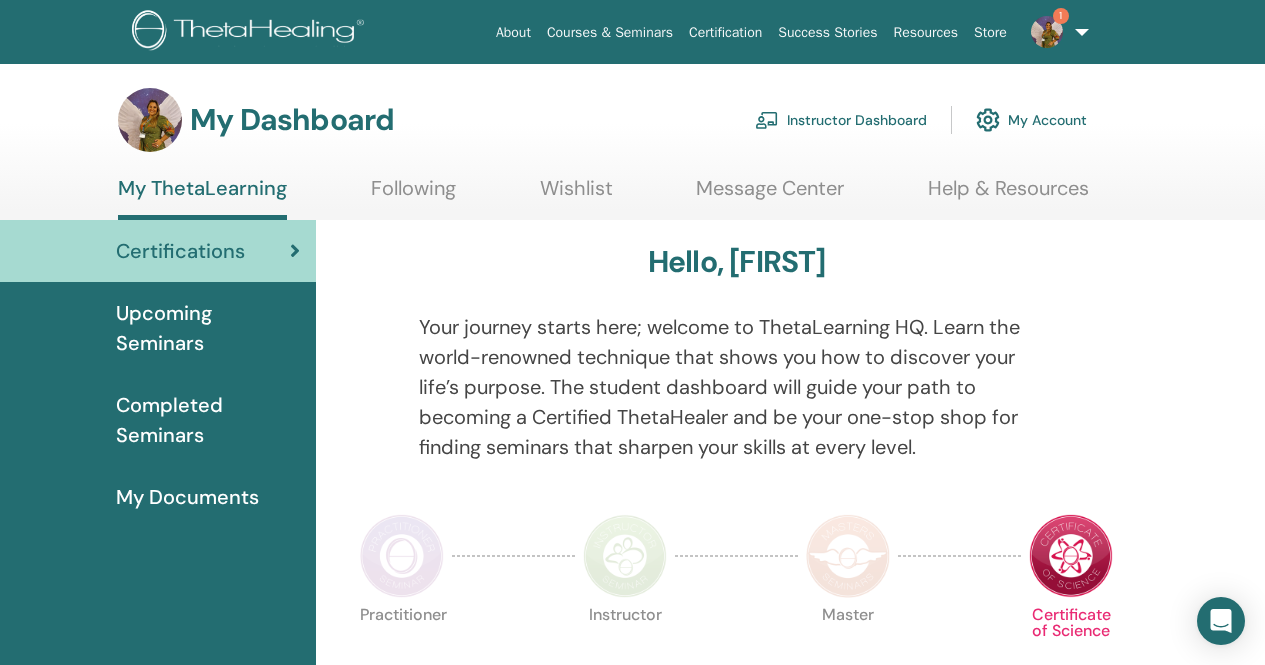 click on "Instructor Dashboard" at bounding box center [841, 120] 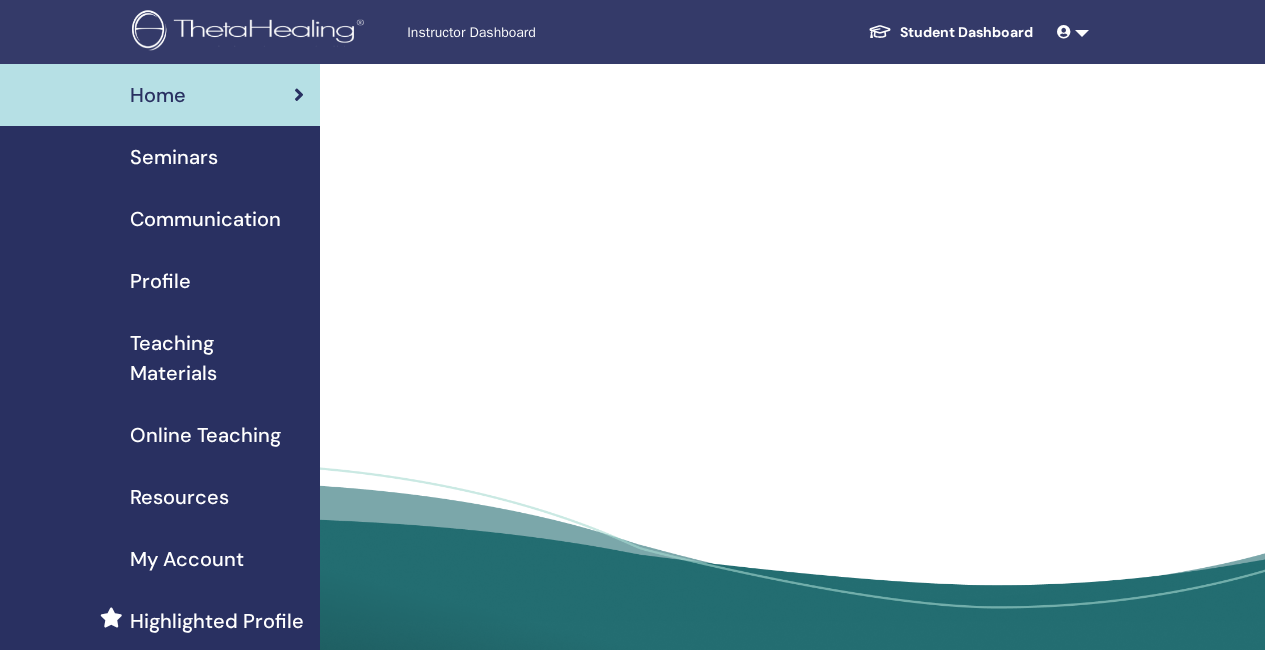 scroll, scrollTop: 0, scrollLeft: 0, axis: both 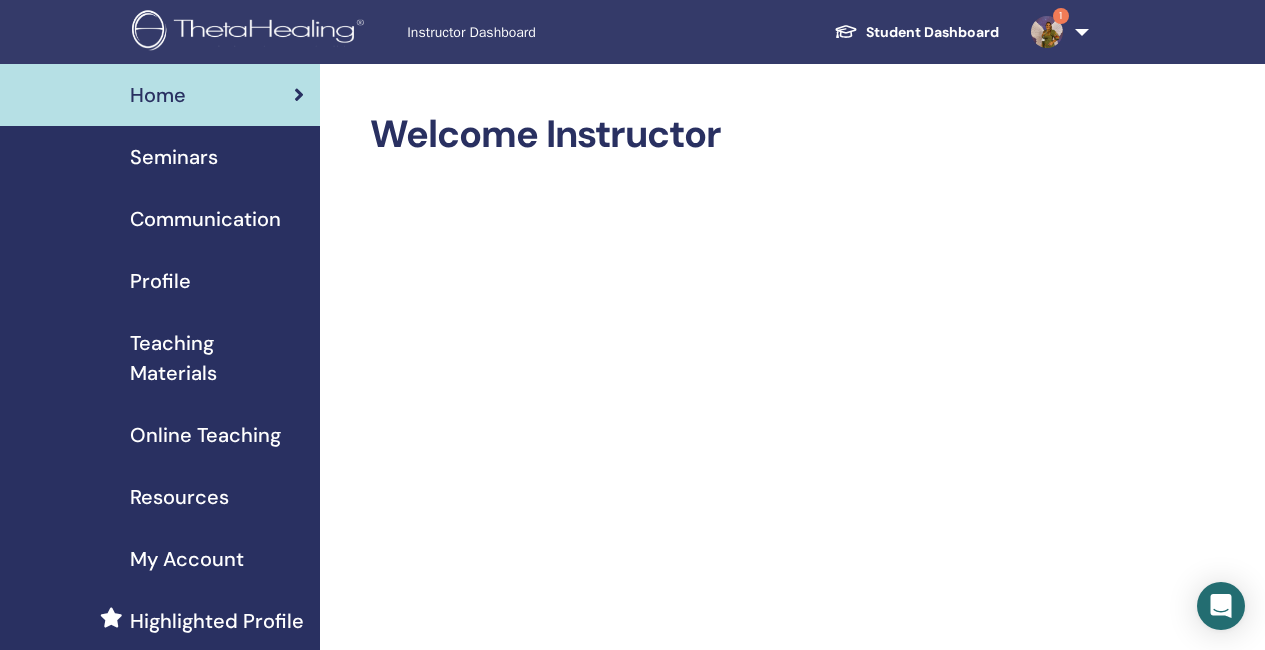 click on "Seminars" at bounding box center [174, 157] 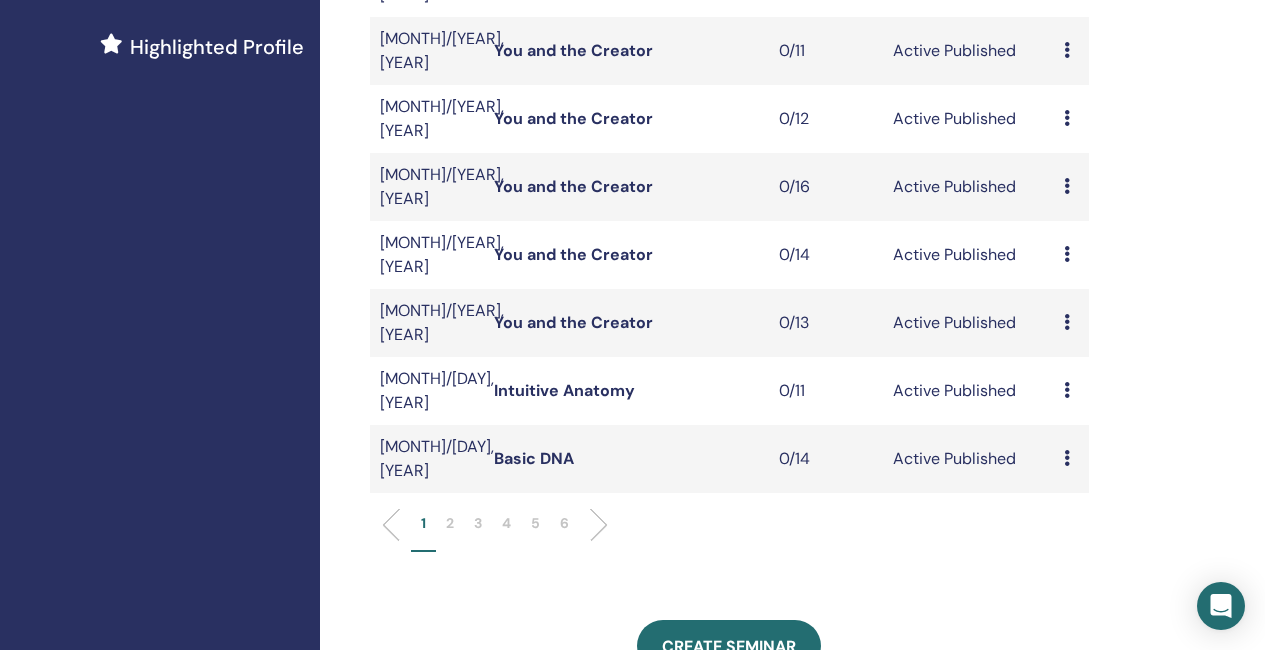 scroll, scrollTop: 600, scrollLeft: 0, axis: vertical 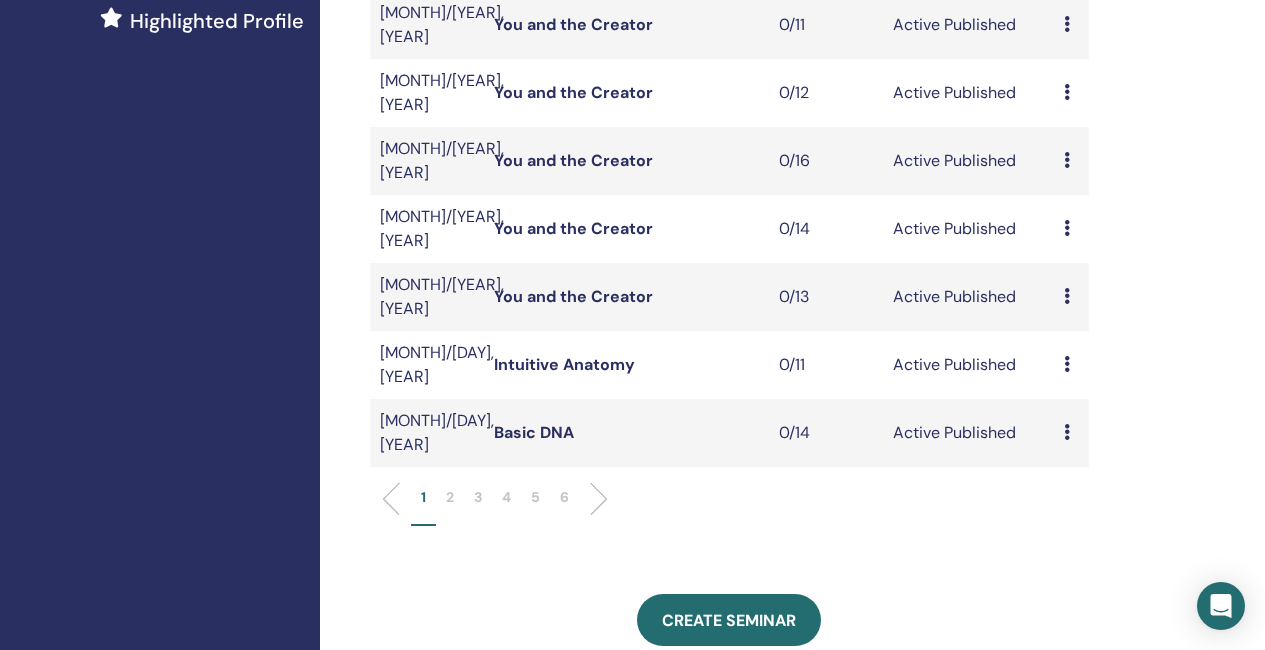 click at bounding box center (591, 499) 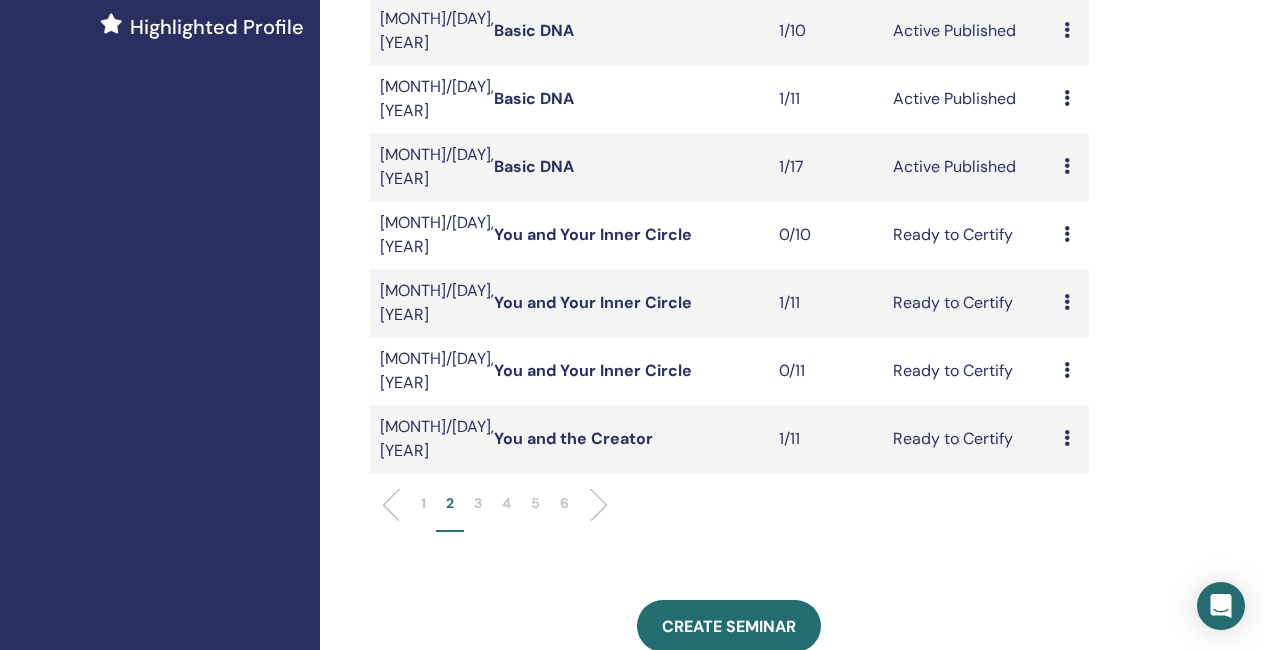 scroll, scrollTop: 600, scrollLeft: 0, axis: vertical 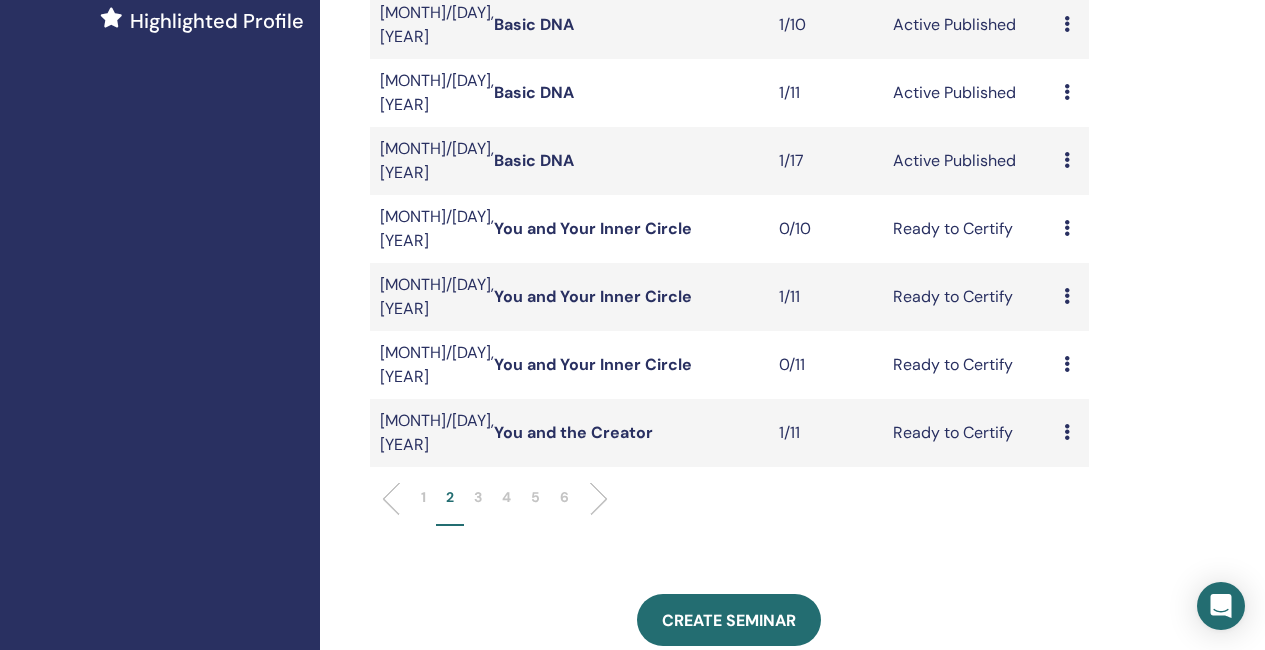 click on "1" at bounding box center (423, 506) 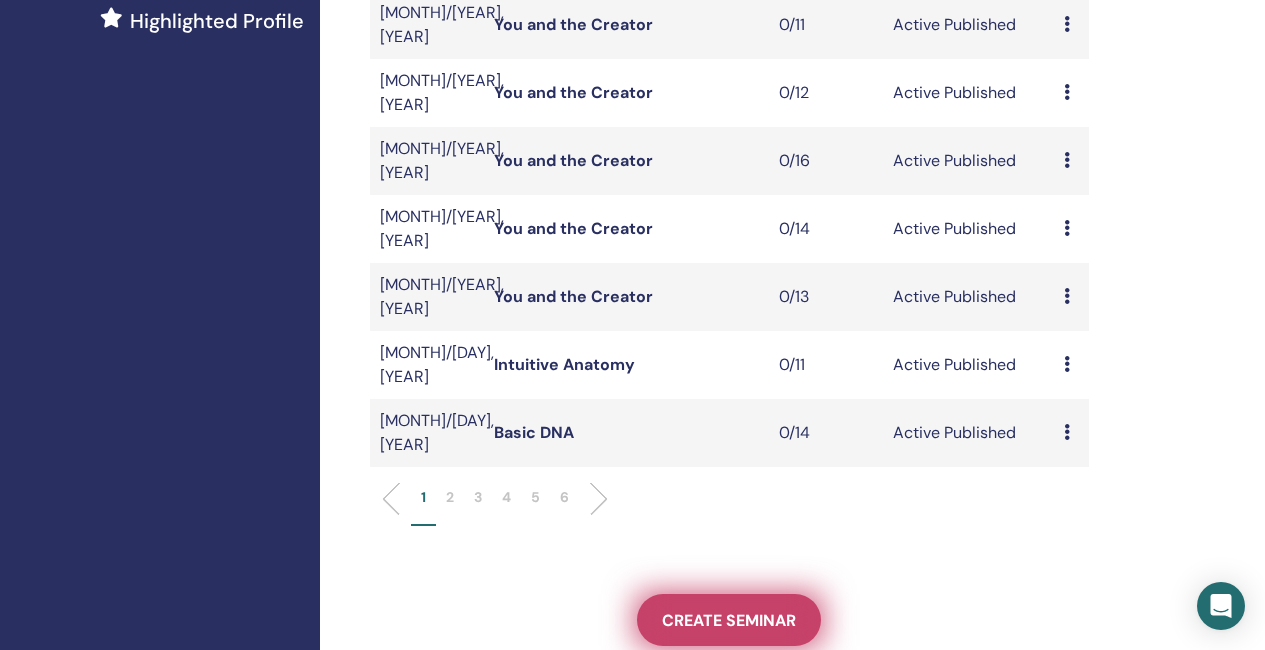 click on "Create seminar" at bounding box center (729, 620) 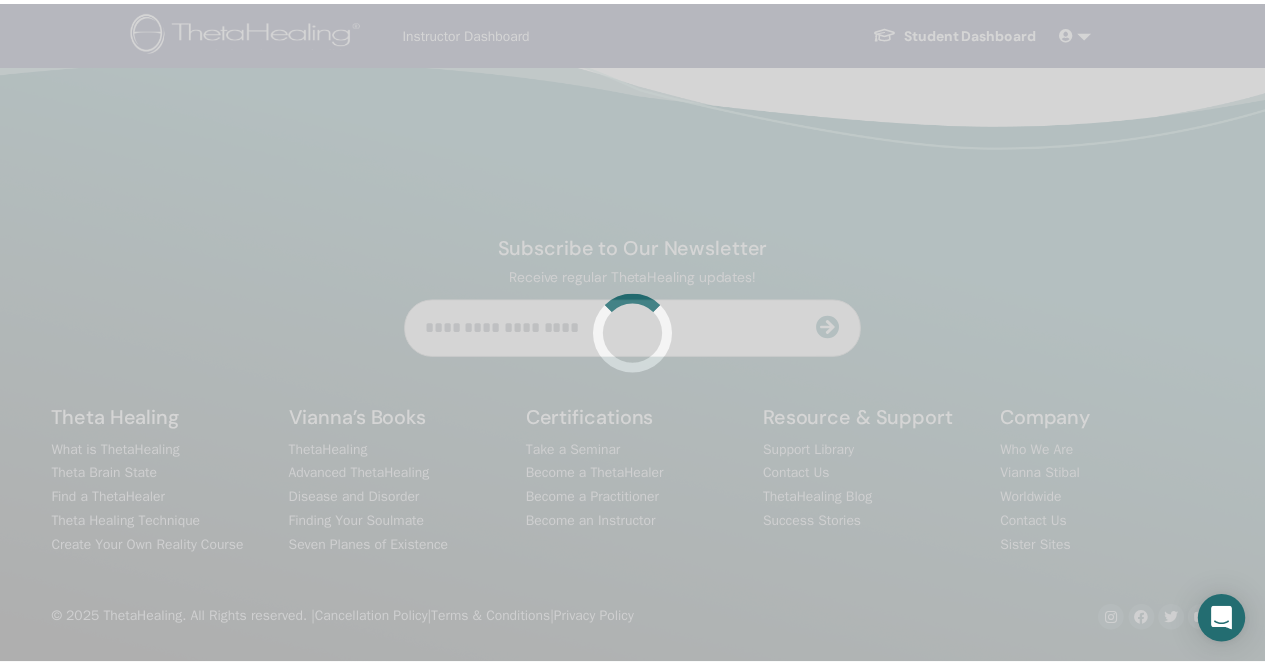 scroll, scrollTop: 0, scrollLeft: 0, axis: both 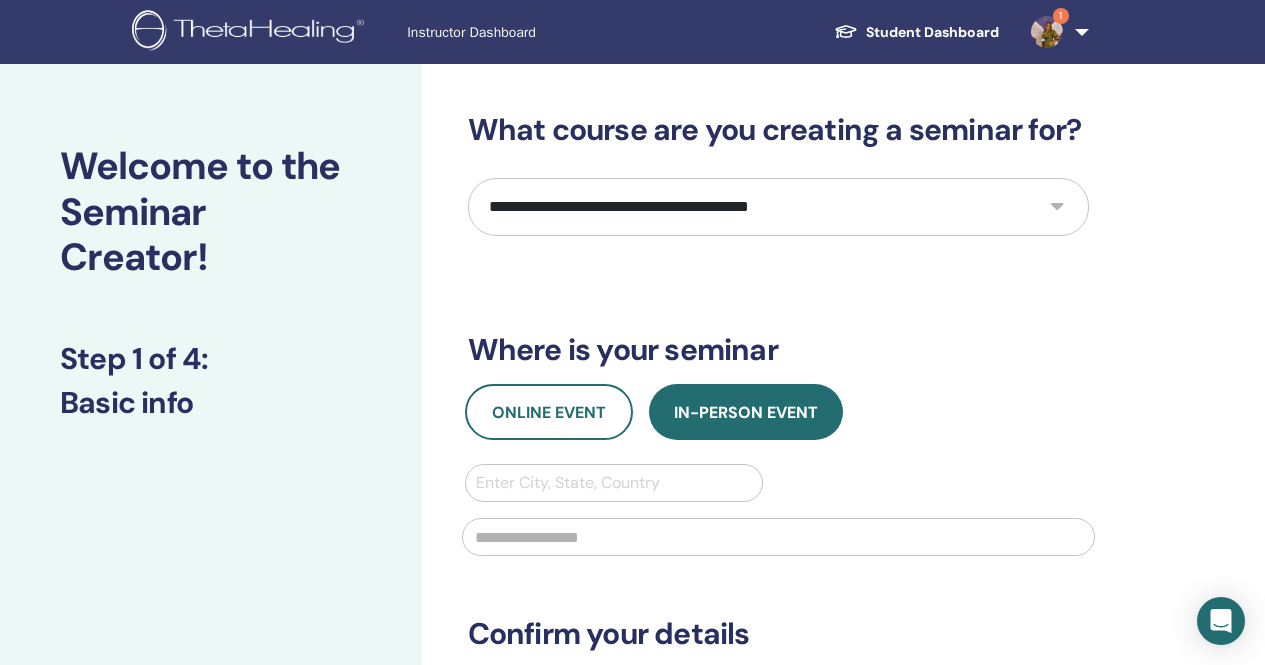click on "**********" at bounding box center [778, 207] 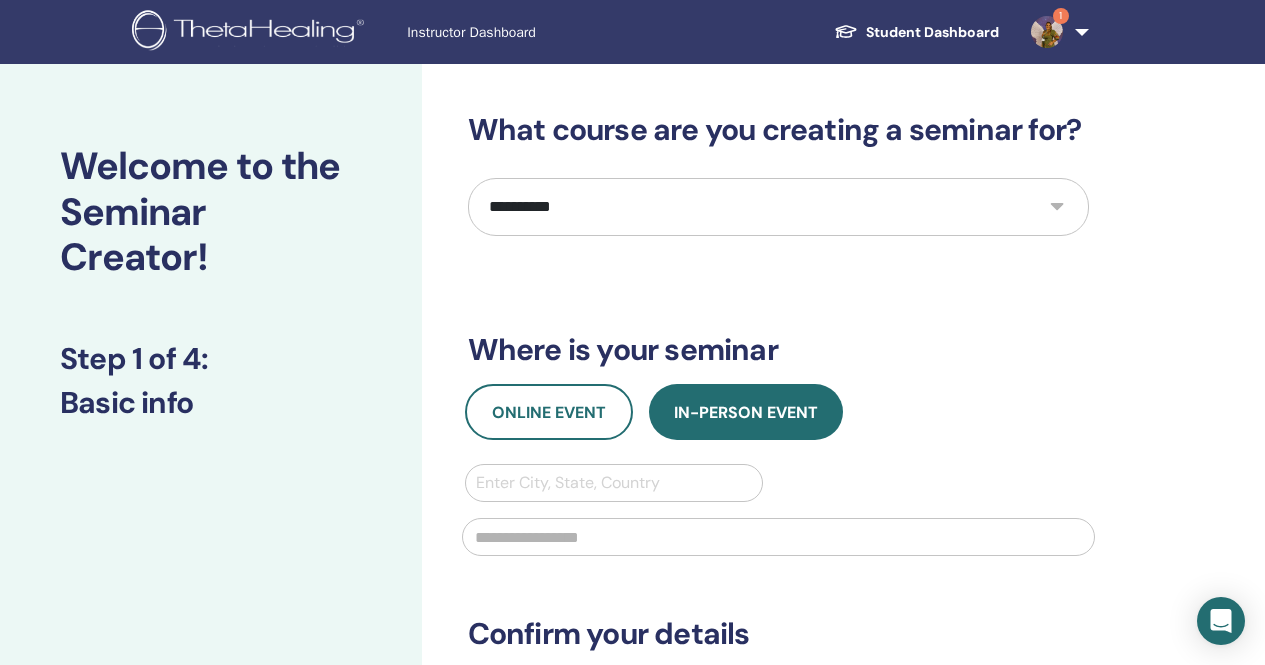click on "**********" at bounding box center [778, 207] 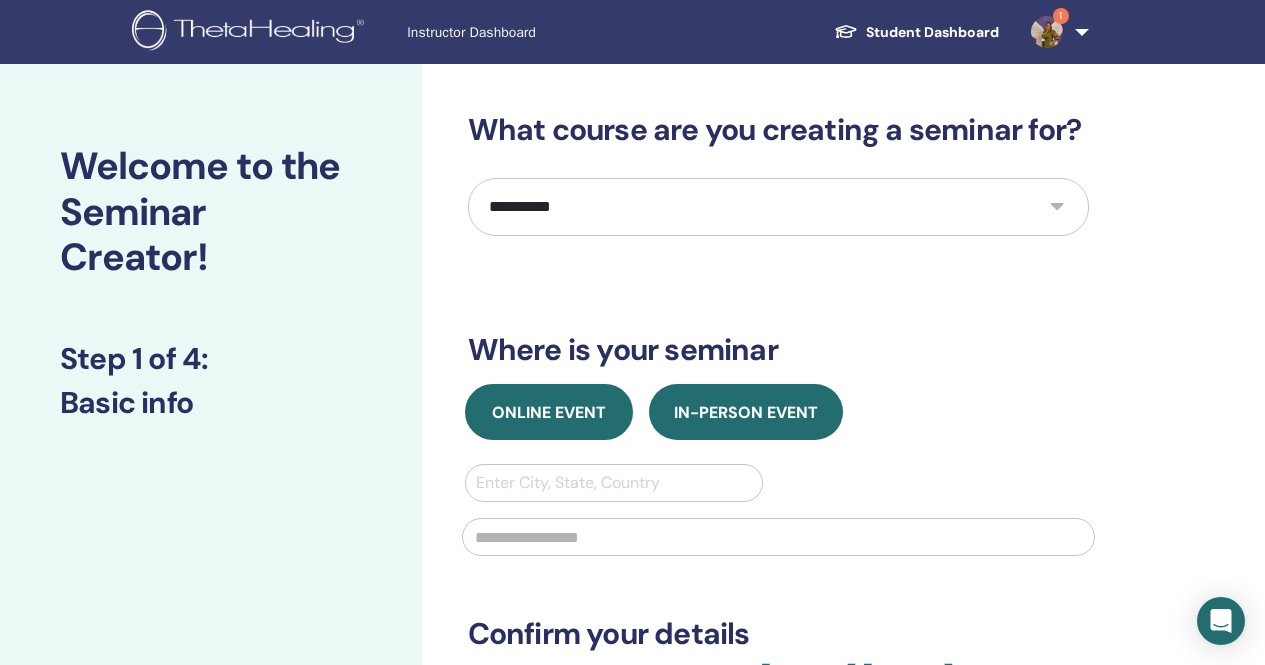 click on "Online Event" at bounding box center [549, 412] 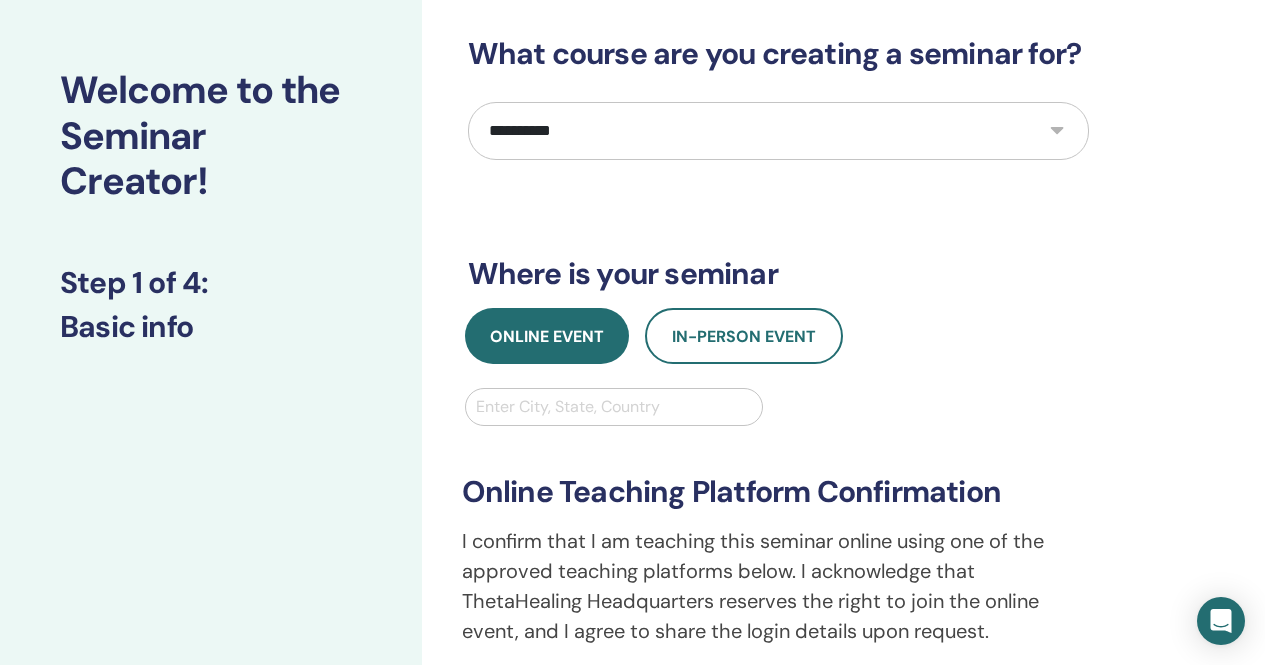 scroll, scrollTop: 100, scrollLeft: 0, axis: vertical 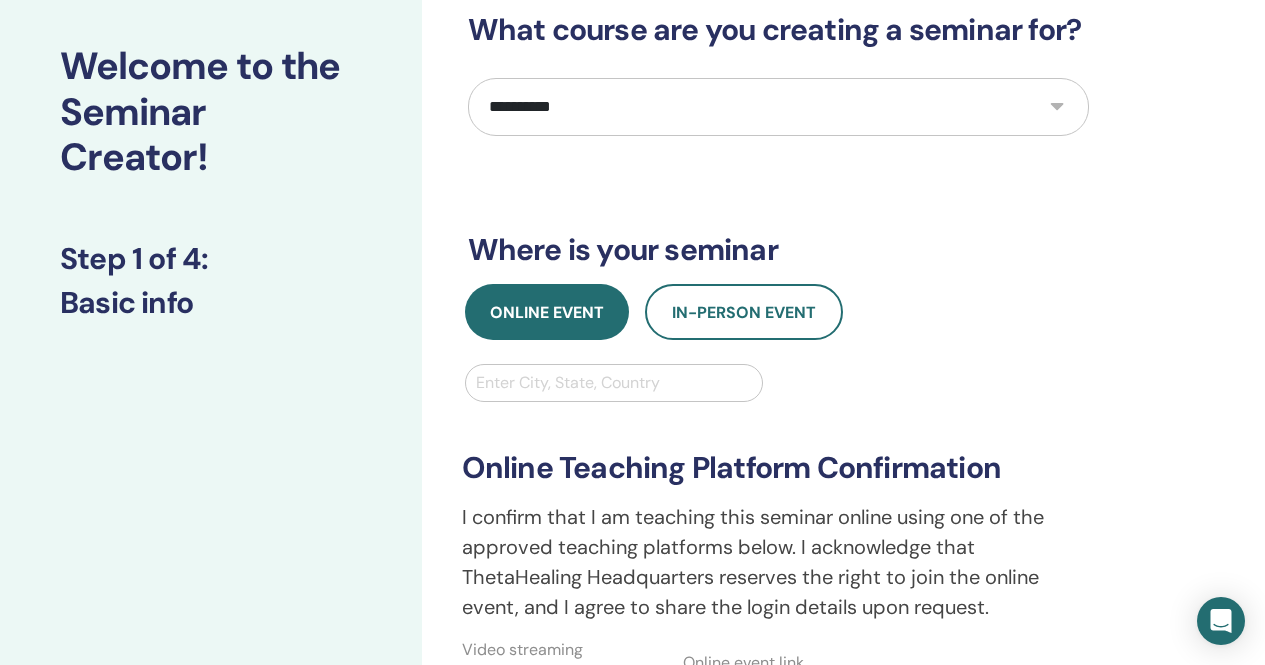 click at bounding box center (614, 383) 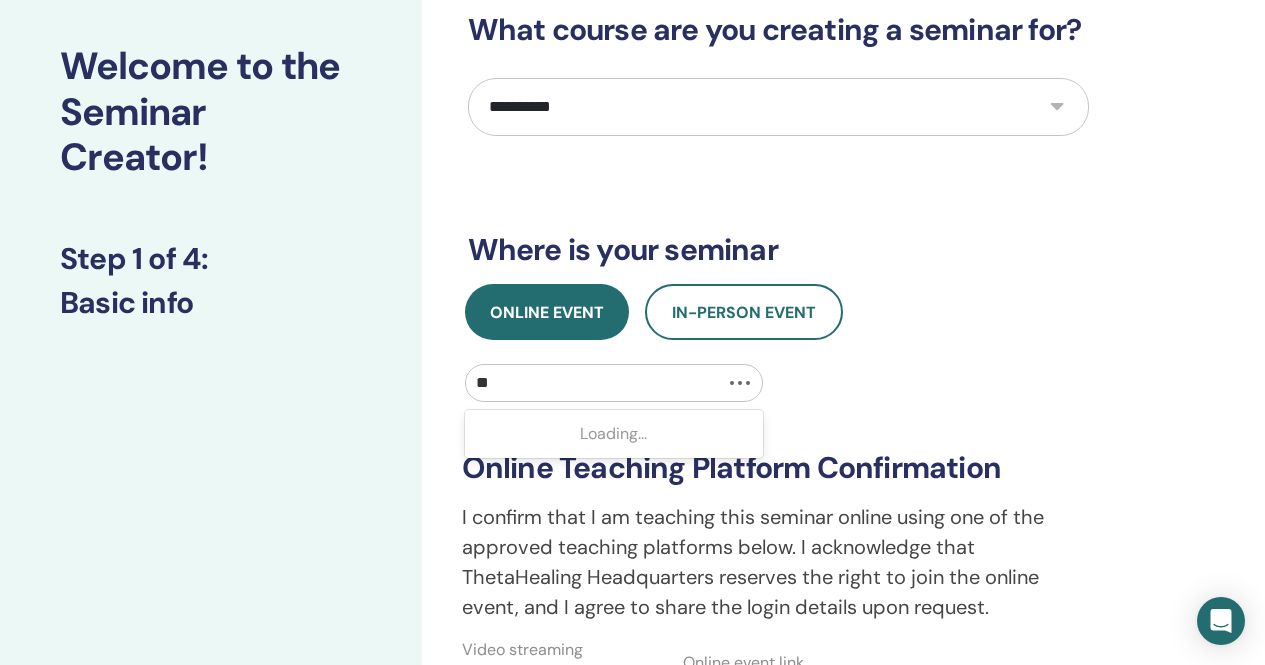 type on "*" 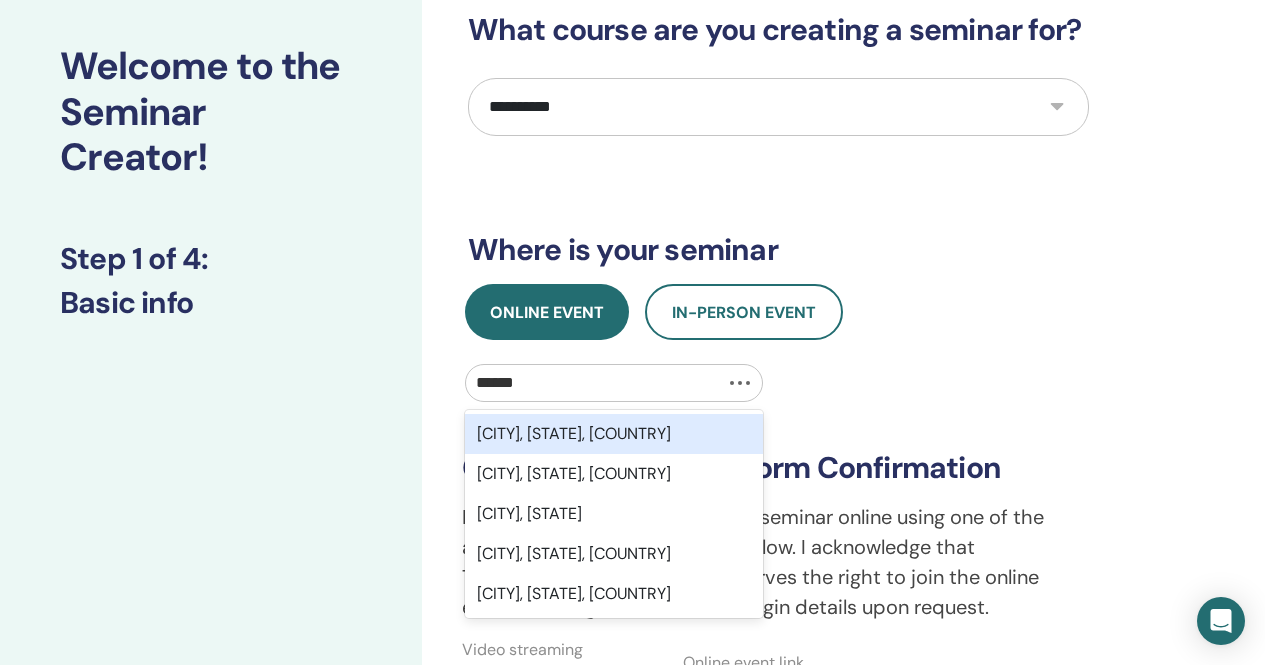 type on "******" 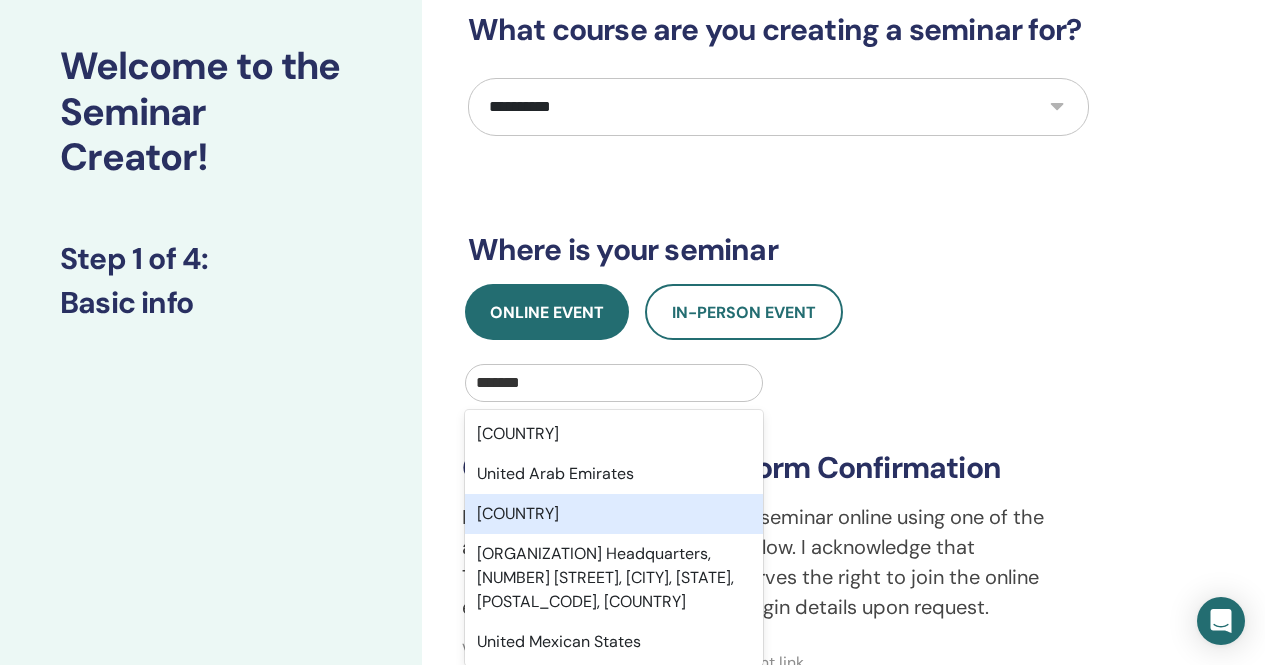 click on "United Kingdom" at bounding box center (614, 514) 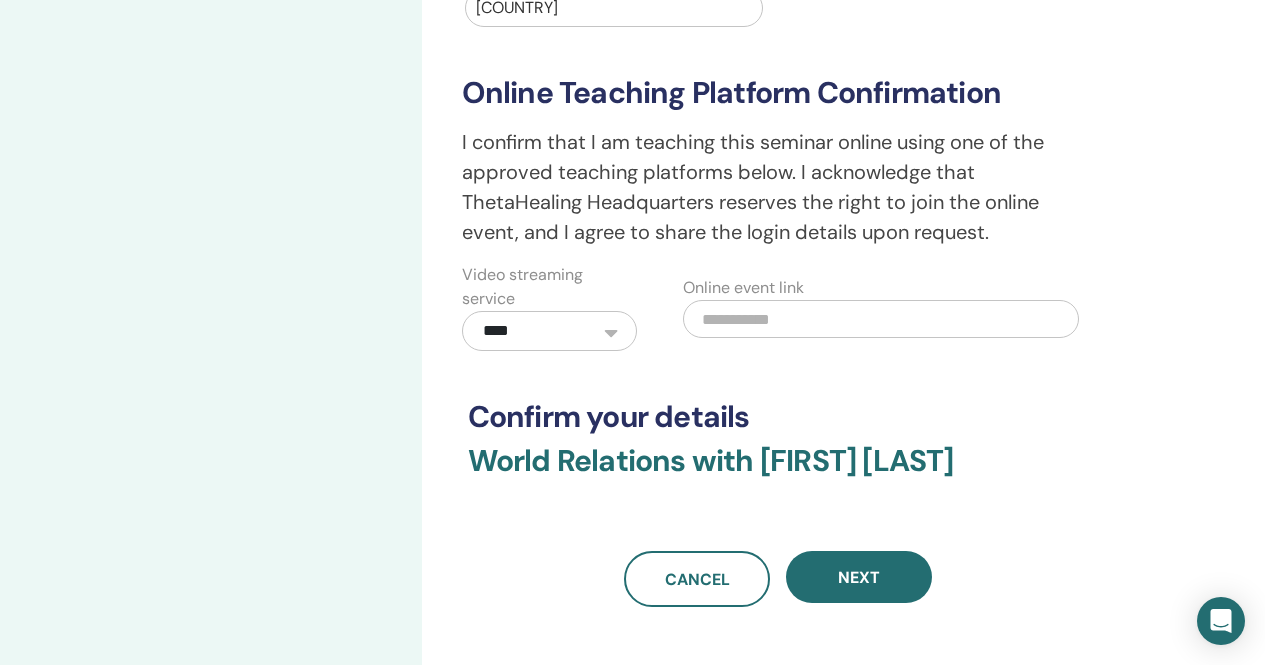 scroll, scrollTop: 500, scrollLeft: 0, axis: vertical 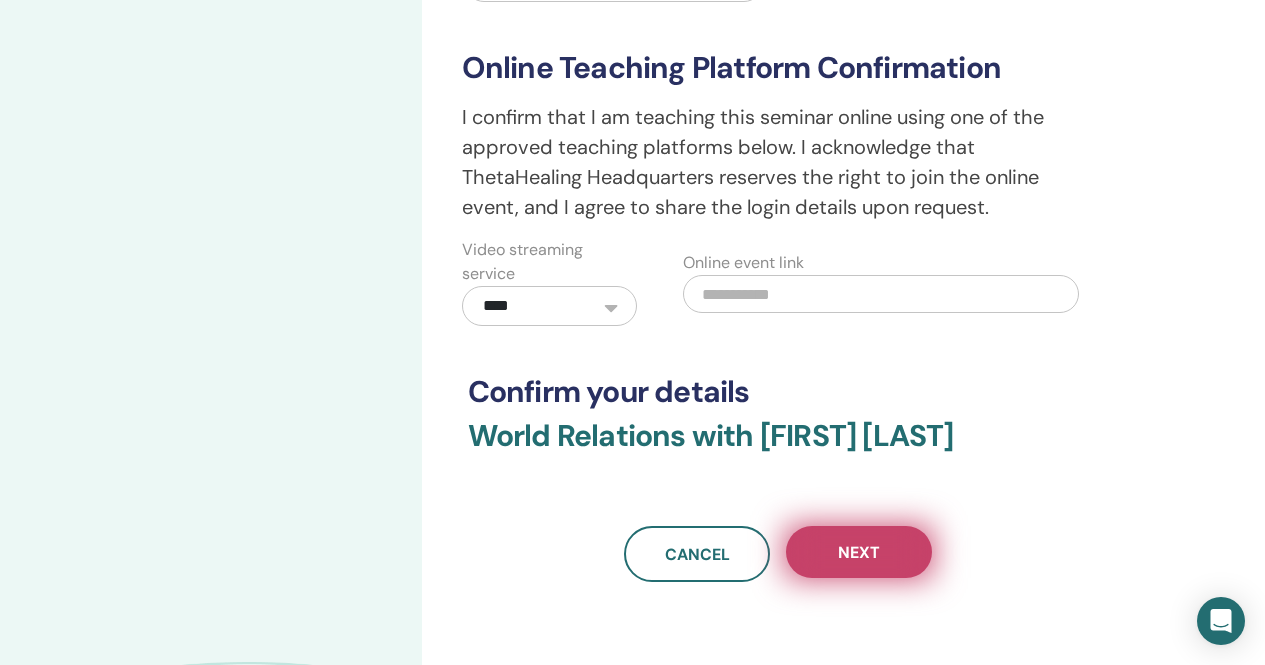 click on "Next" at bounding box center [859, 552] 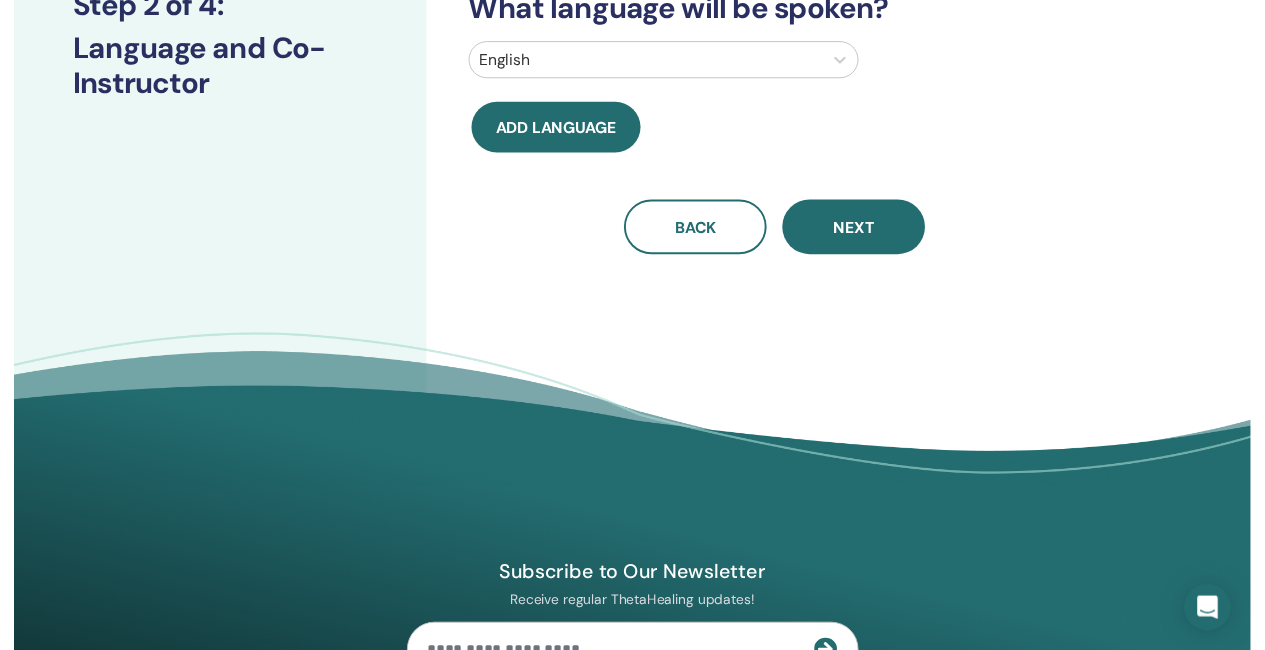 scroll, scrollTop: 145, scrollLeft: 0, axis: vertical 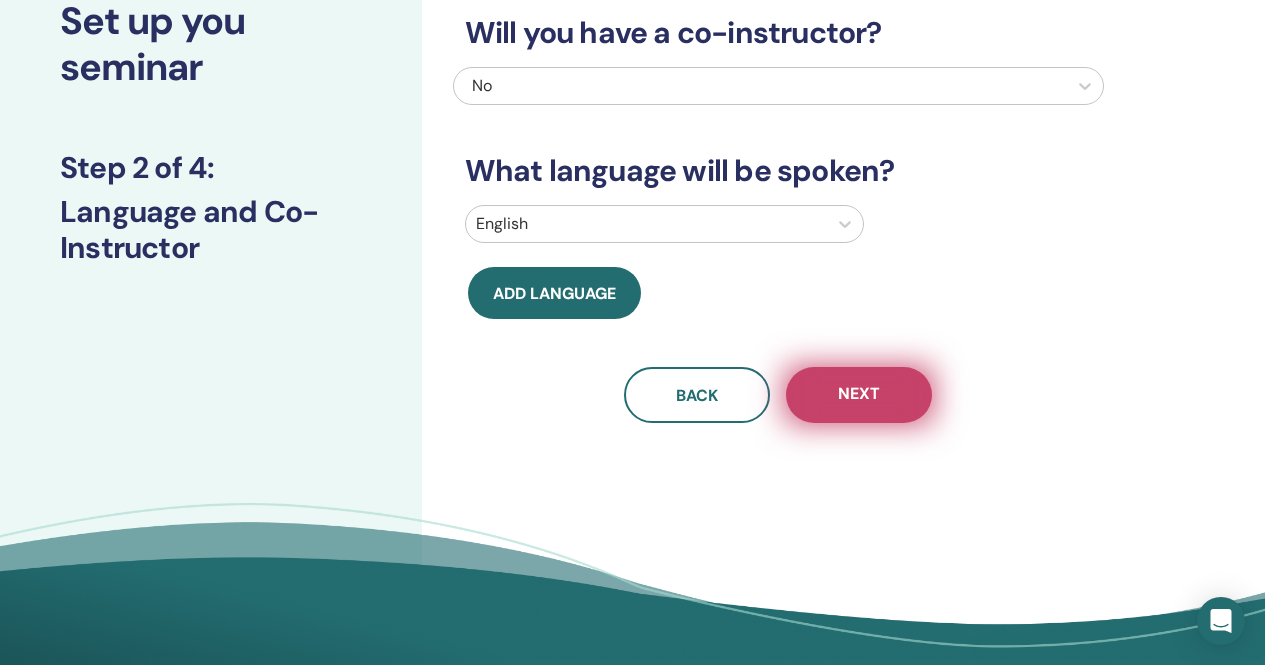 click on "Next" at bounding box center [859, 395] 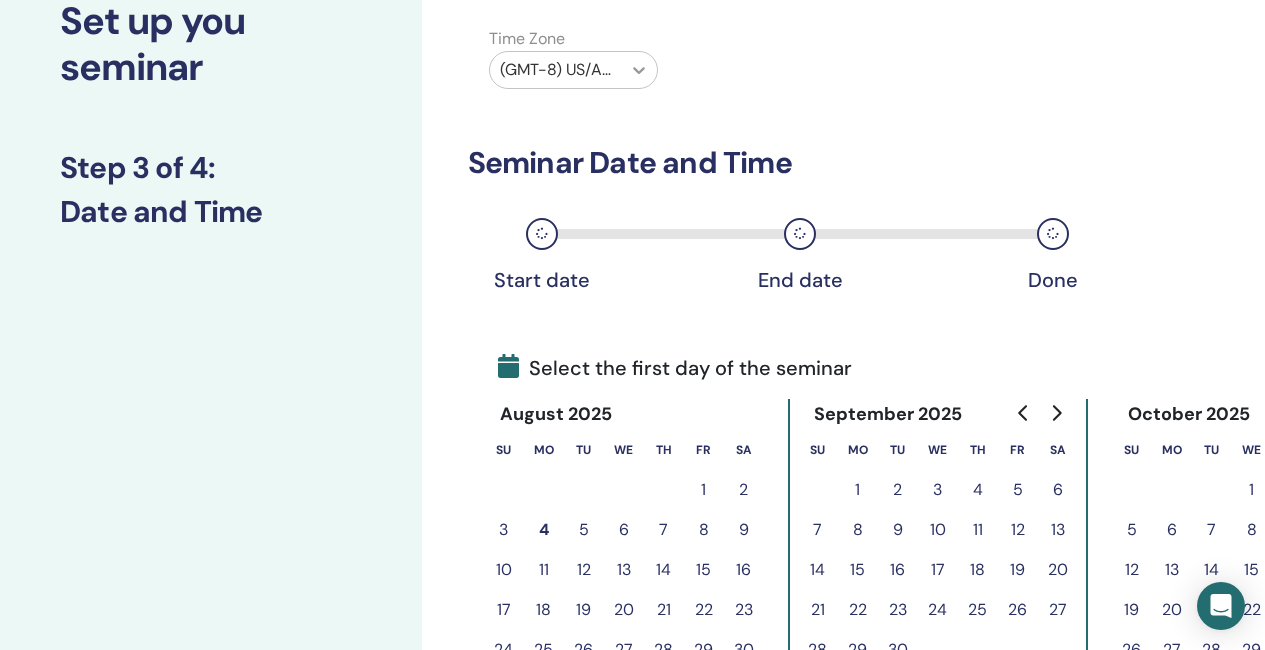 click at bounding box center (639, 70) 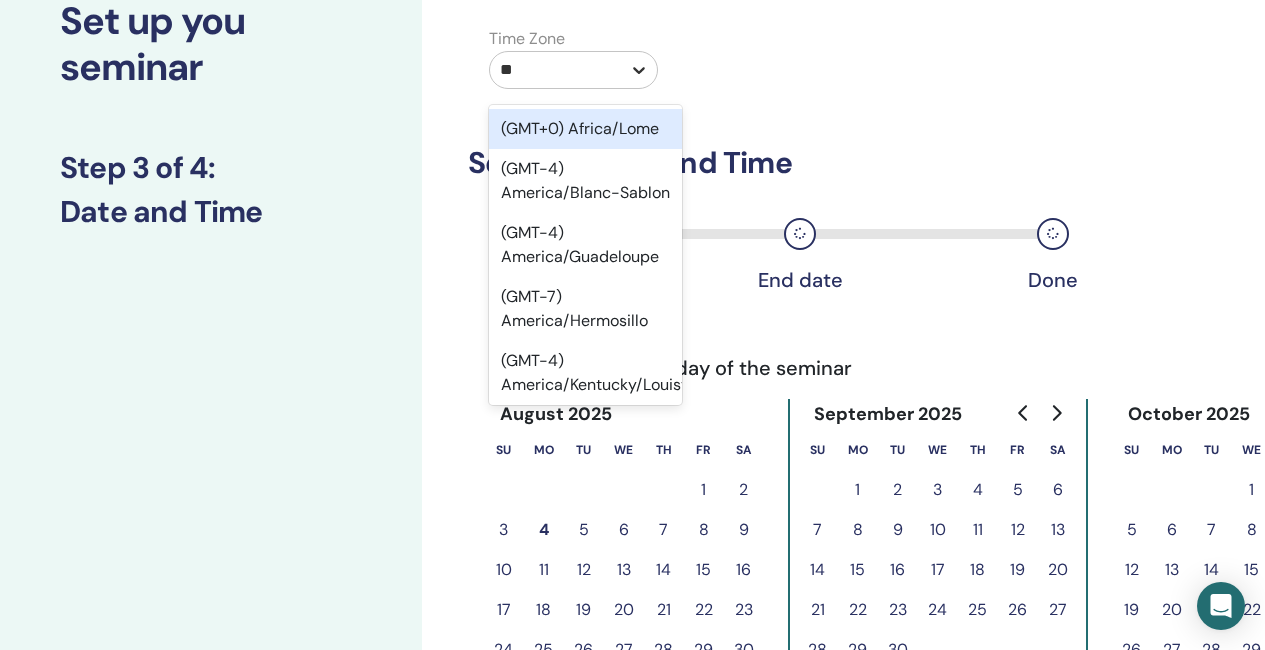 type on "***" 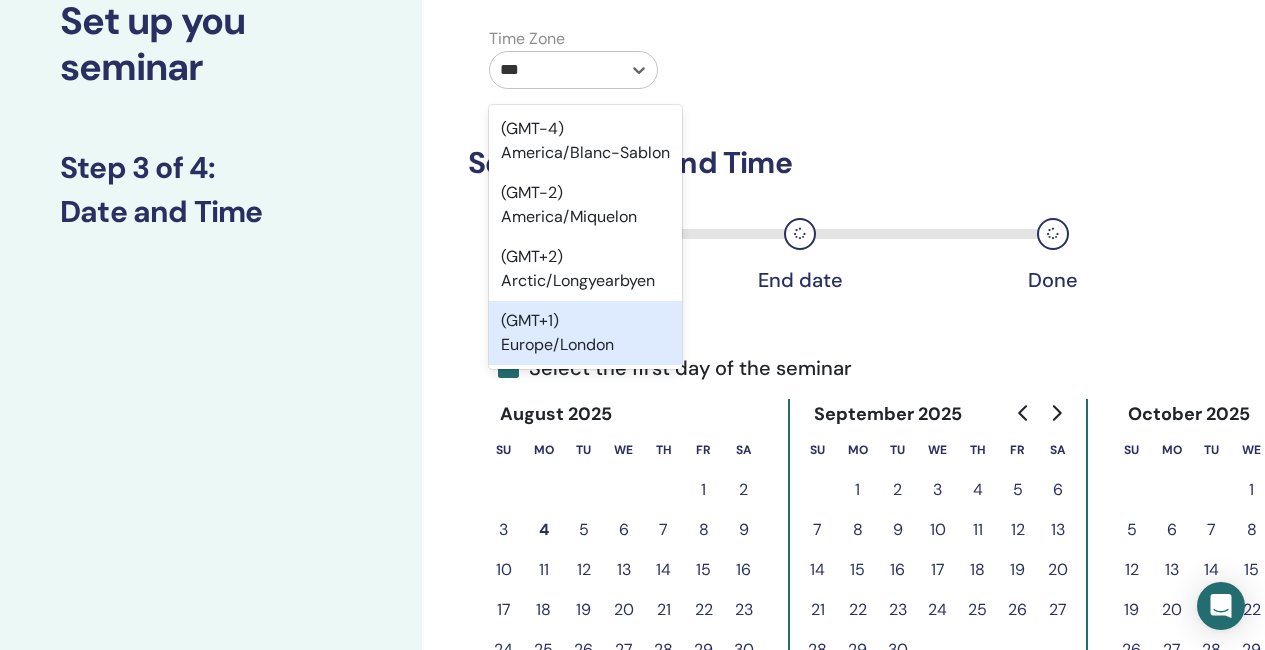 click on "(GMT+1) Europe/London" at bounding box center [585, 333] 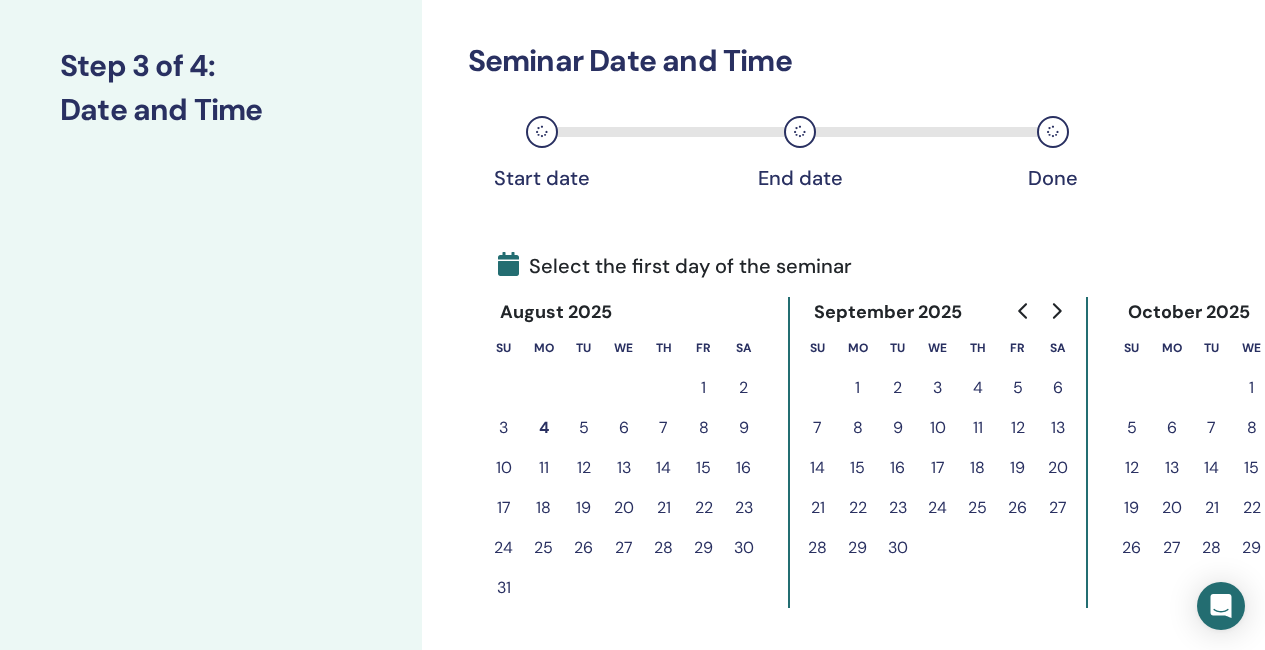 scroll, scrollTop: 345, scrollLeft: 0, axis: vertical 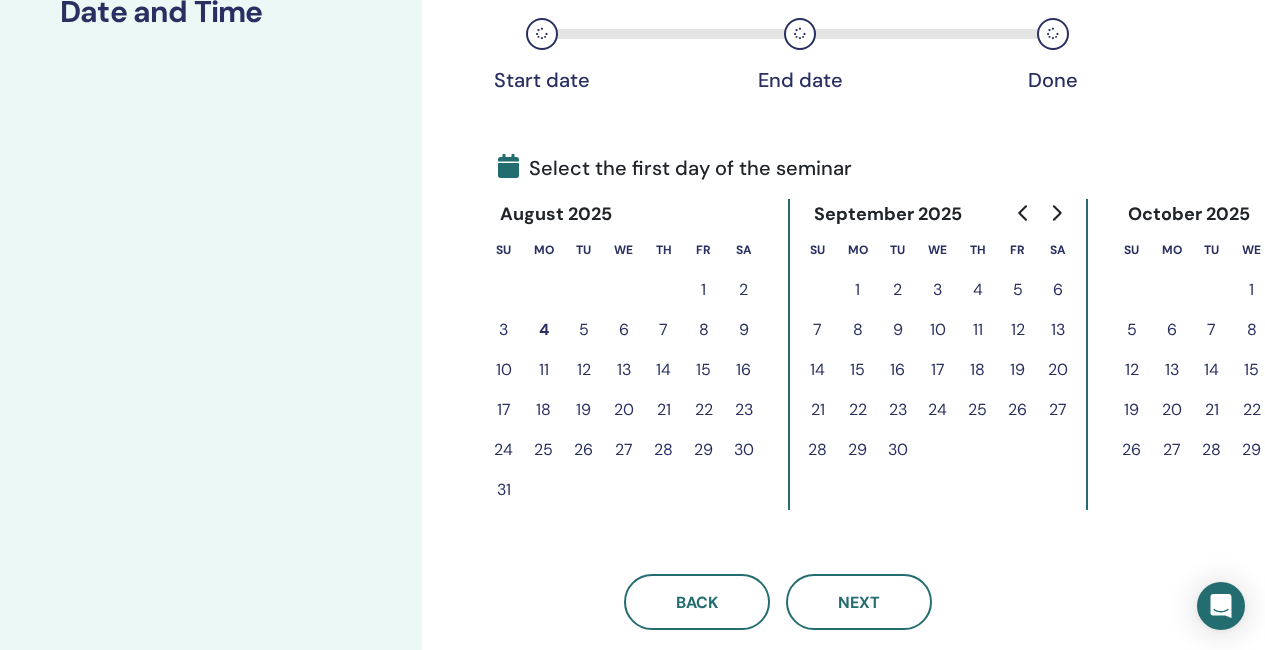 click on "14" at bounding box center (664, 370) 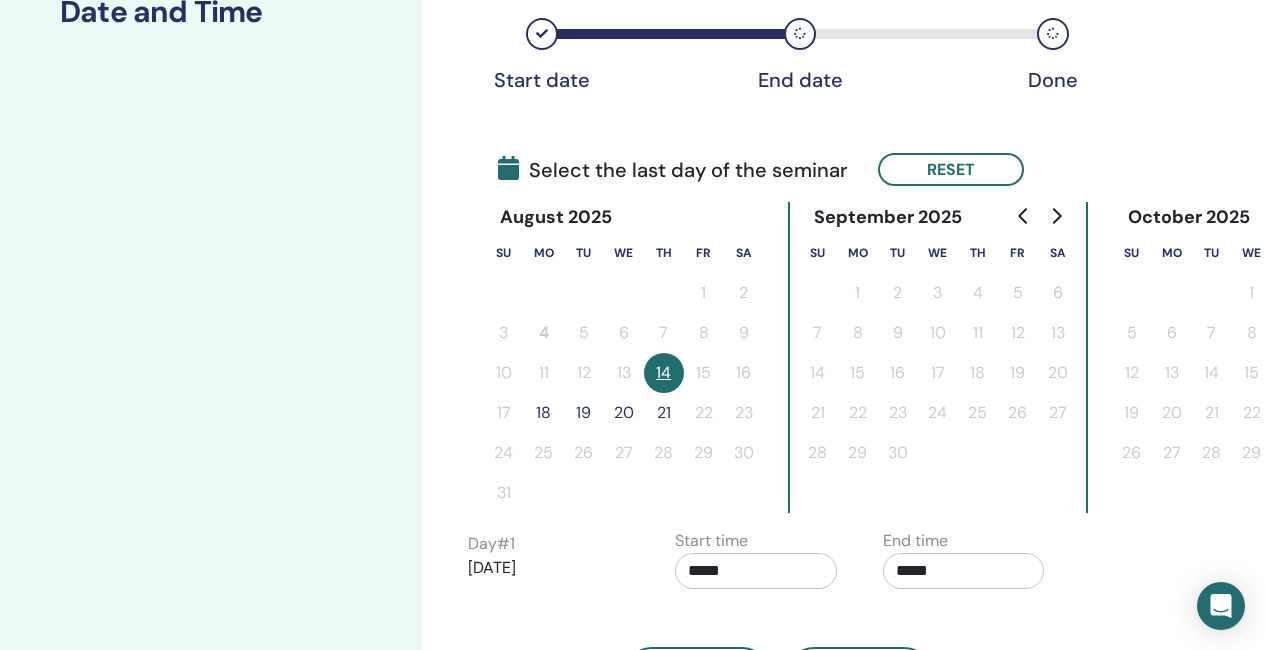 click on "18" at bounding box center (544, 413) 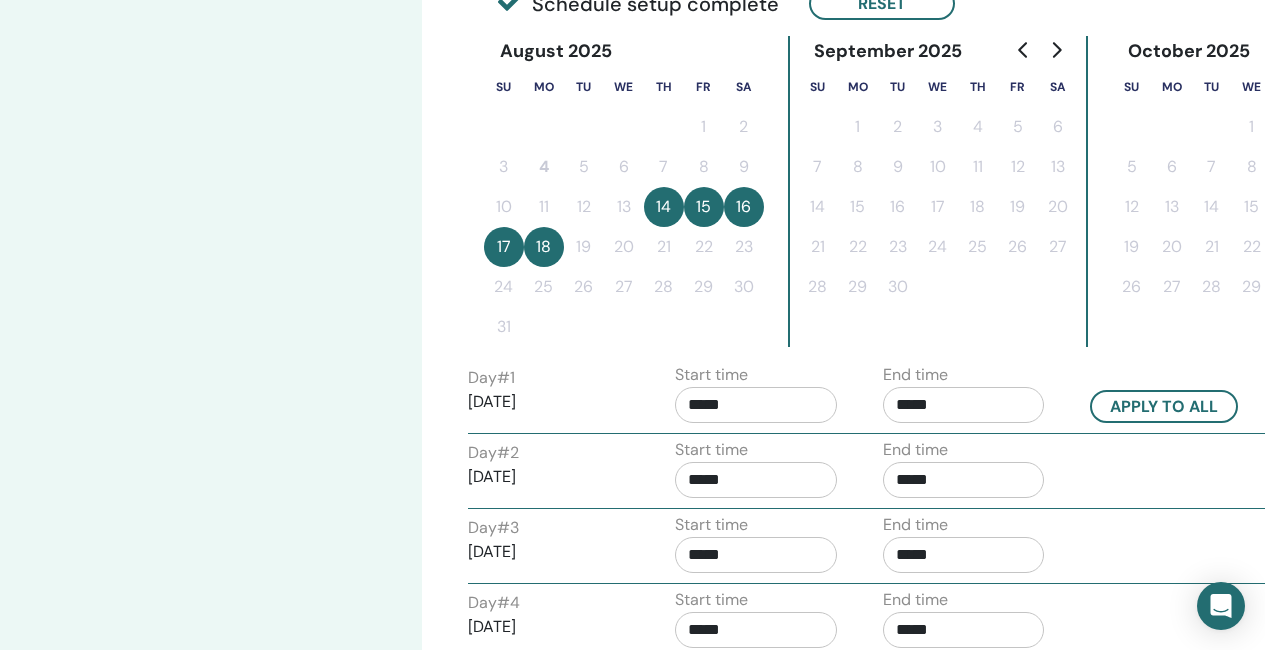 scroll, scrollTop: 545, scrollLeft: 0, axis: vertical 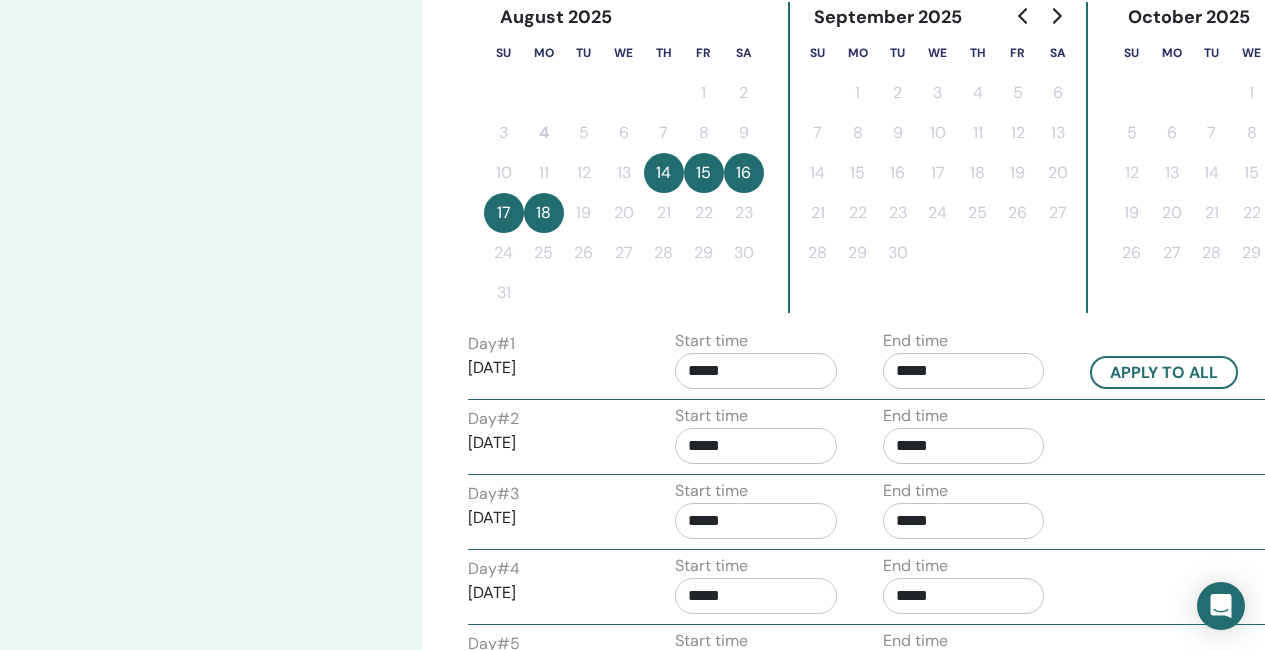 click on "*****" at bounding box center (756, 371) 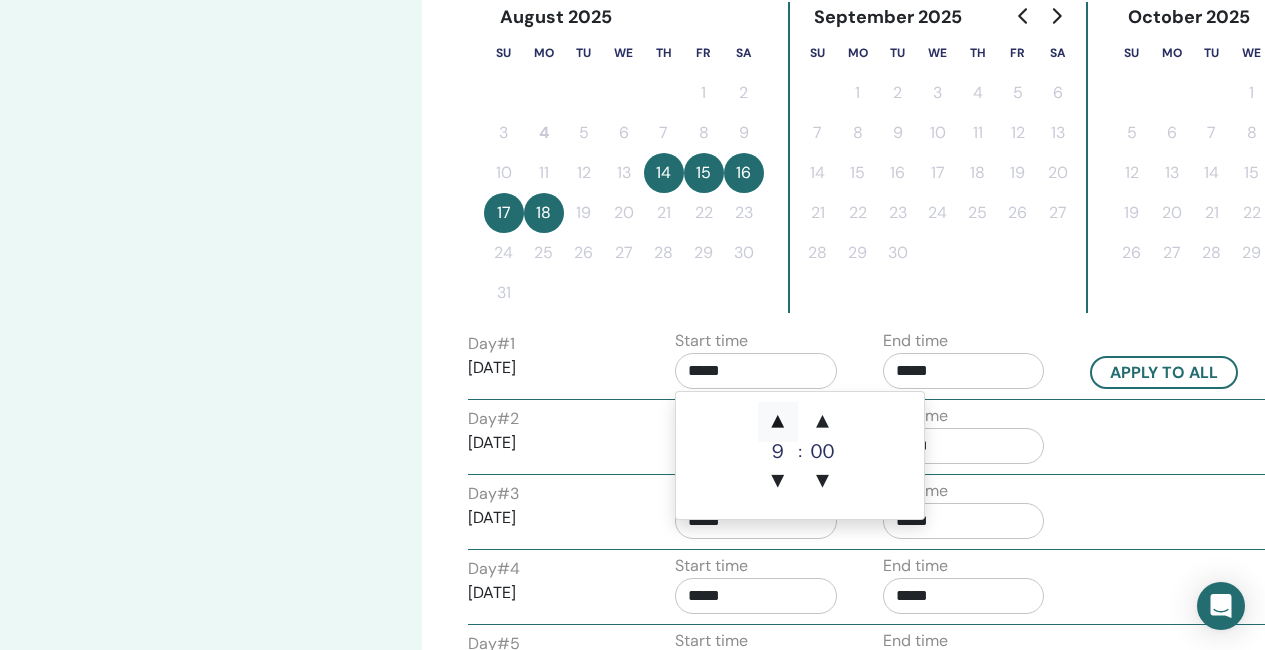click on "▲" at bounding box center [778, 422] 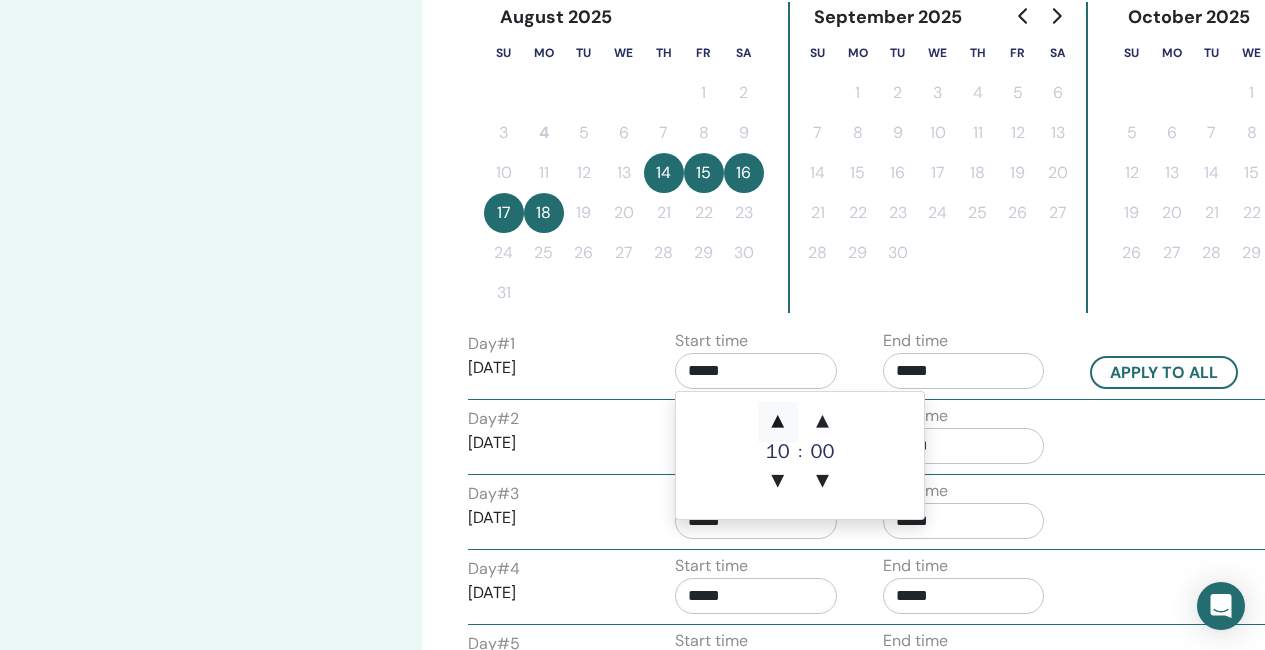 click on "▲" at bounding box center (778, 422) 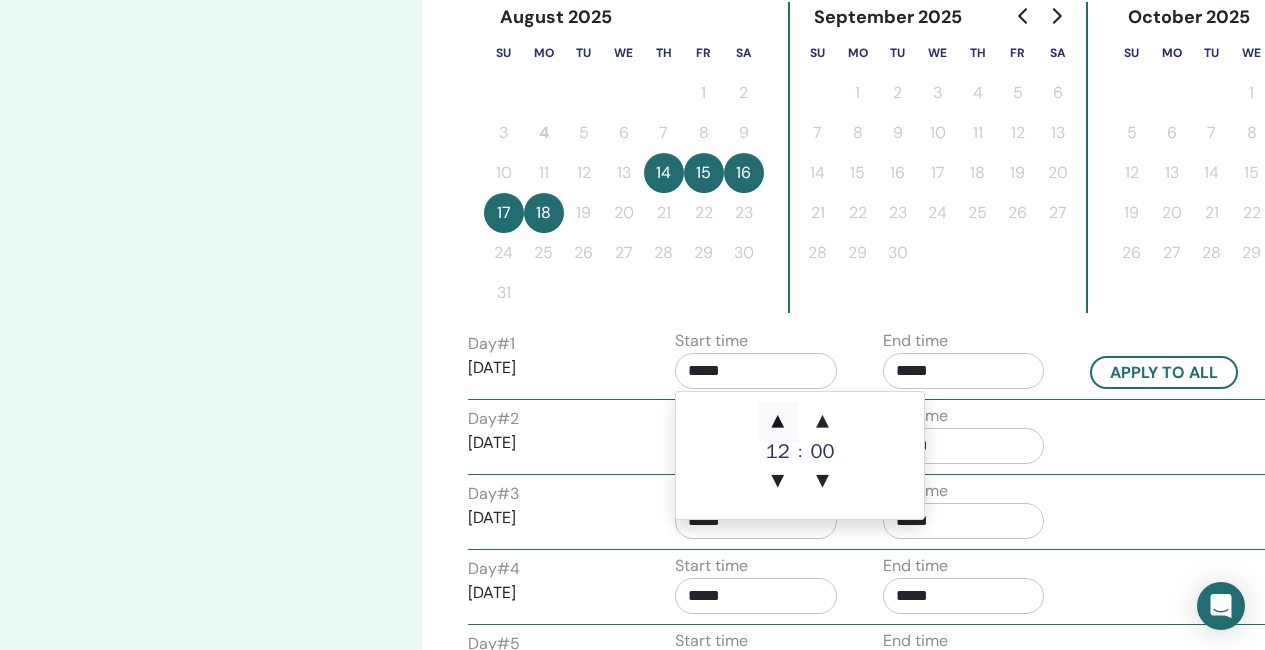 click on "▲" at bounding box center [778, 422] 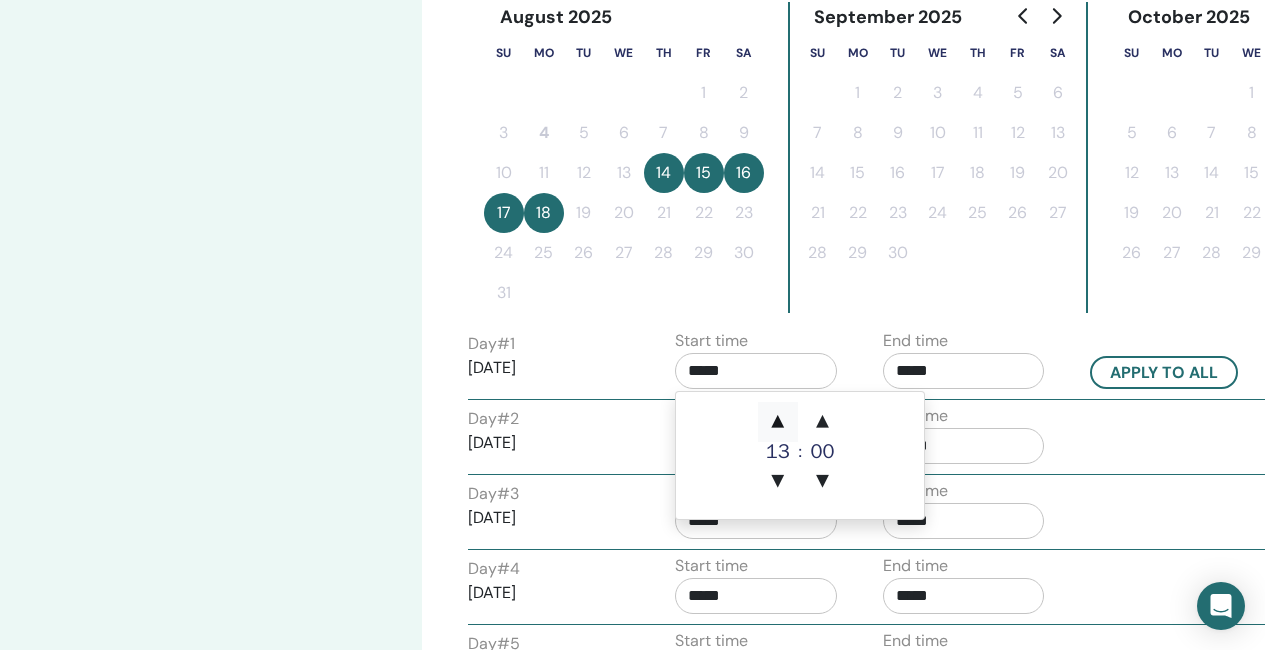 click on "▲" at bounding box center (778, 422) 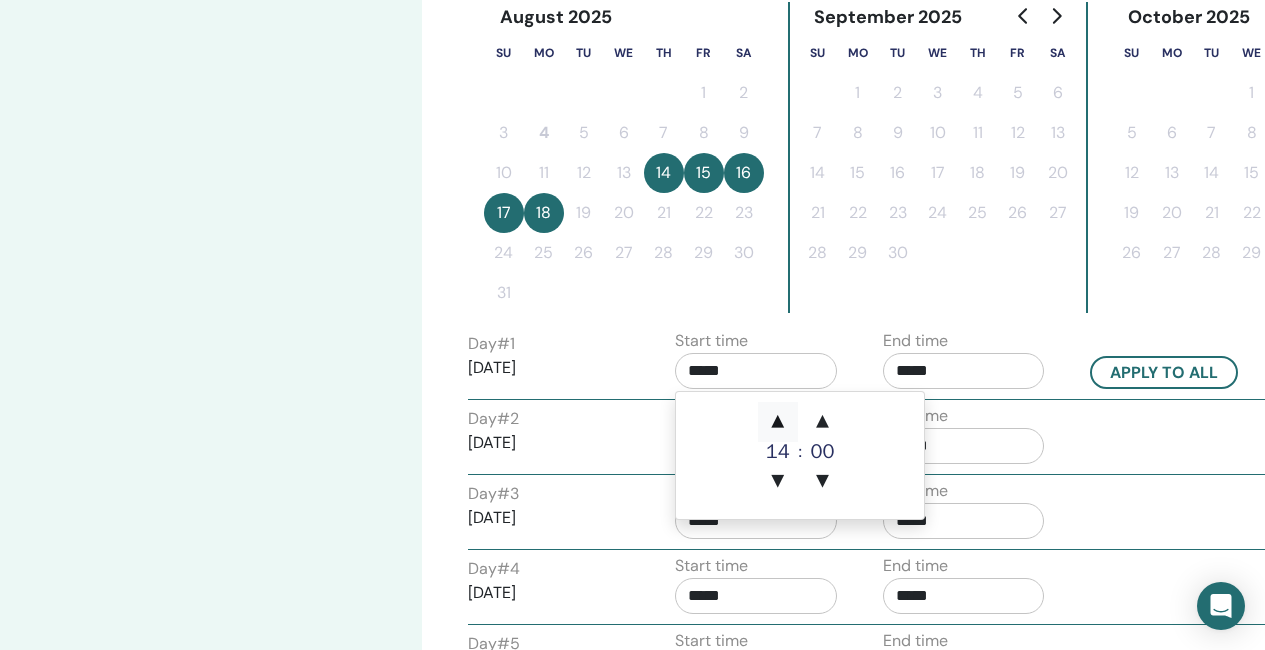 click on "▲" at bounding box center [778, 422] 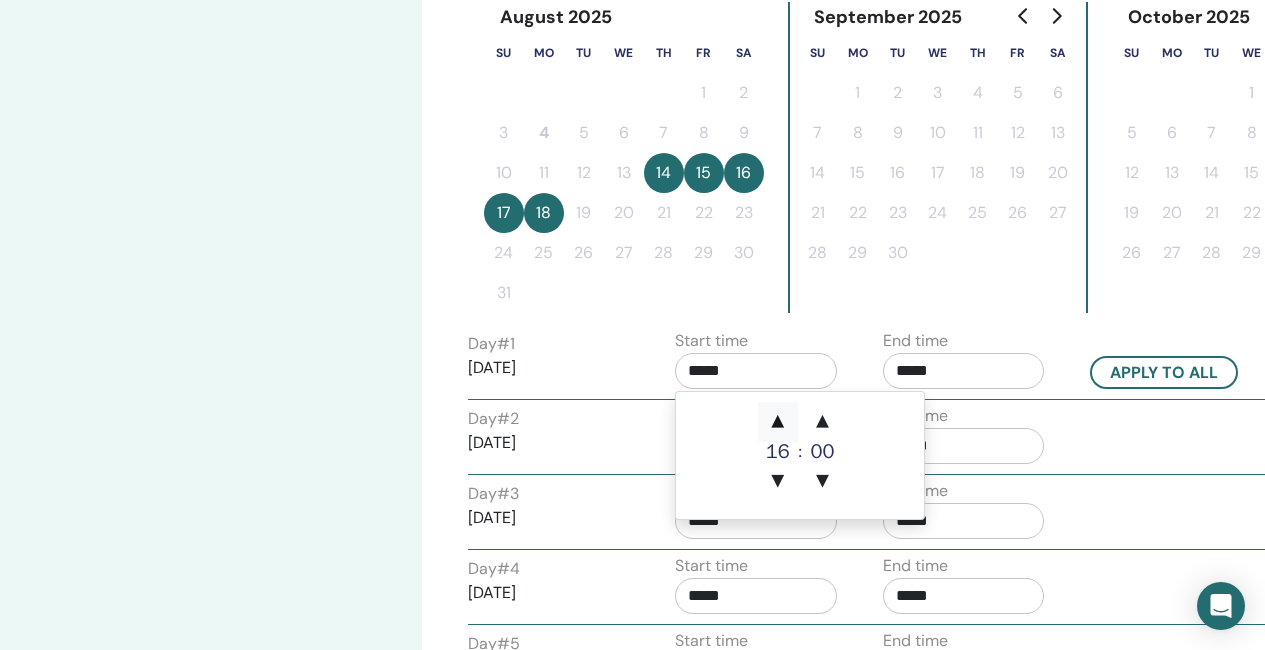 click on "▲" at bounding box center [778, 422] 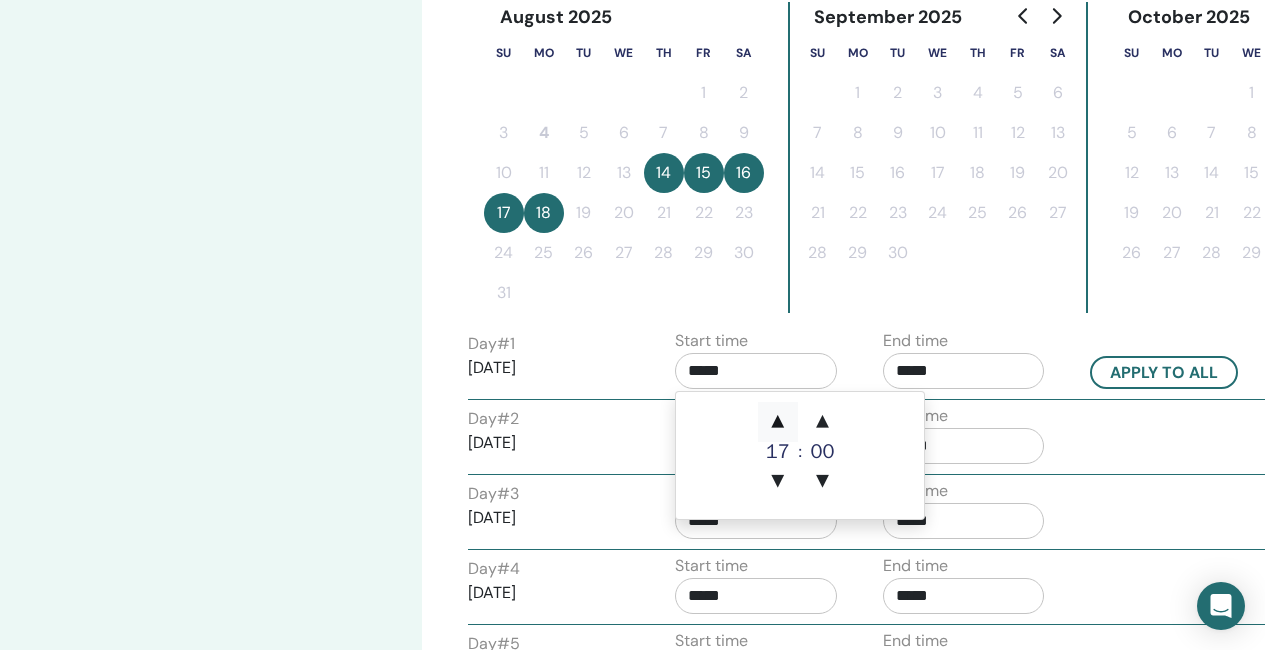 click on "▲" at bounding box center [778, 422] 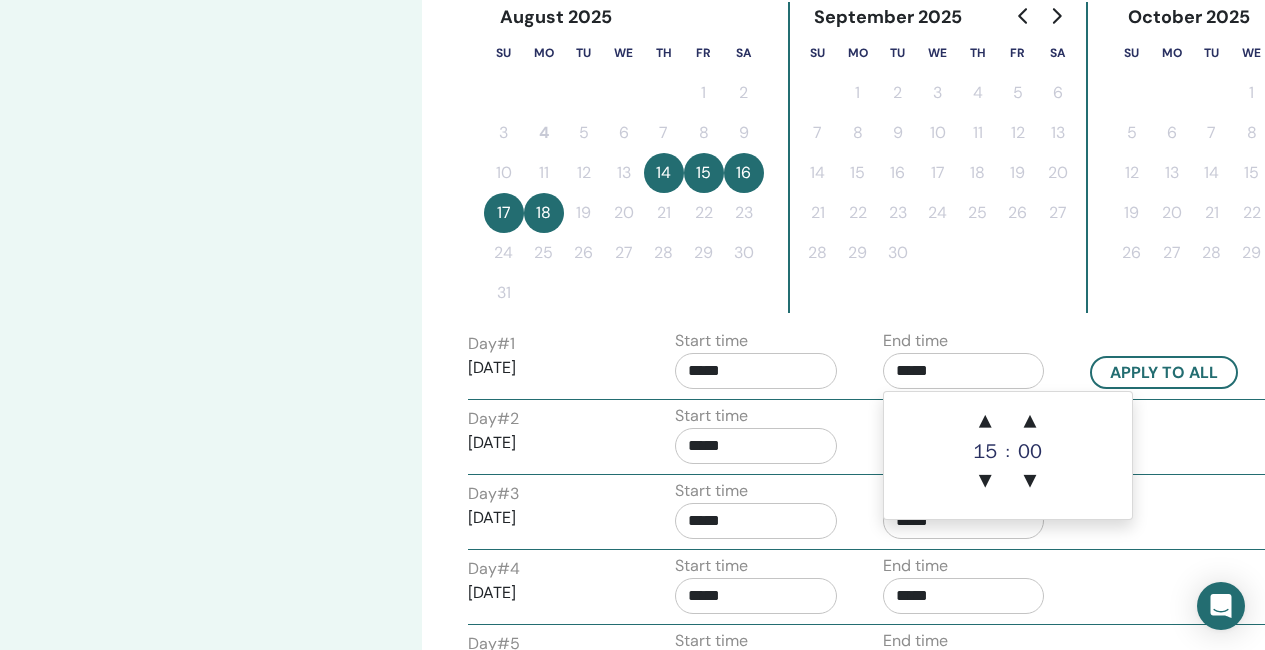 click on "*****" at bounding box center [964, 371] 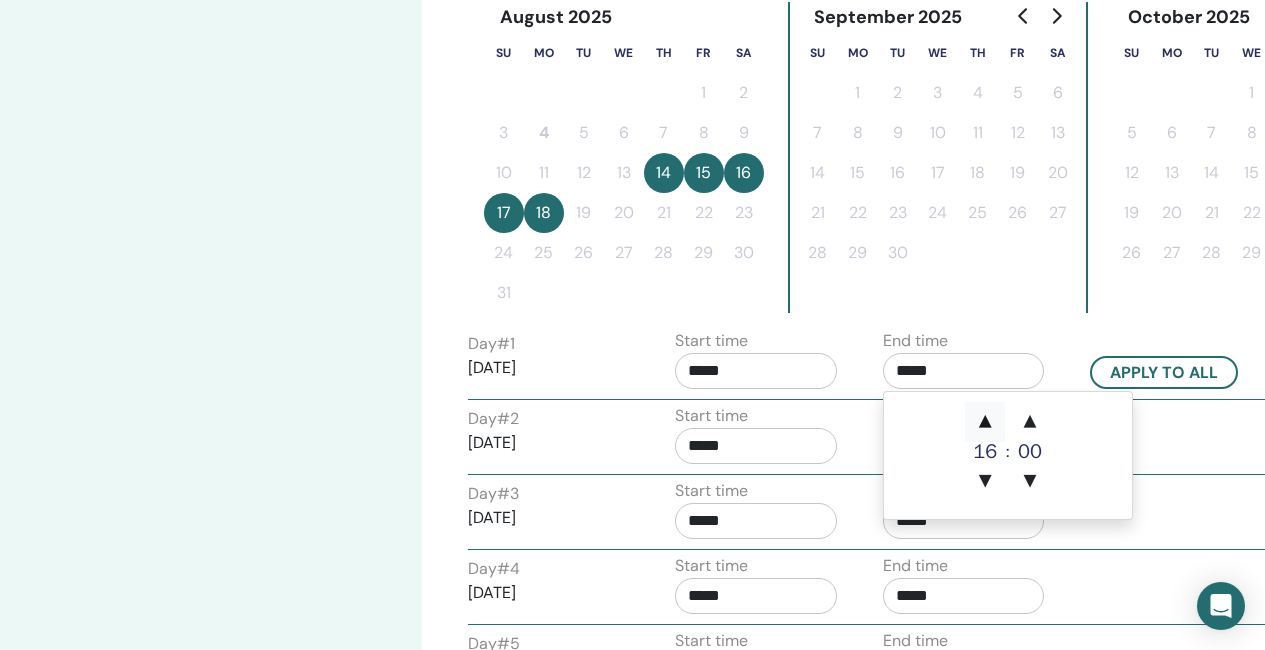 click on "▲" at bounding box center (985, 422) 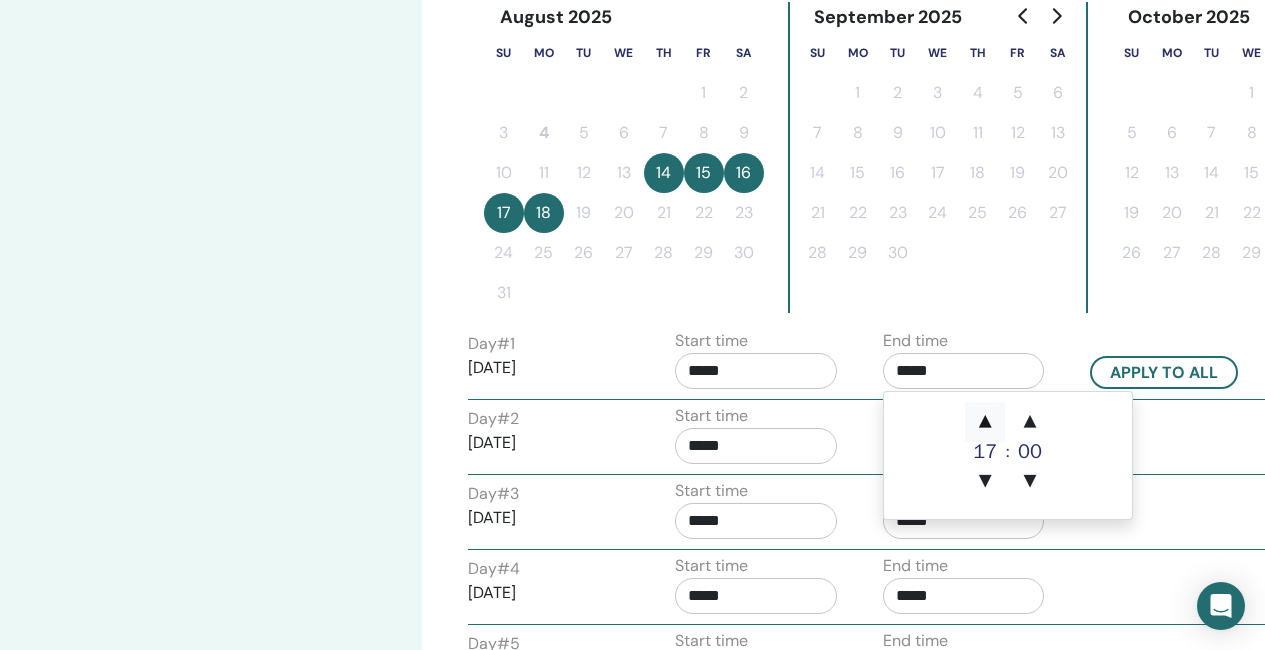 click on "▲" at bounding box center [985, 422] 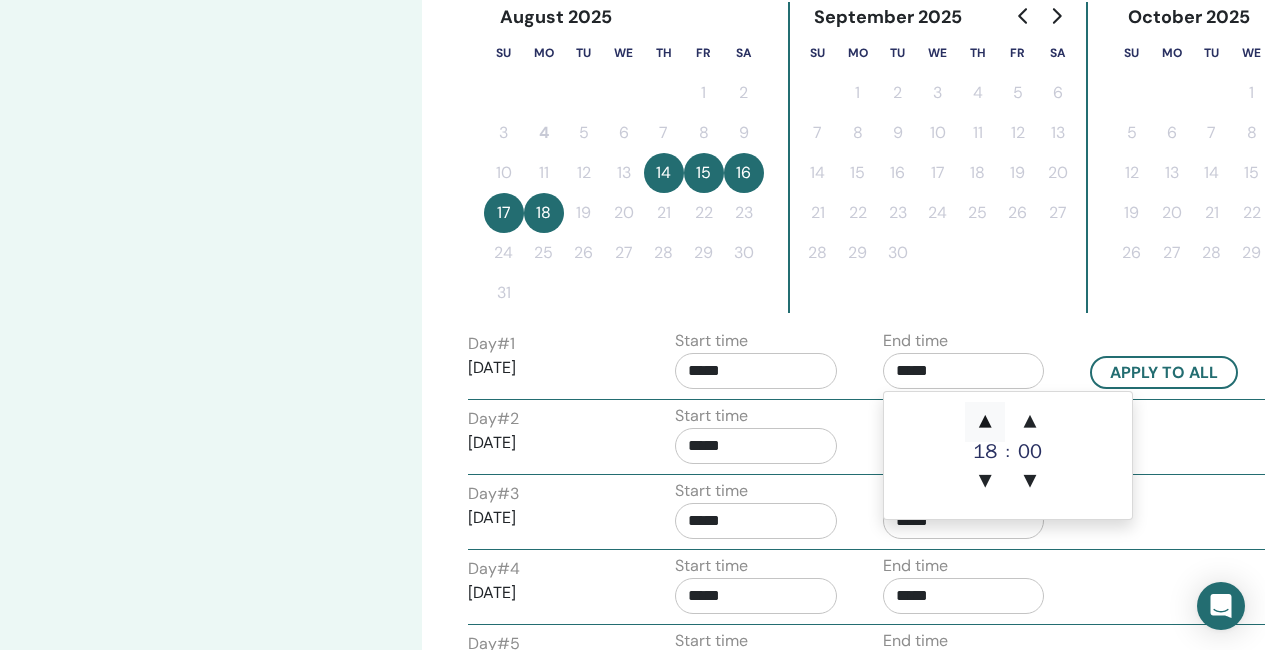 click on "▲" at bounding box center (985, 422) 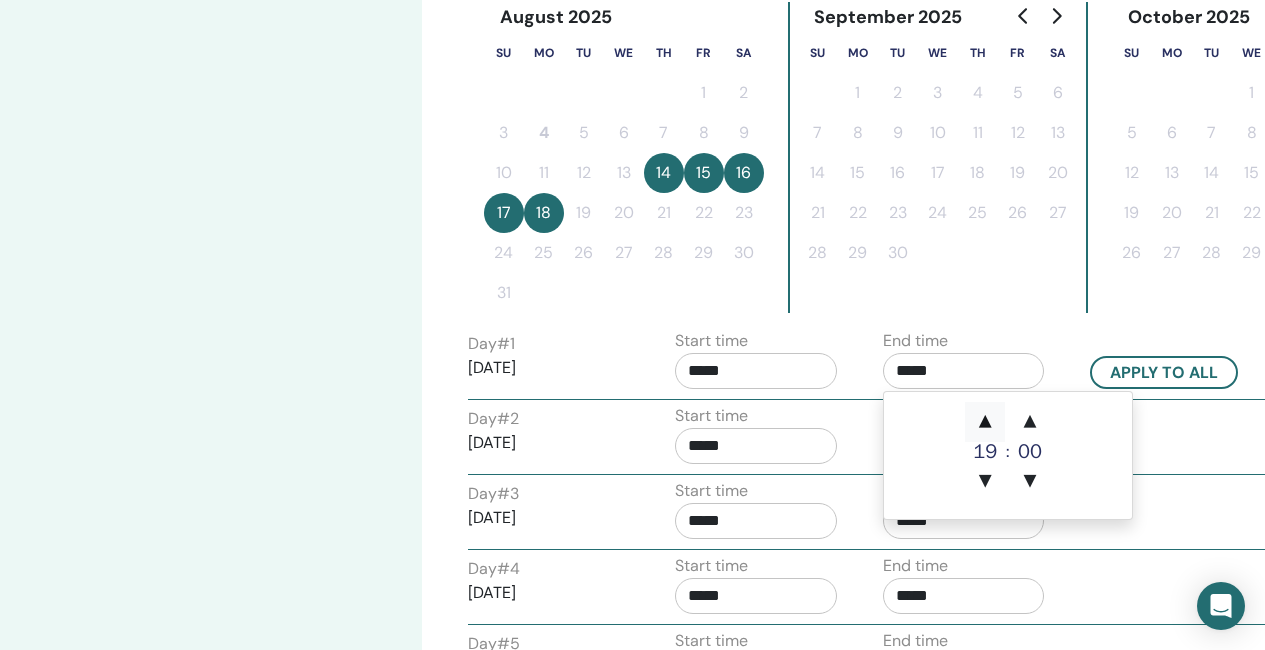 click on "▲" at bounding box center (985, 422) 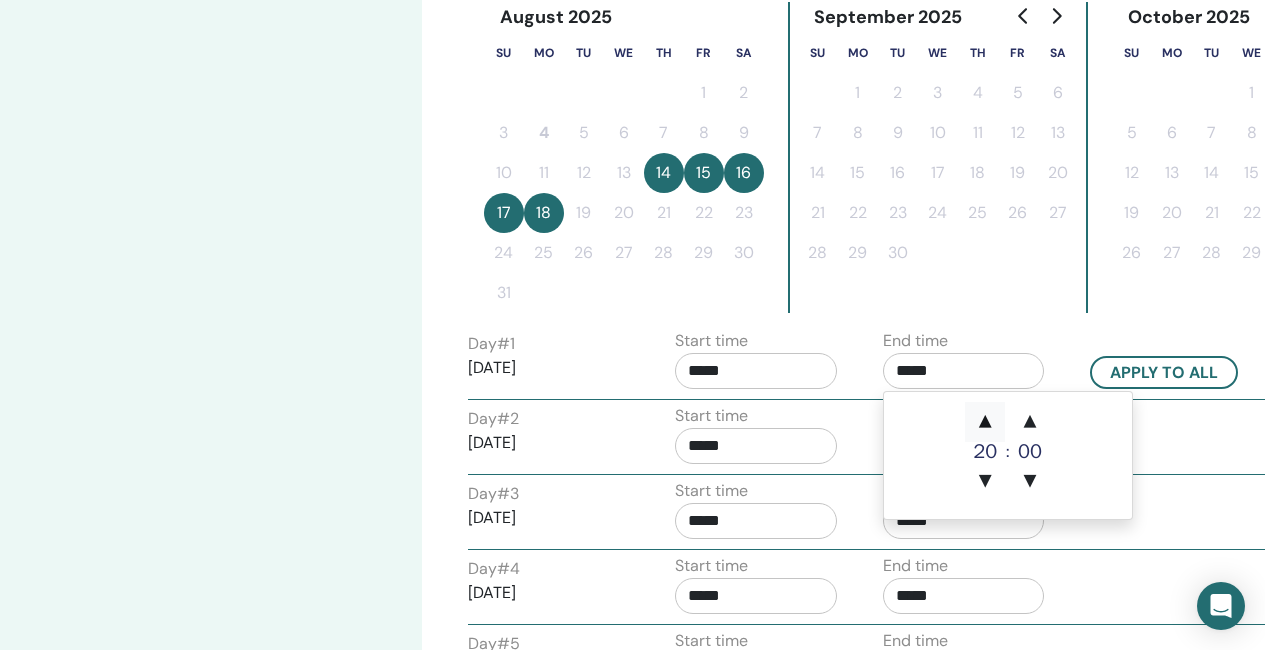 click on "▲" at bounding box center (985, 422) 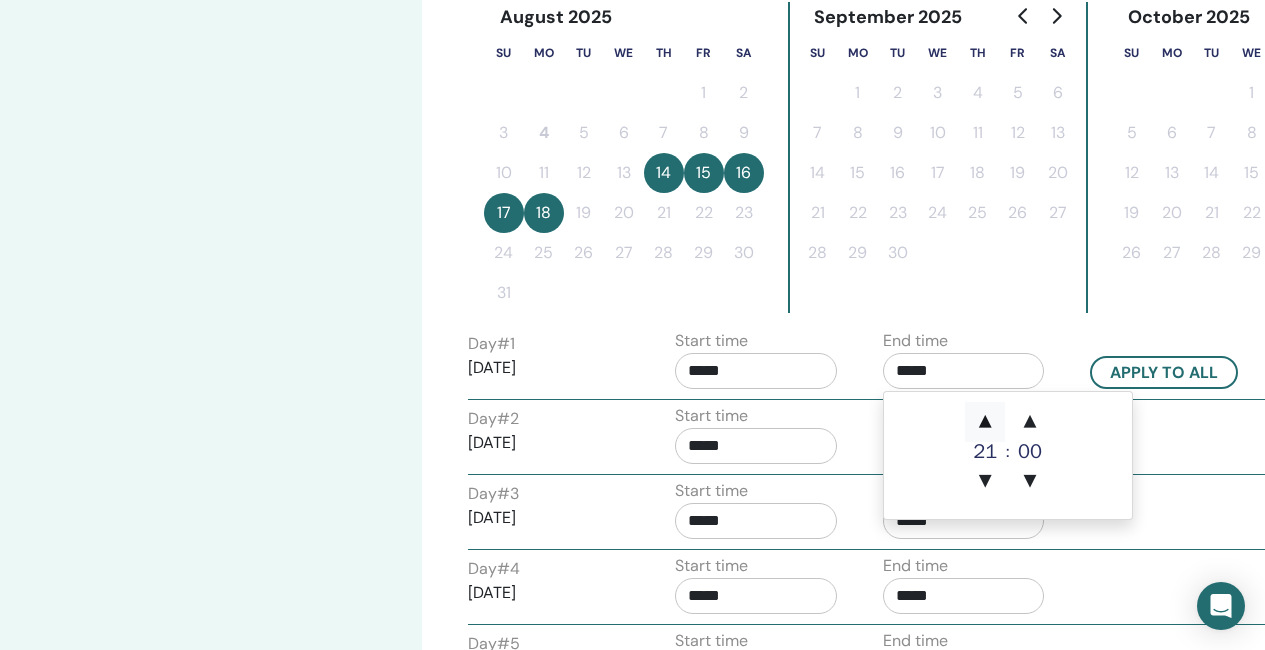 click on "▲" at bounding box center [985, 422] 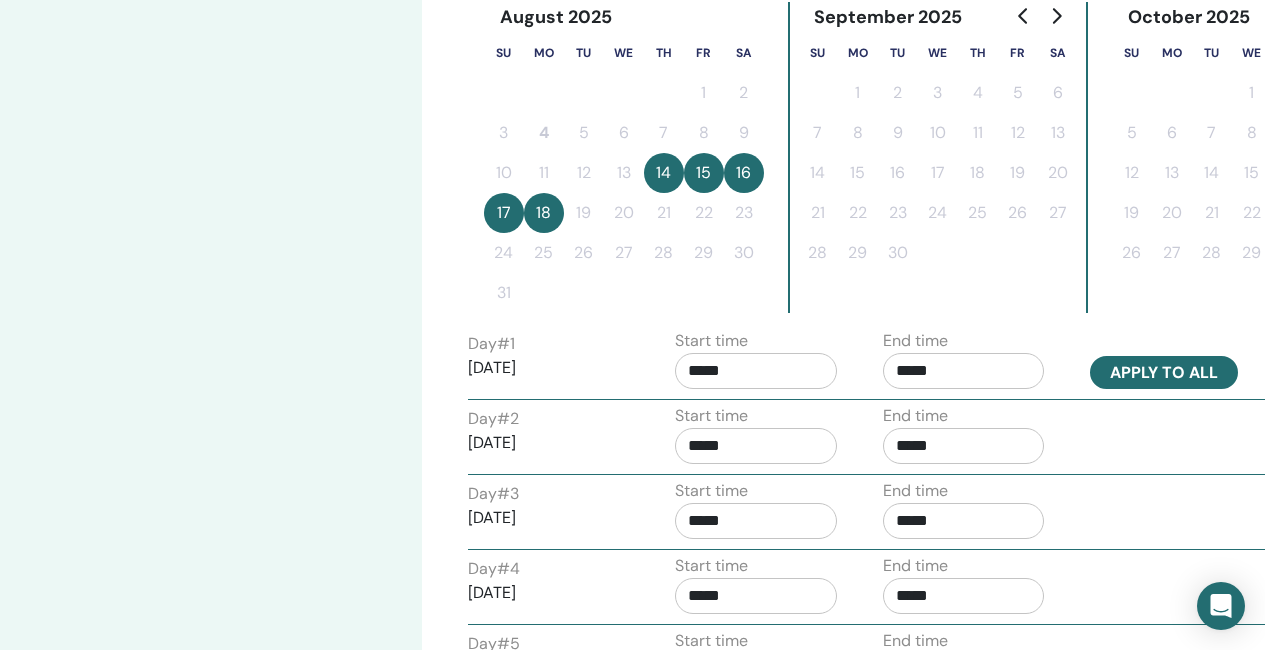 click on "Apply to all" at bounding box center (1164, 372) 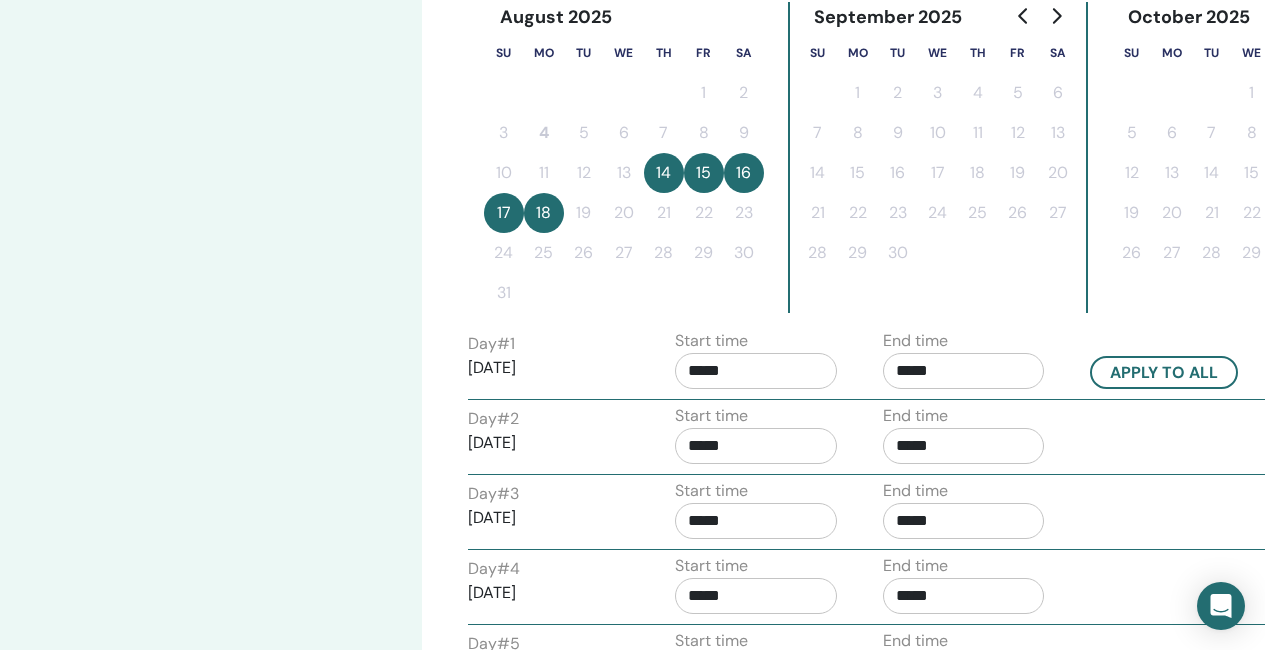 click on "*****" at bounding box center [756, 371] 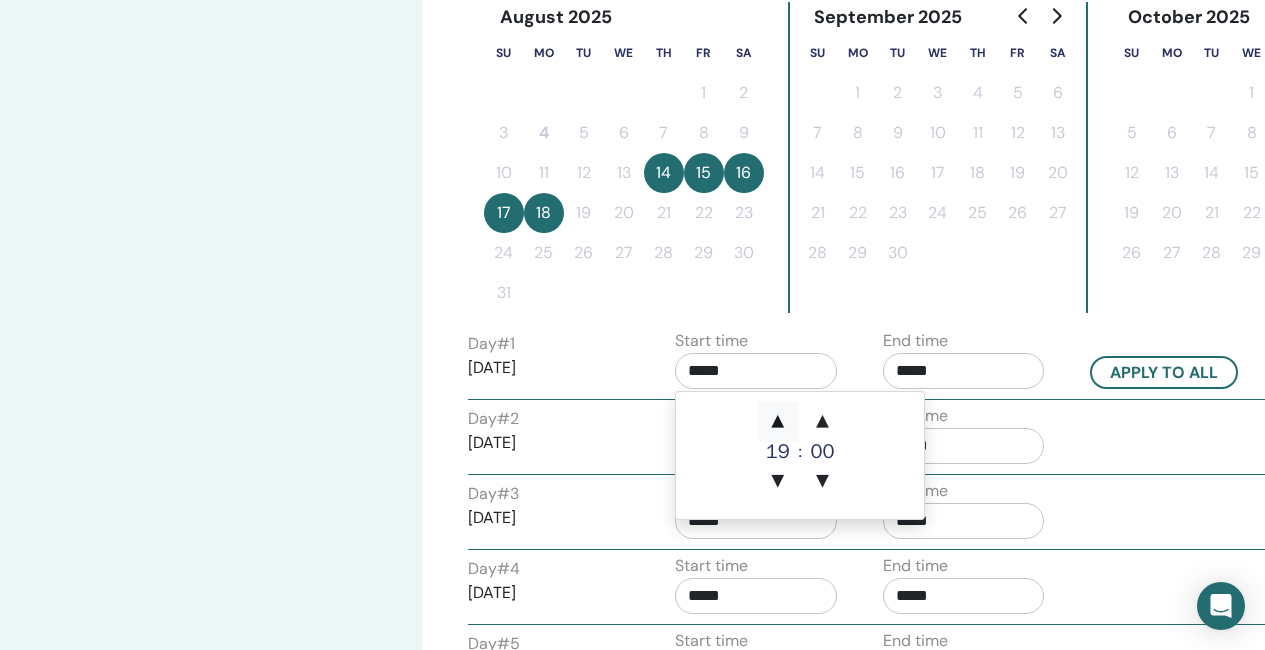 click on "▲" at bounding box center [778, 422] 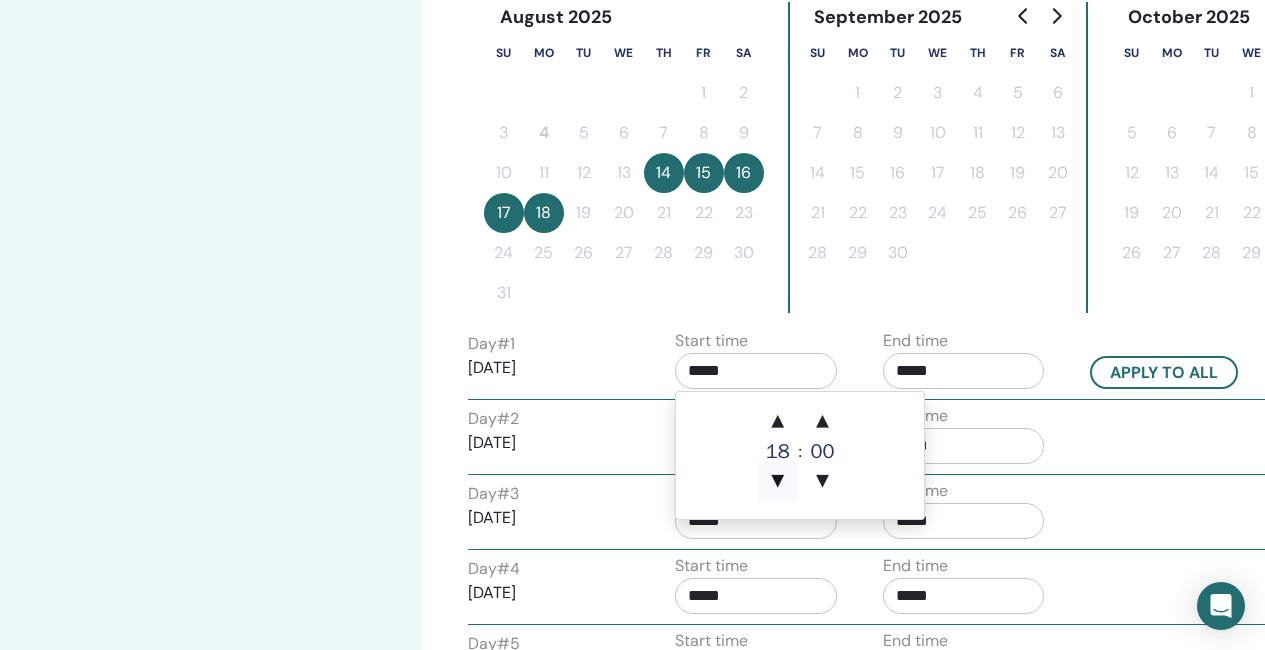 click on "▼" at bounding box center [778, 482] 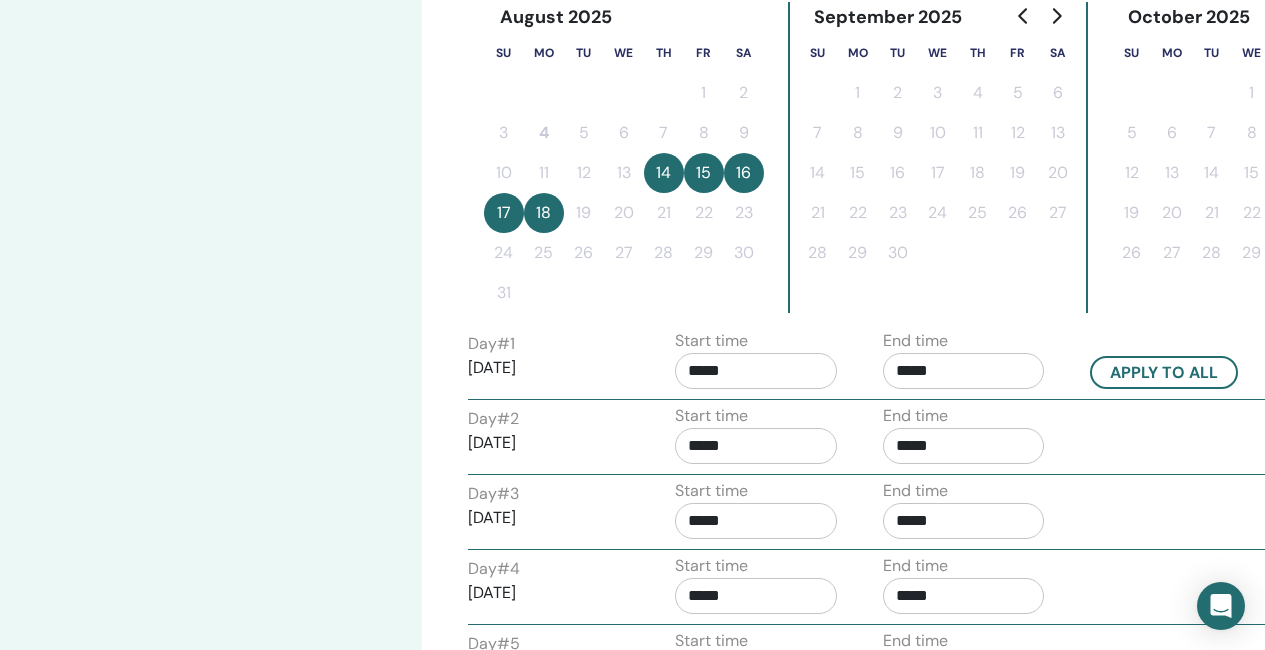 click on "Day  # 2 2025/08/15 Start time ***** End time *****" at bounding box center (868, 439) 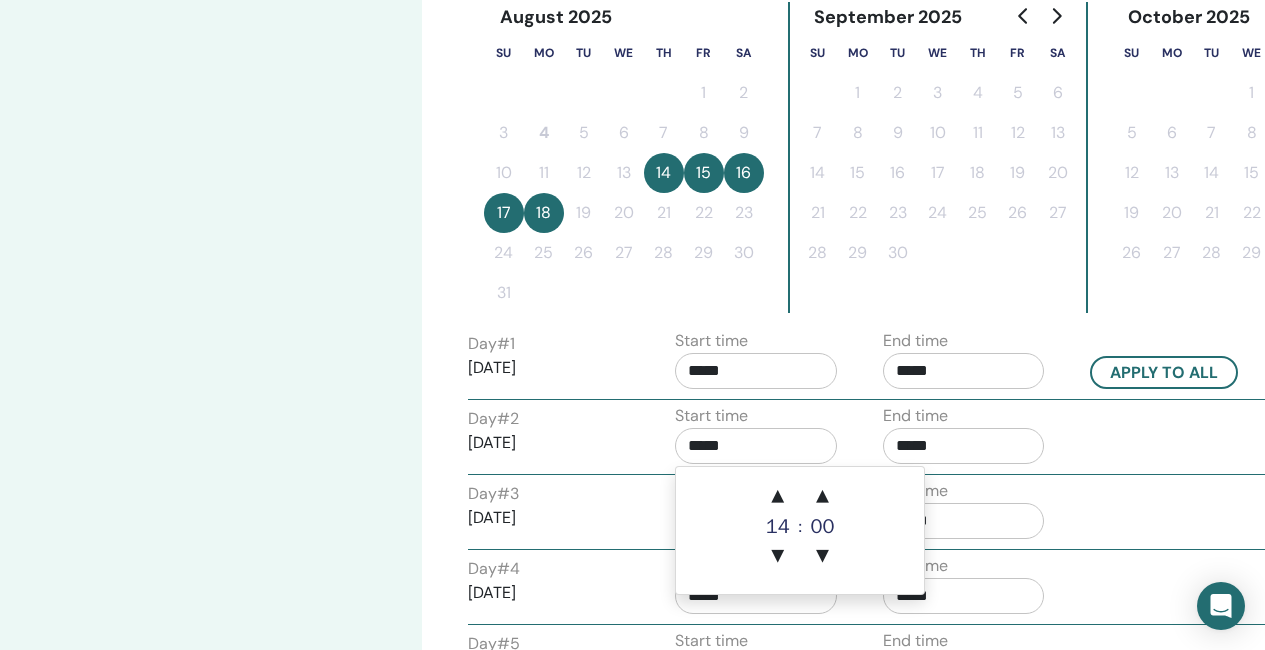 click on "*****" at bounding box center [756, 446] 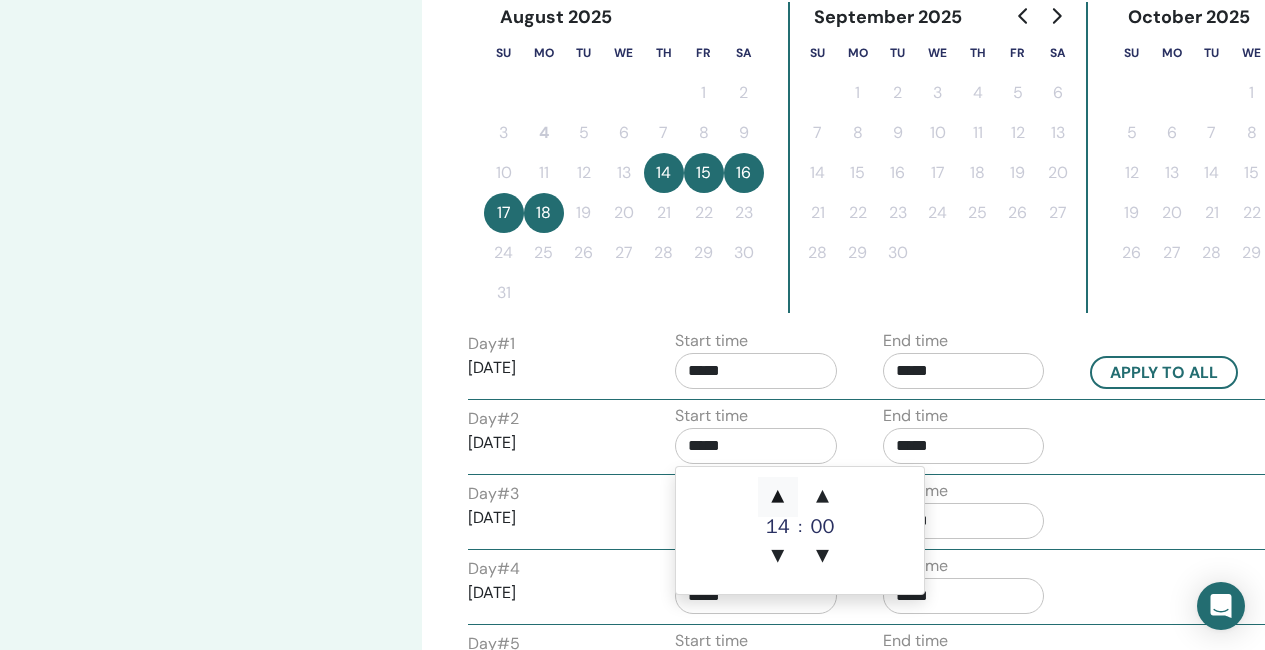 click on "▲" at bounding box center [778, 497] 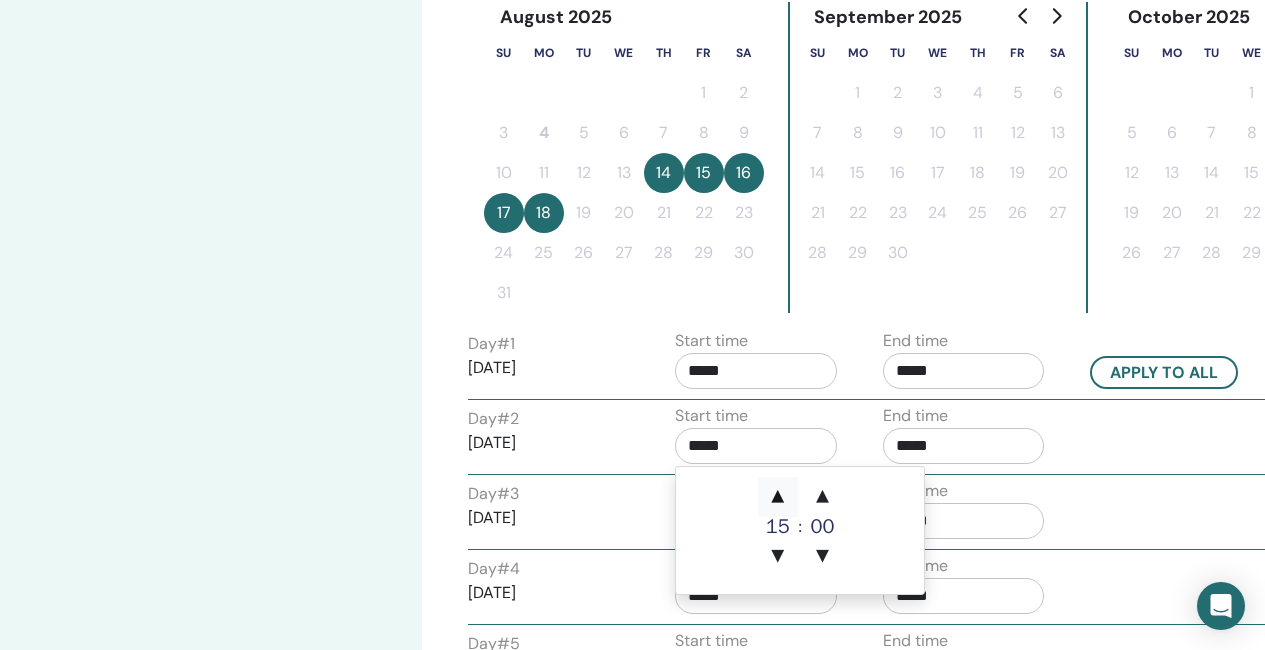 click on "▲" at bounding box center (778, 497) 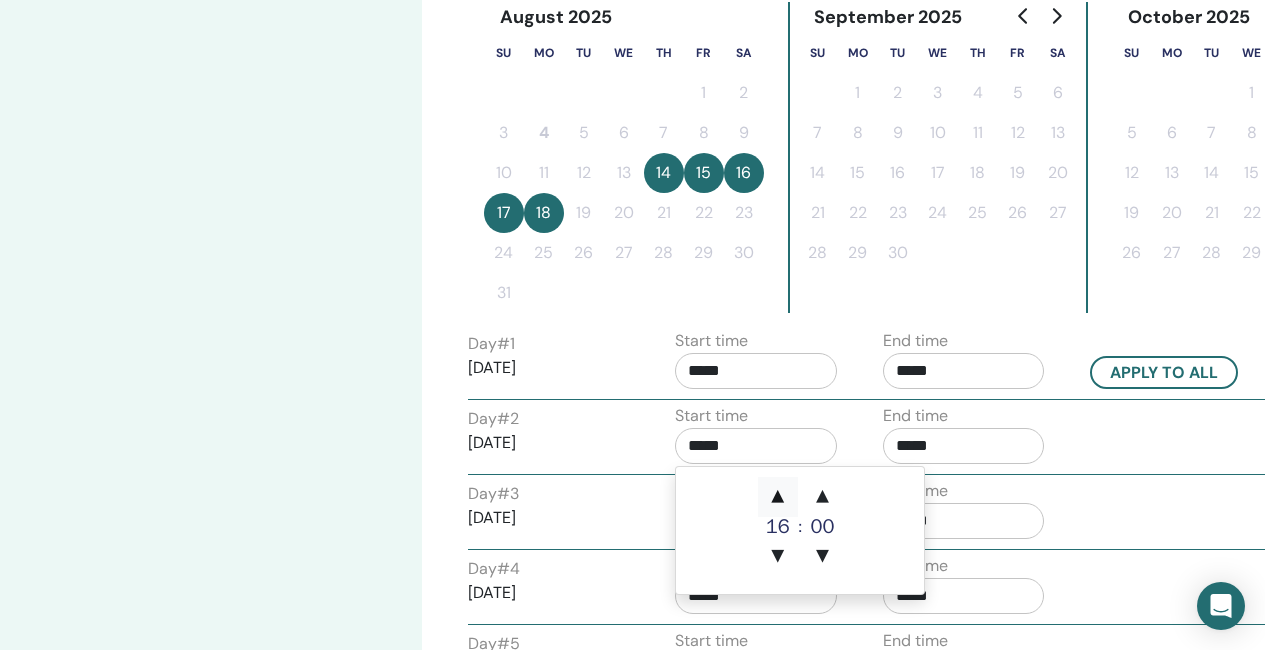 click on "▲" at bounding box center [778, 497] 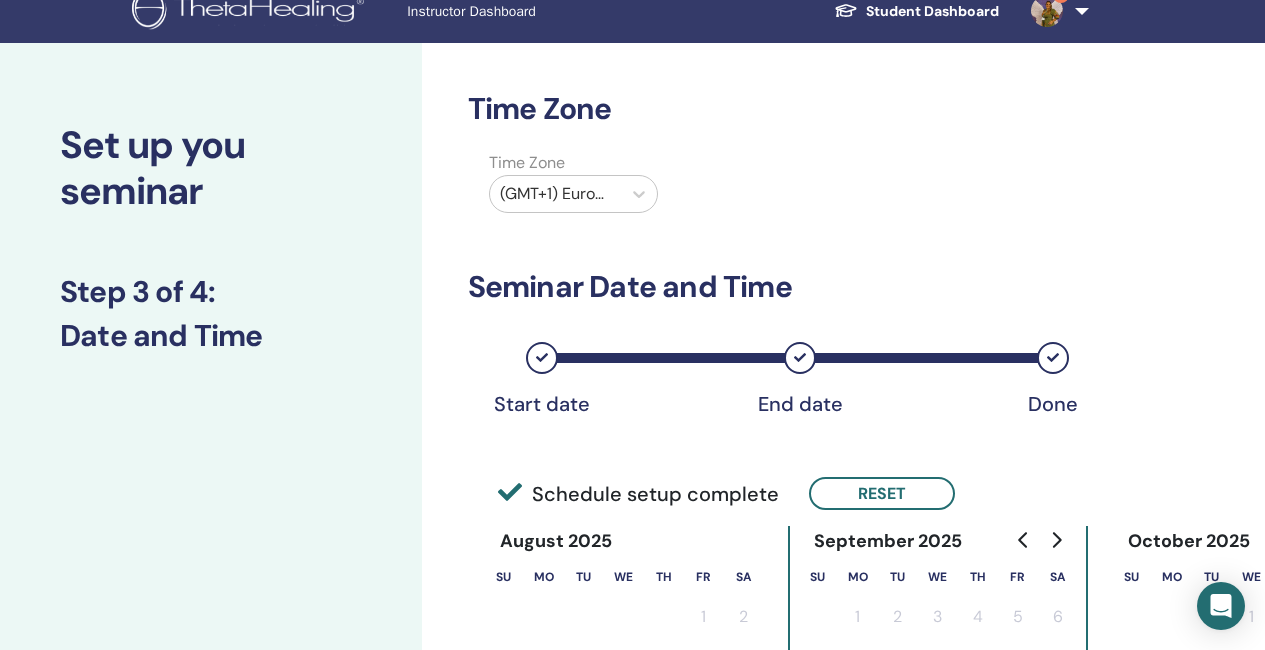 scroll, scrollTop: 45, scrollLeft: 0, axis: vertical 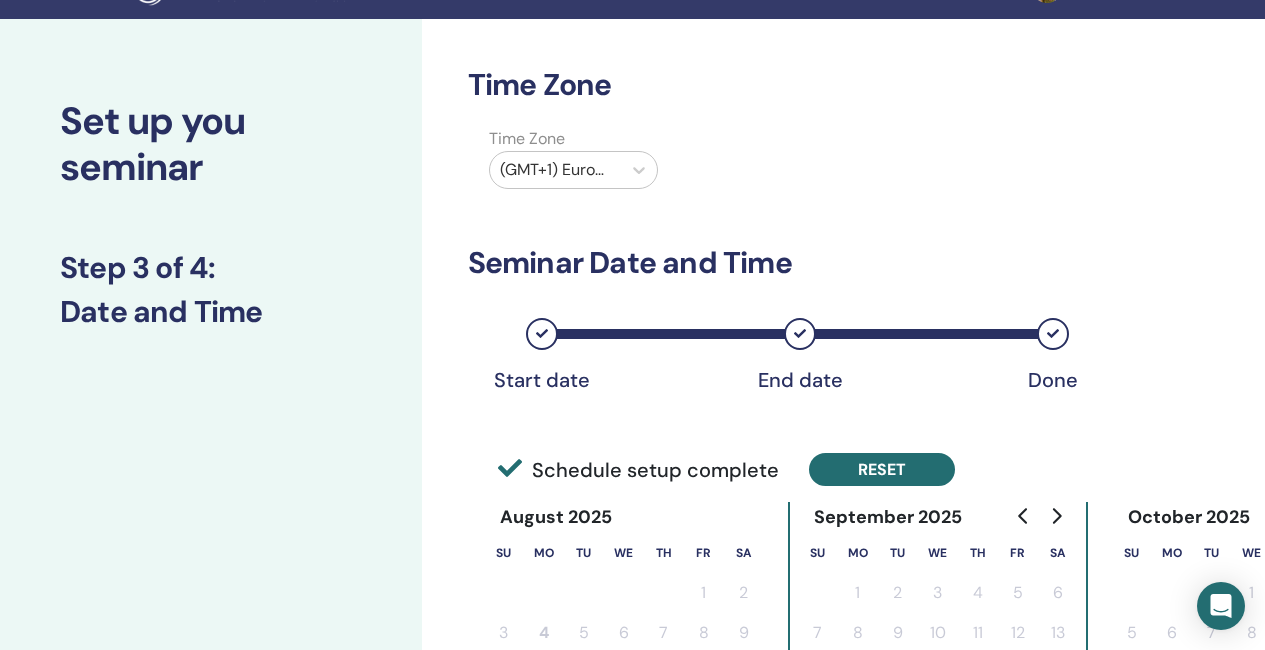click on "Reset" at bounding box center [882, 469] 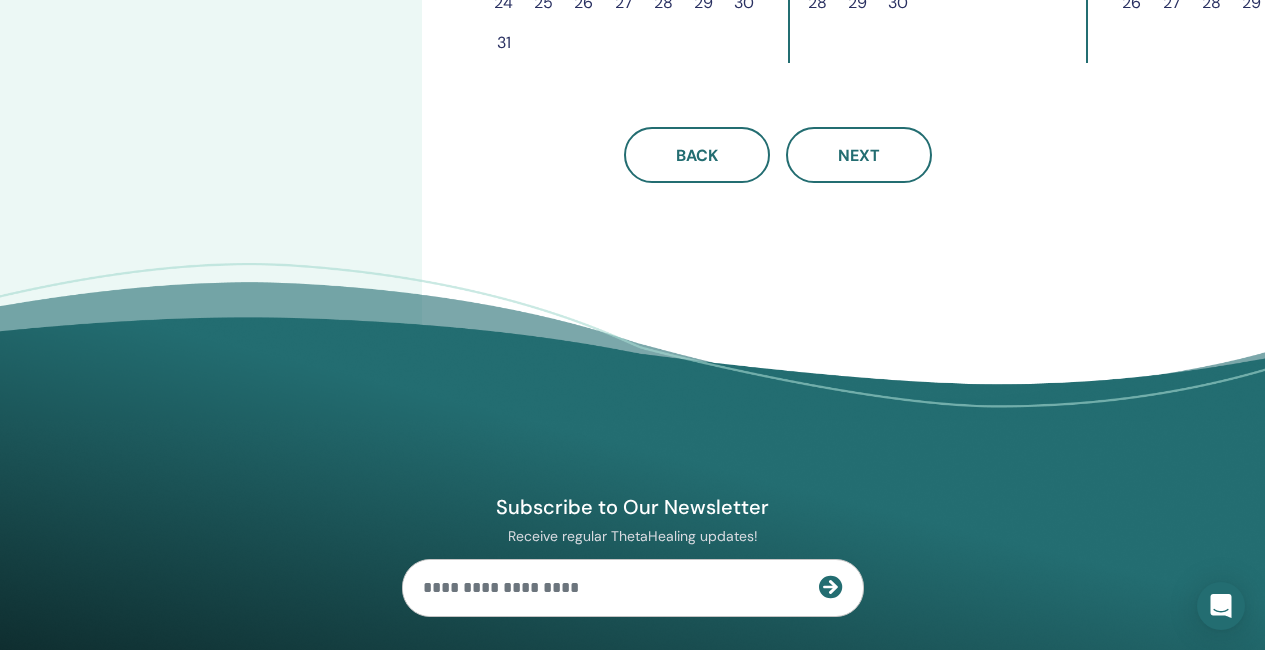 scroll, scrollTop: 500, scrollLeft: 0, axis: vertical 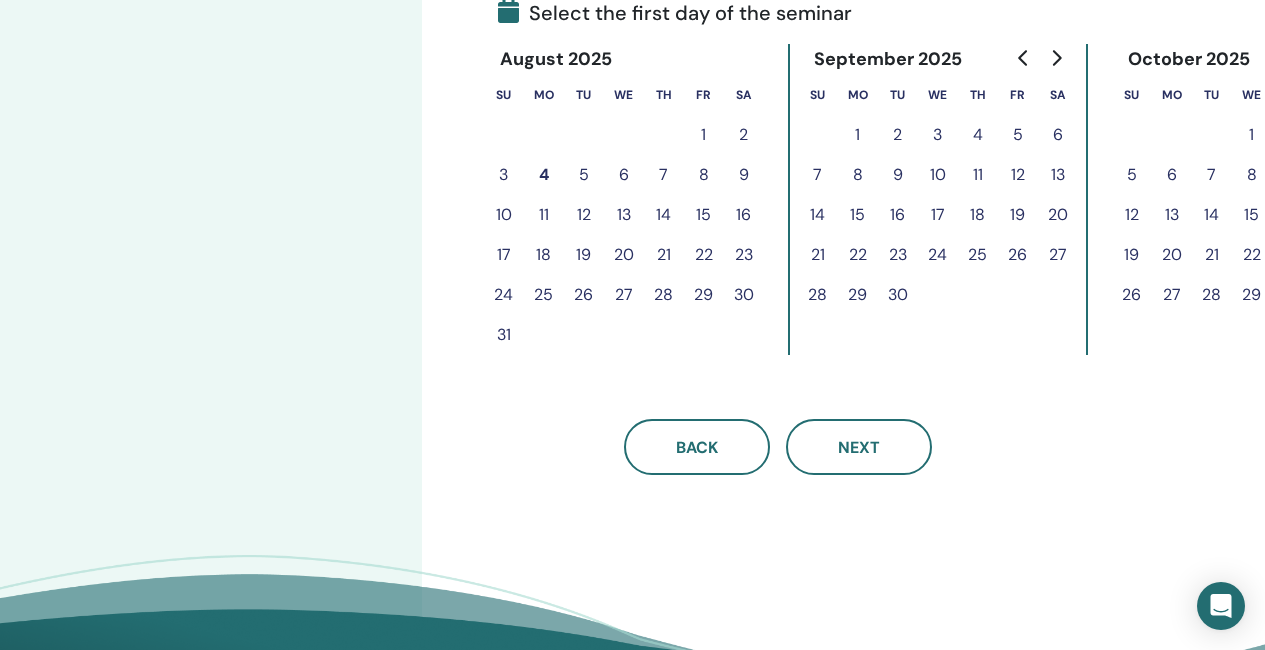 click on "14" at bounding box center [664, 215] 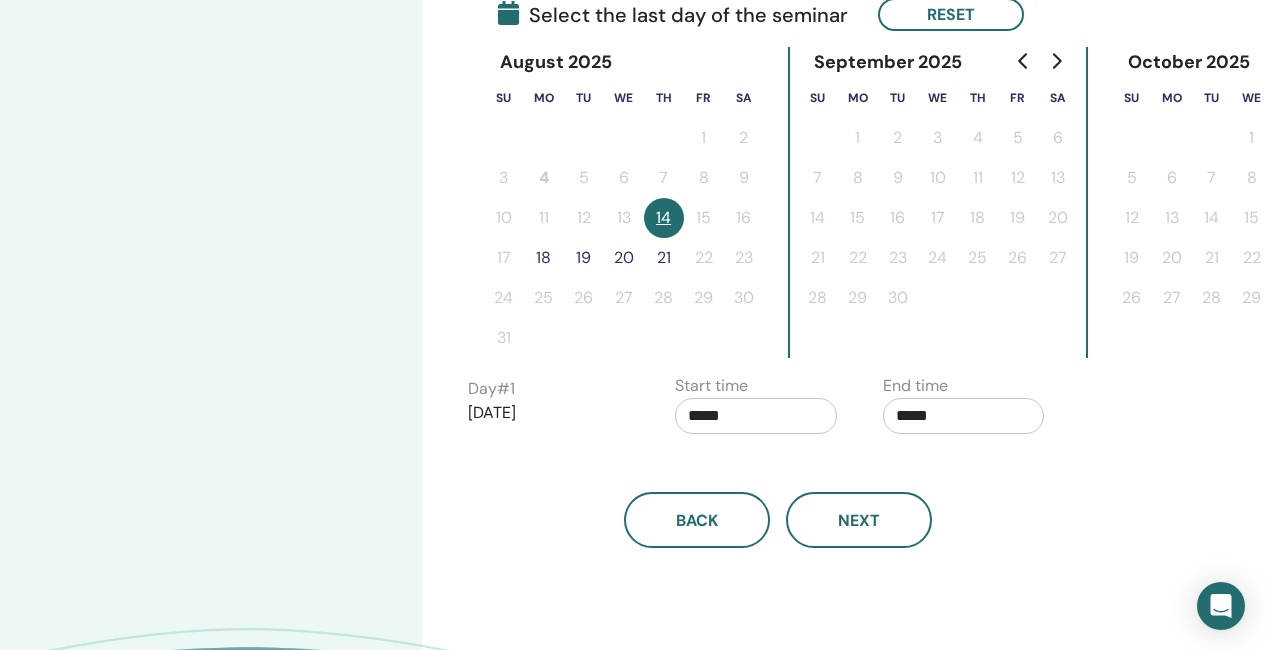 click on "18" at bounding box center (544, 258) 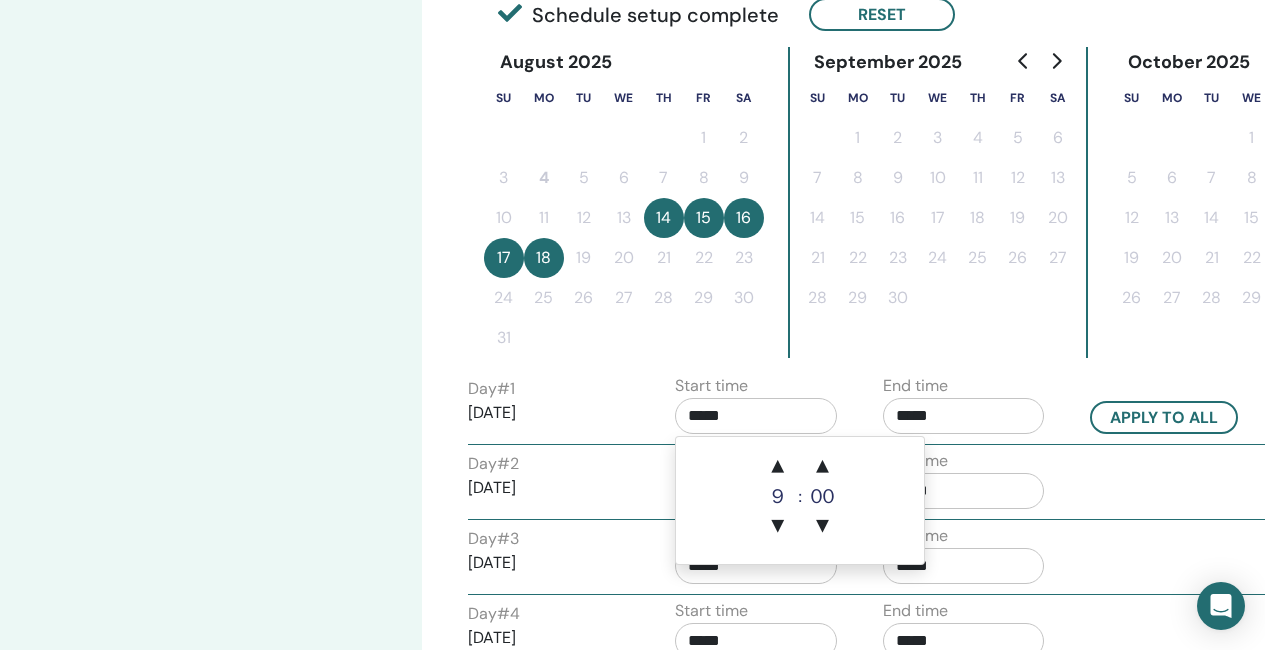 click on "*****" at bounding box center [756, 416] 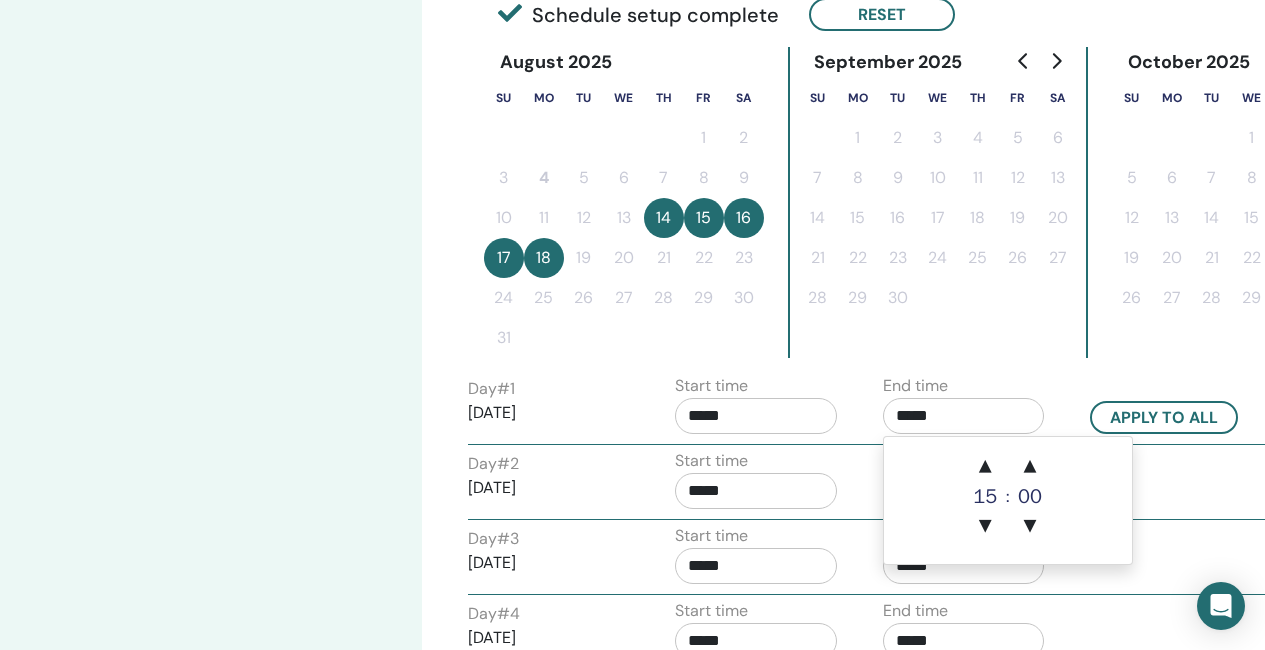 click on "*****" at bounding box center (964, 416) 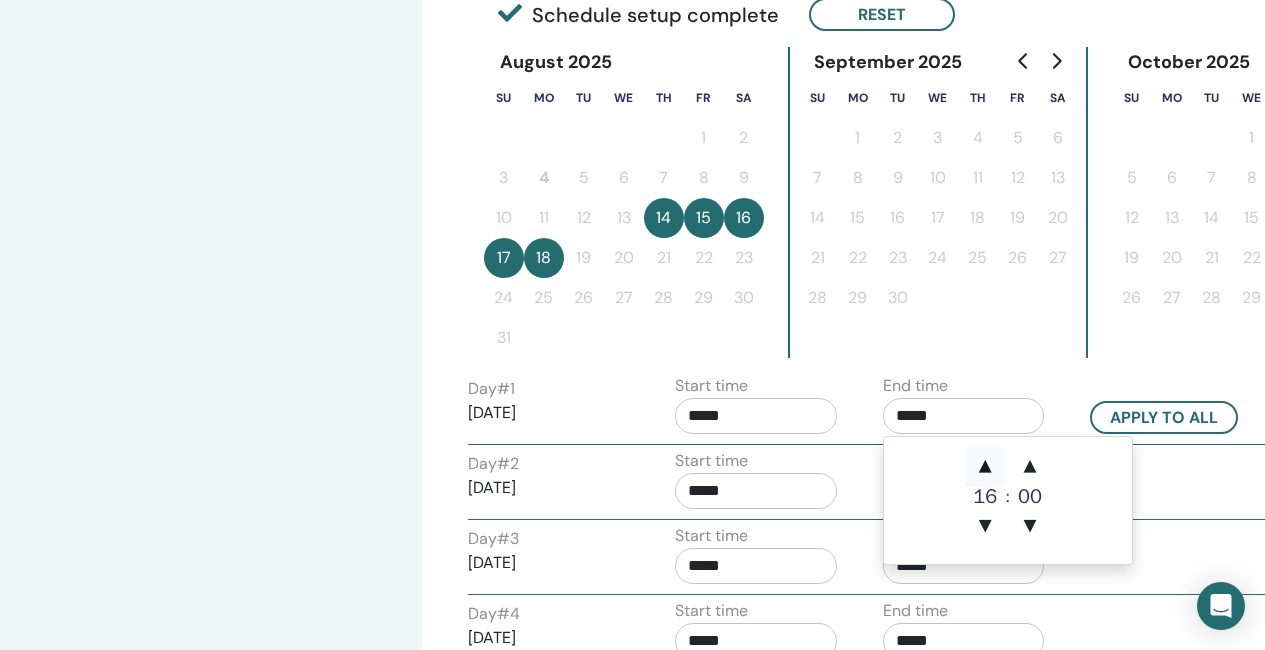click on "▲" at bounding box center [985, 467] 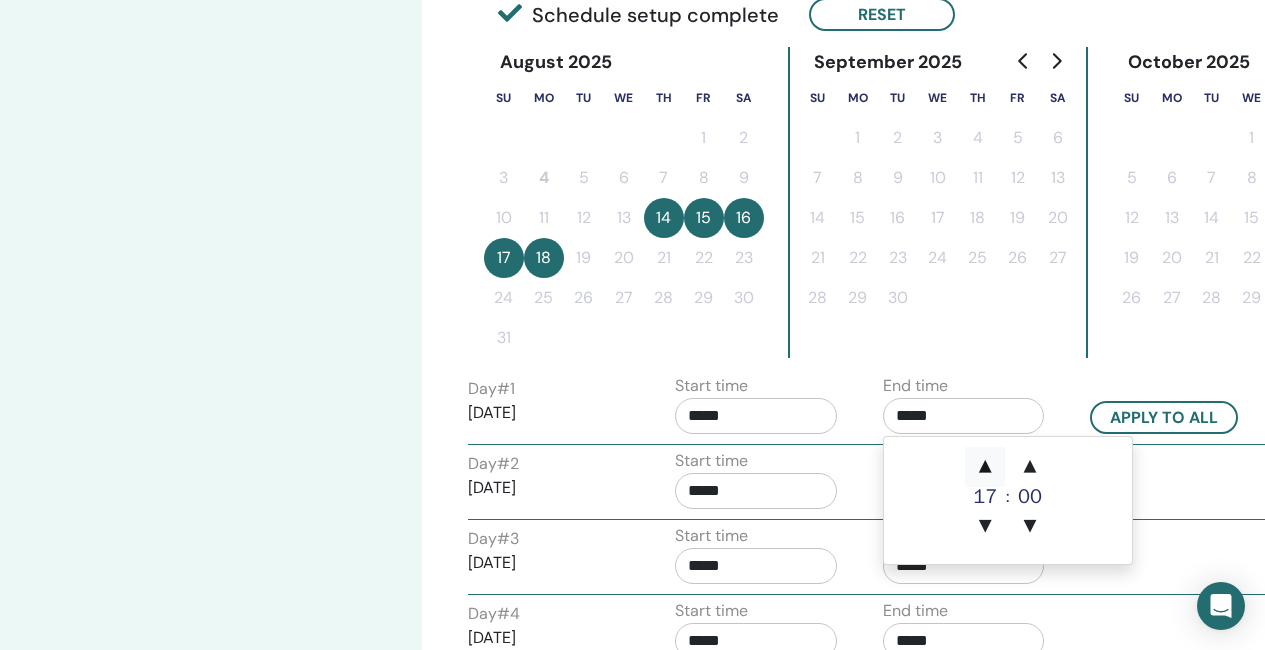 click on "▲" at bounding box center (985, 467) 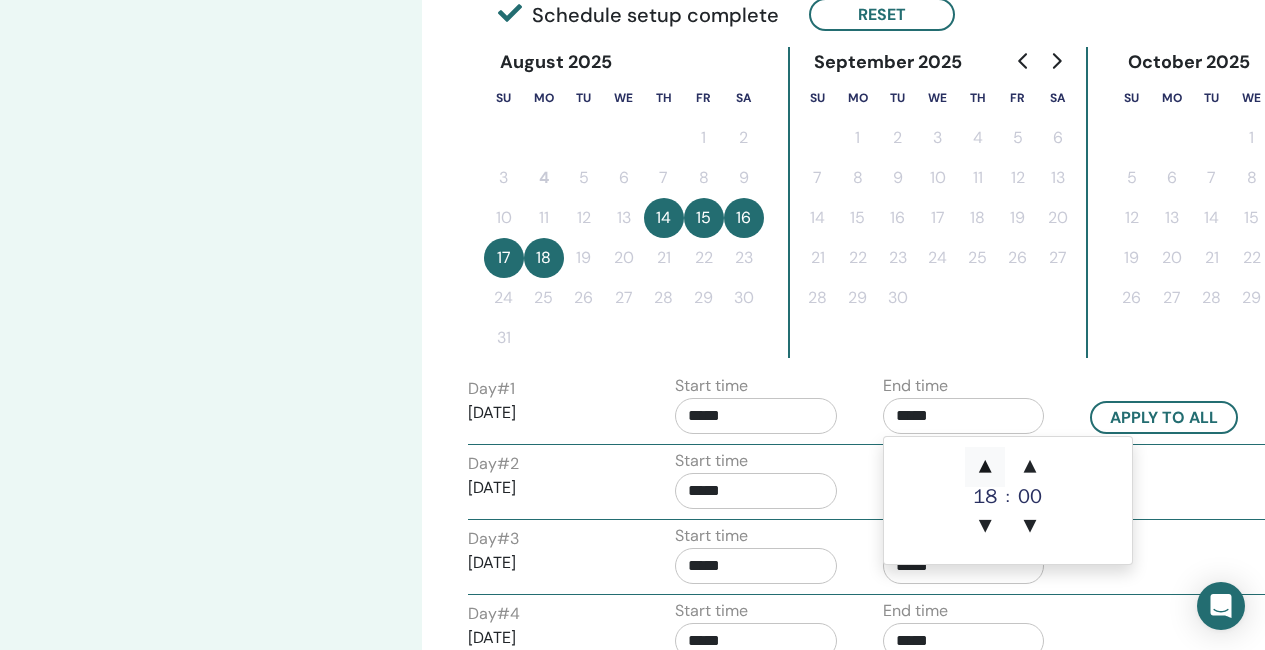 click on "▲" at bounding box center (985, 467) 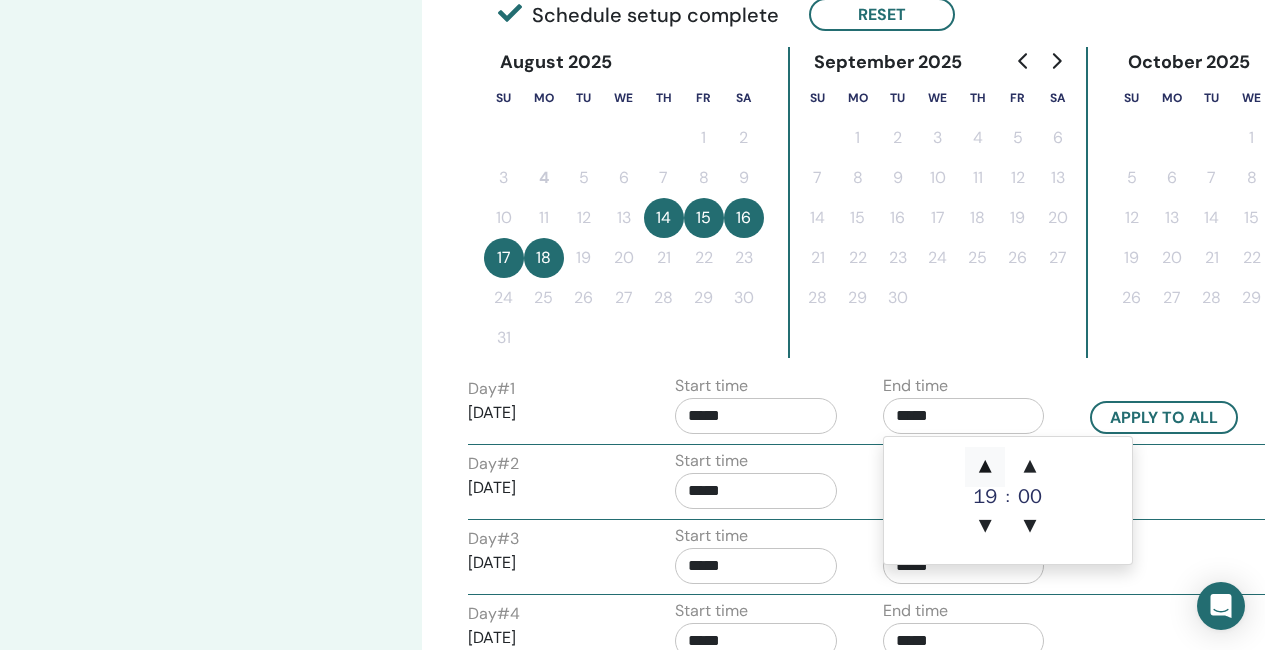 click on "▲" at bounding box center (985, 467) 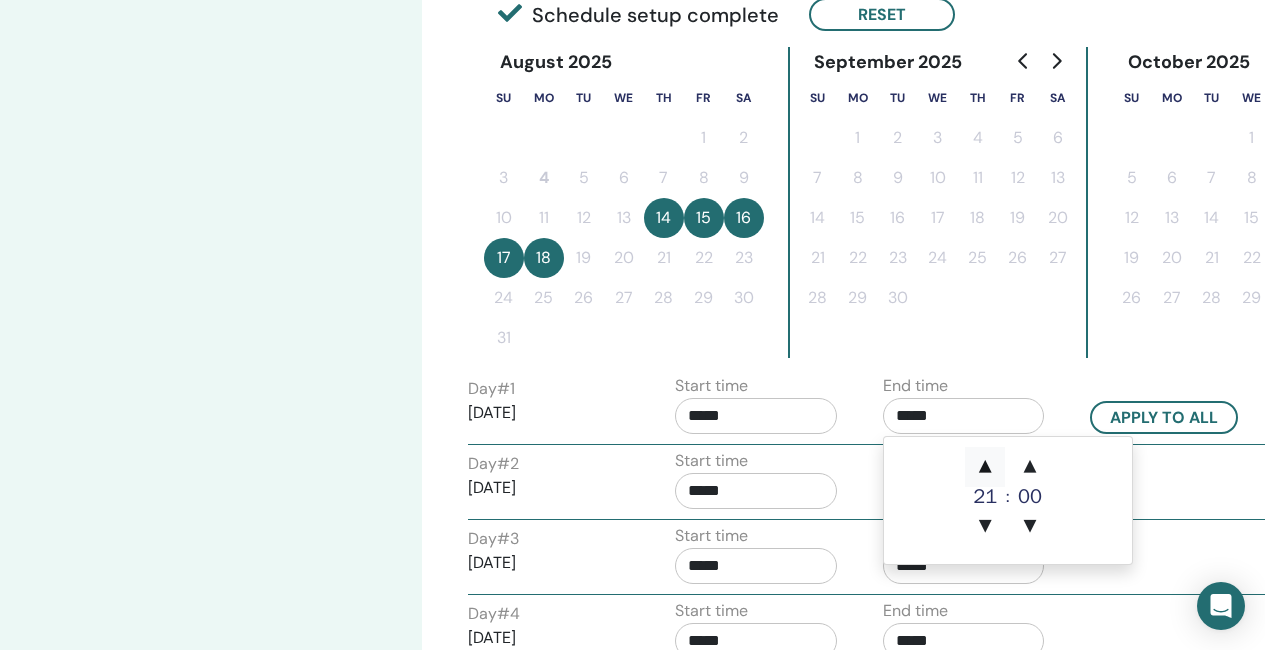 click on "▲" at bounding box center [985, 467] 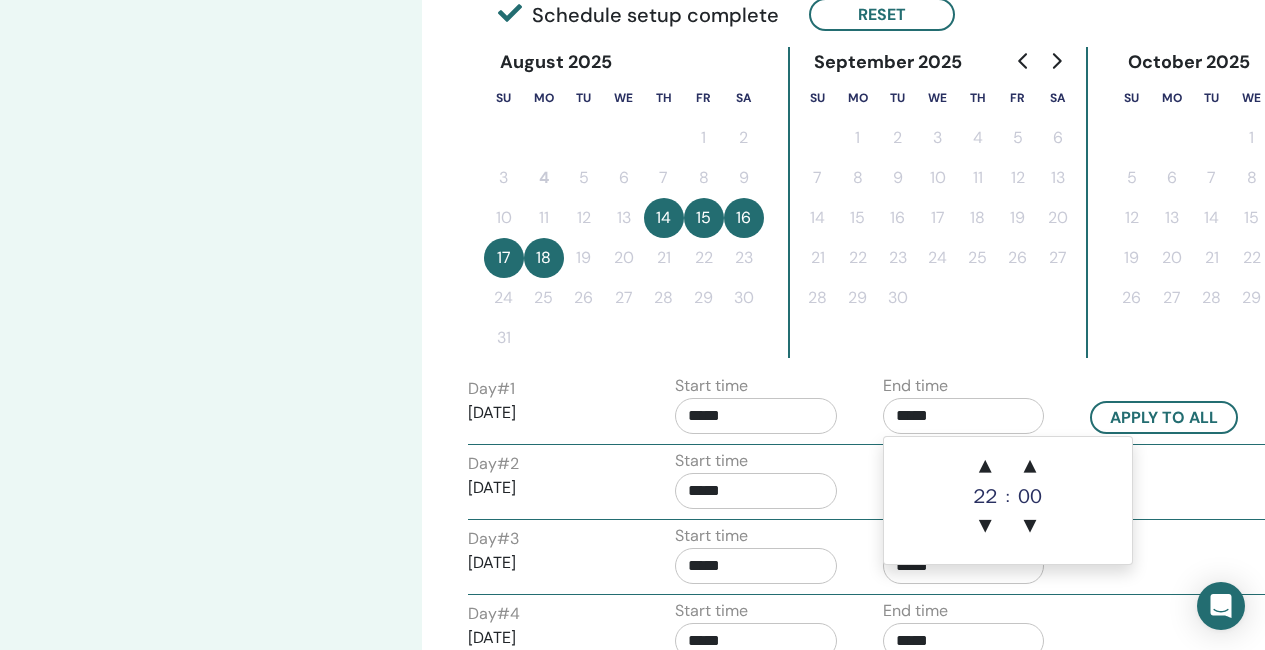 click on "*****" at bounding box center [756, 416] 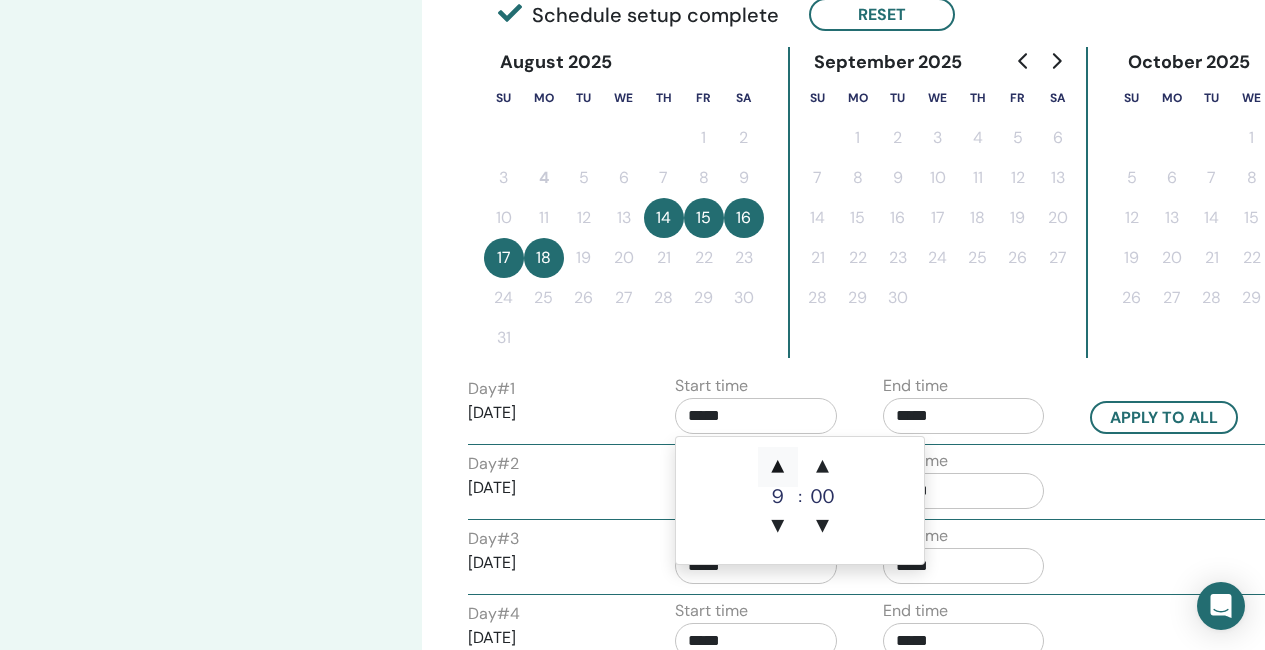 click on "▲" at bounding box center [778, 467] 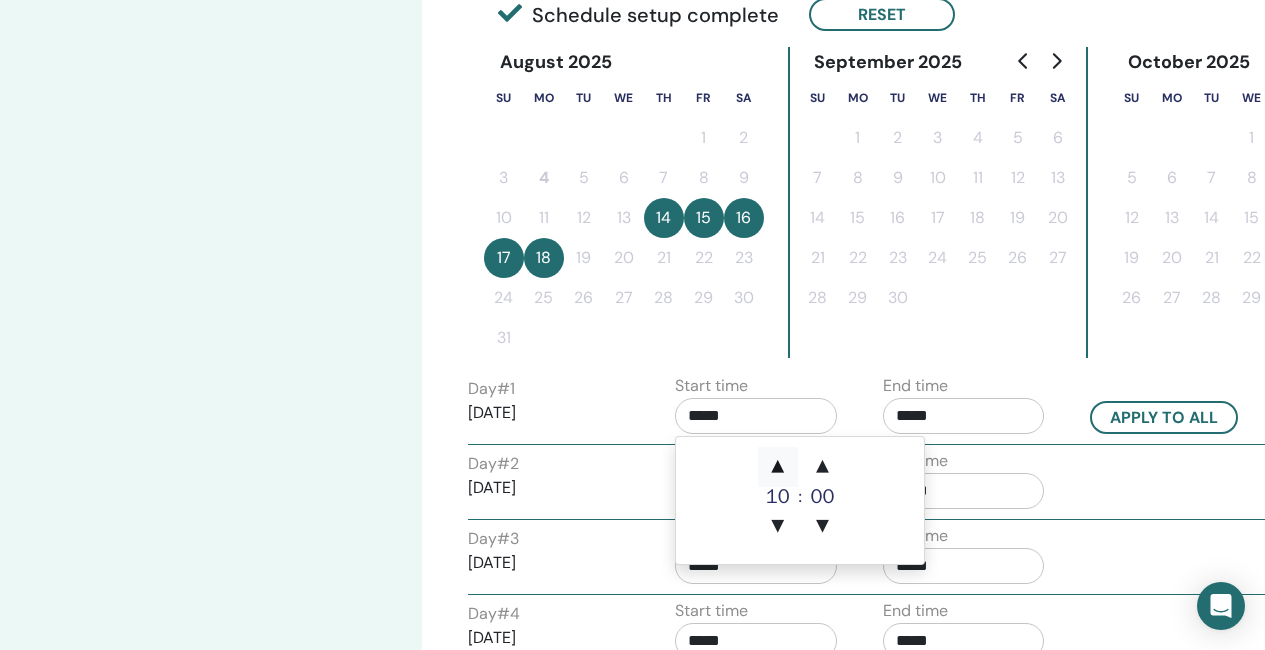 click on "▲" at bounding box center (778, 467) 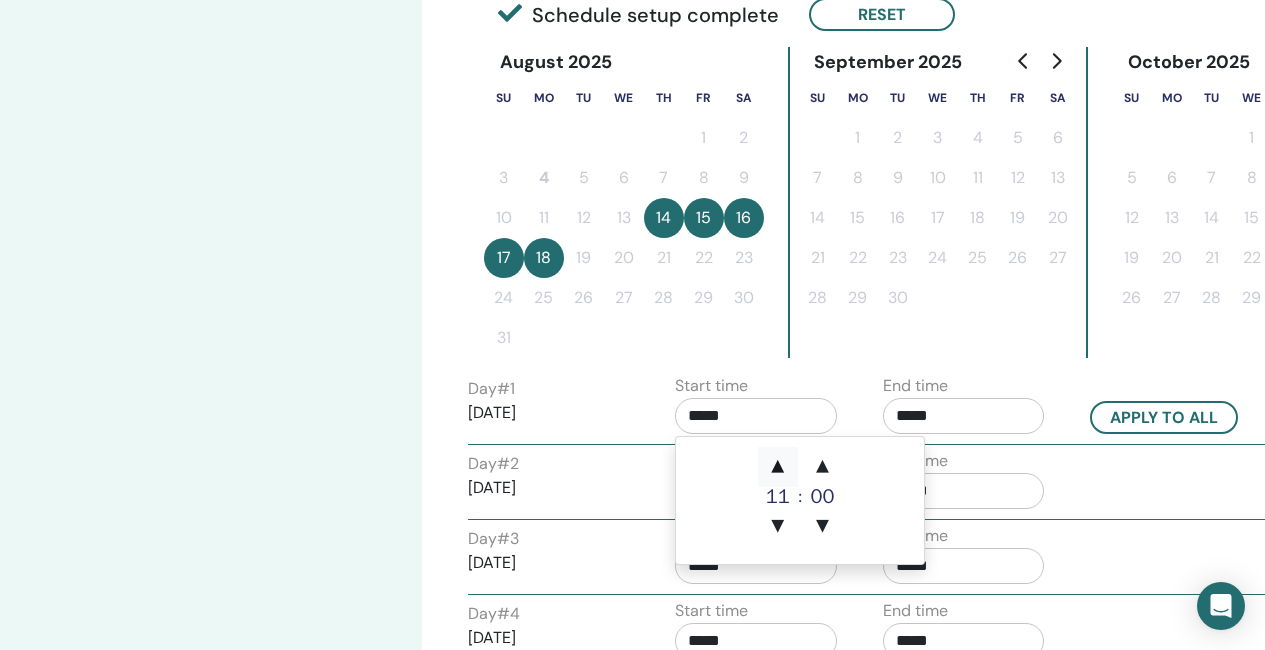 click on "▲" at bounding box center [778, 467] 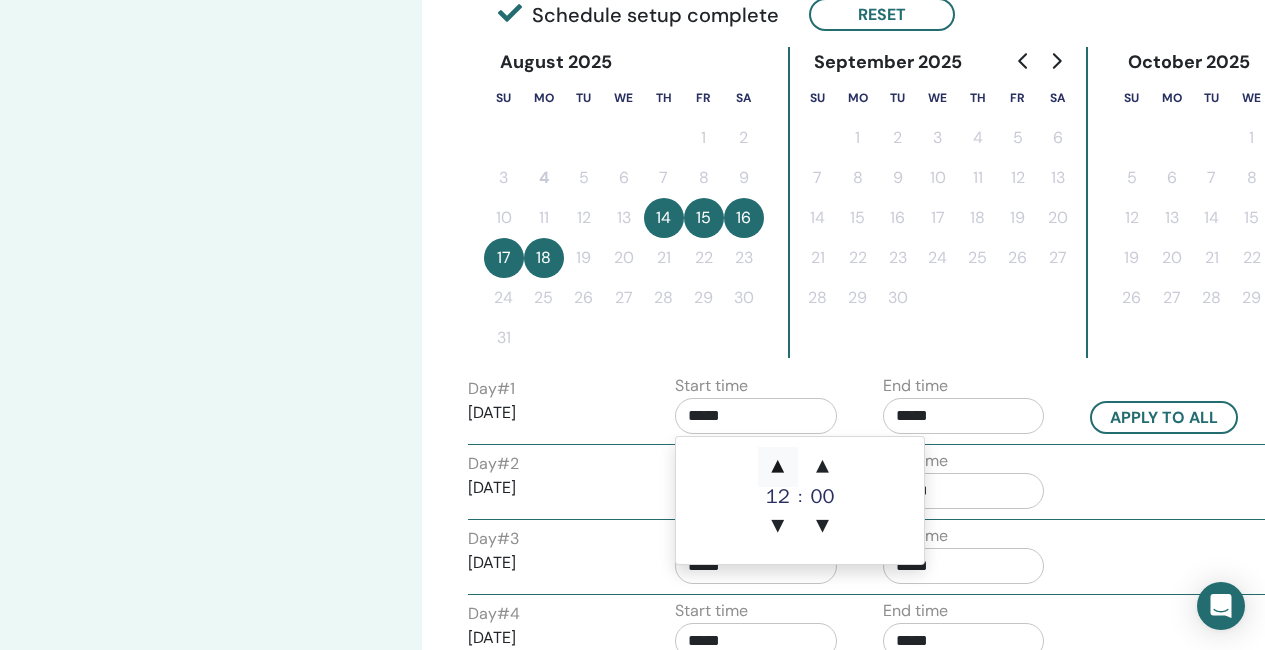click on "▲" at bounding box center (778, 467) 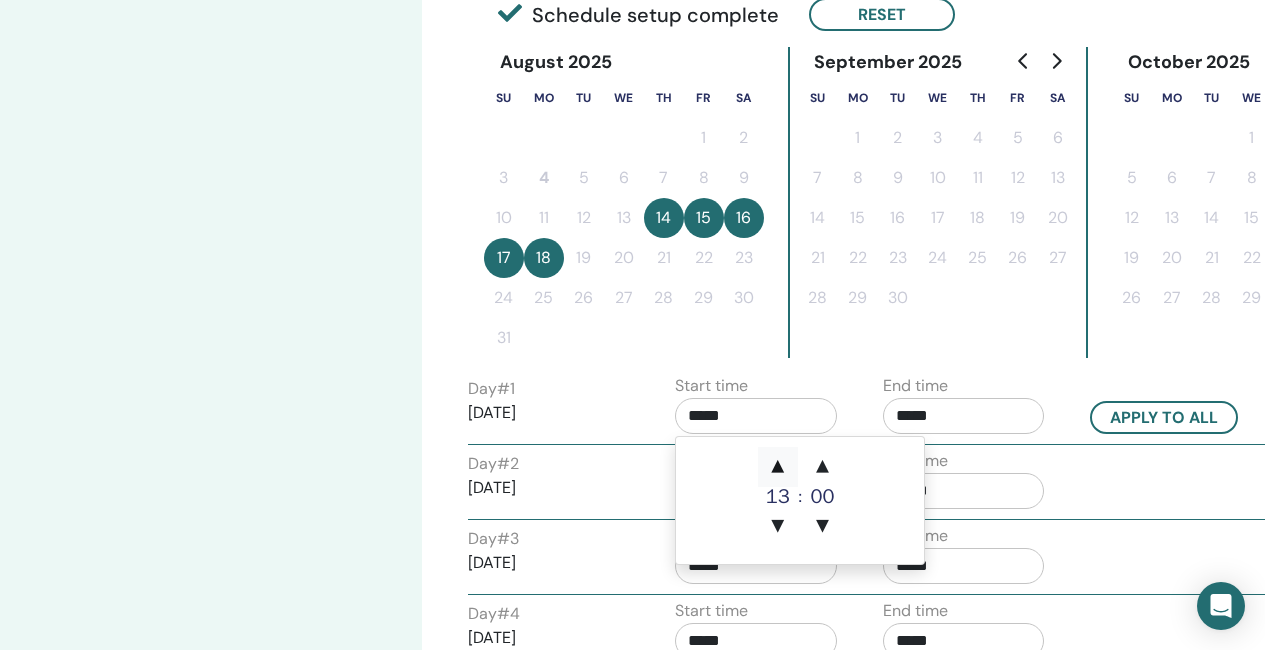 click on "▲" at bounding box center (778, 467) 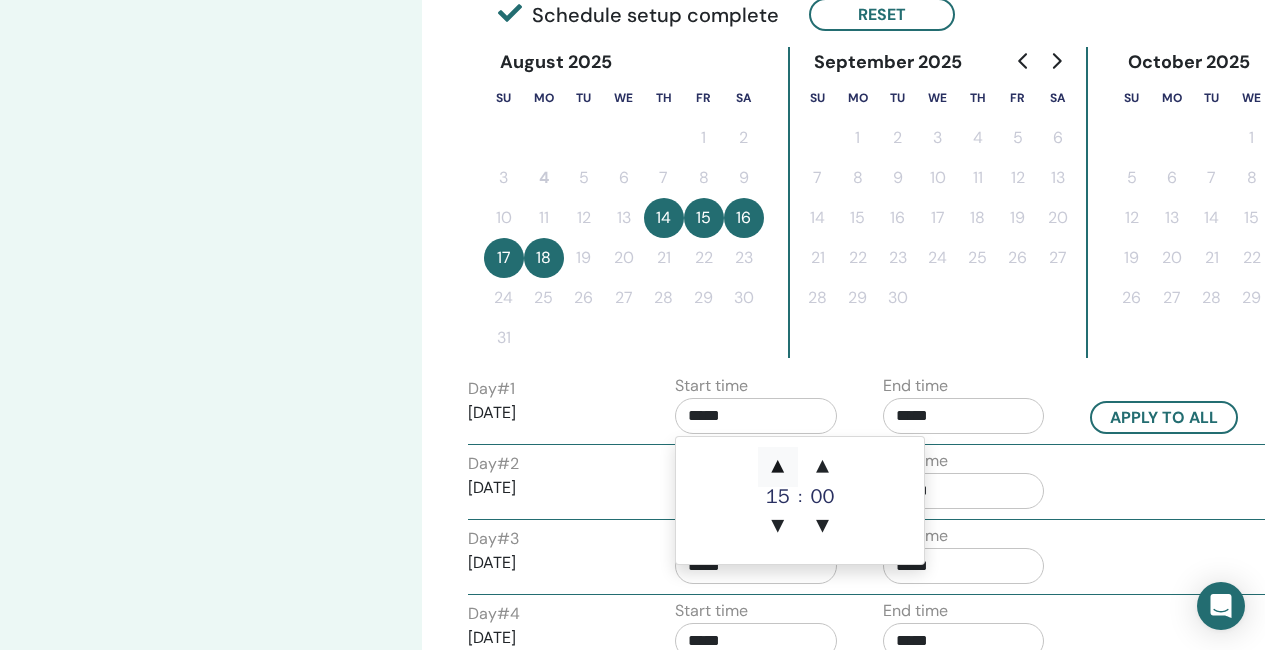 click on "▲" at bounding box center [778, 467] 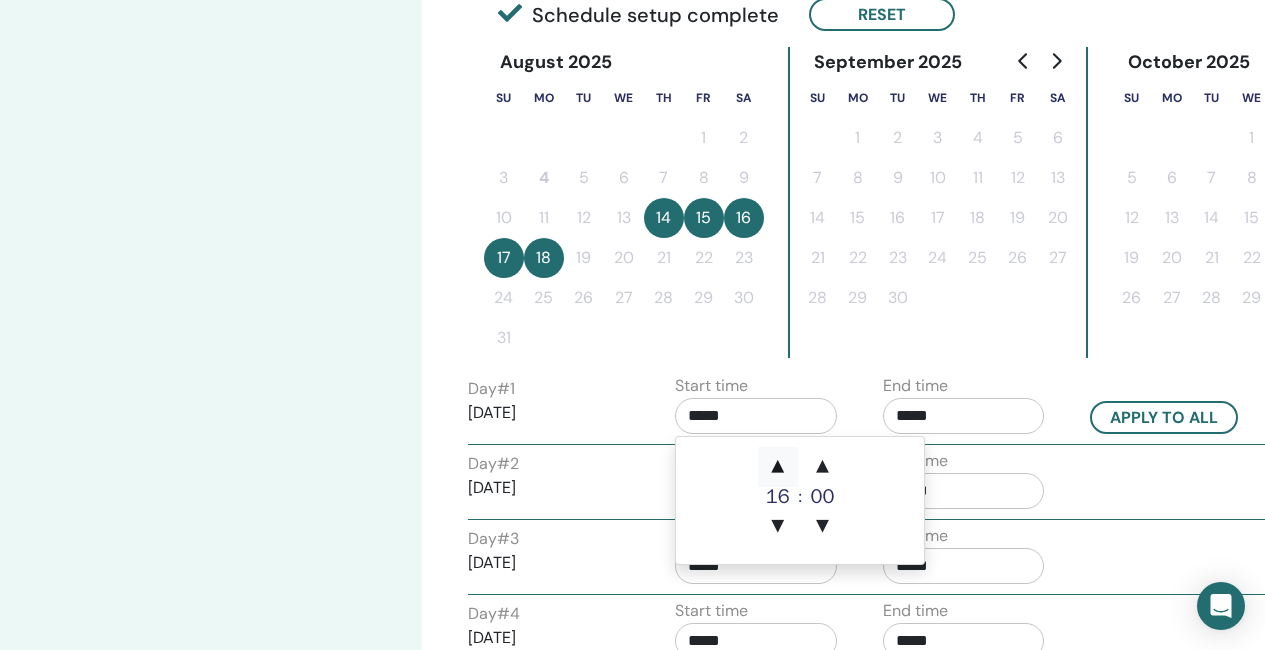 click on "▲" at bounding box center [778, 467] 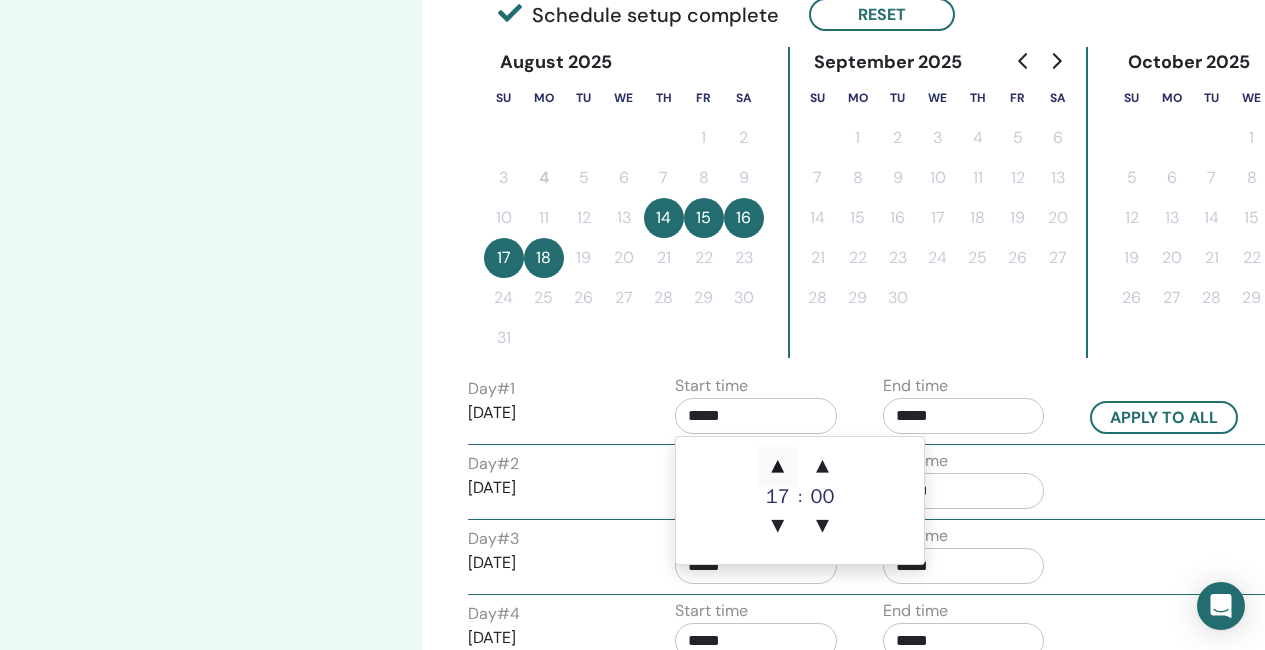 click on "▲" at bounding box center (778, 467) 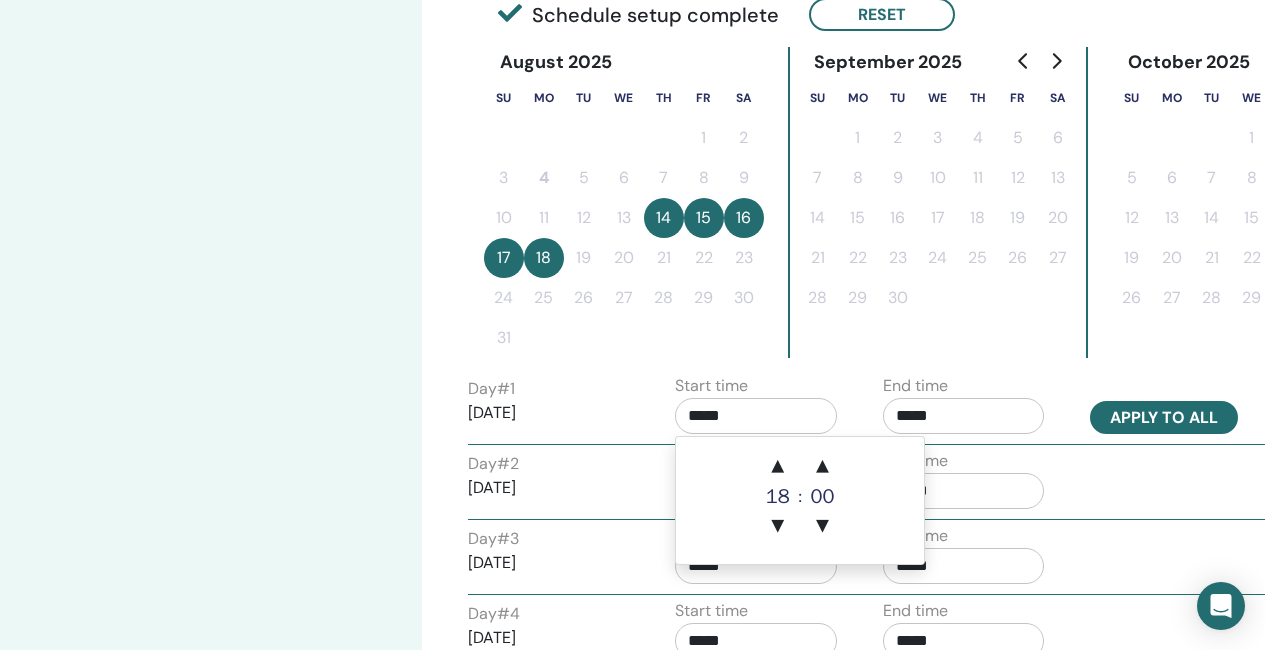 click on "Apply to all" at bounding box center (1164, 417) 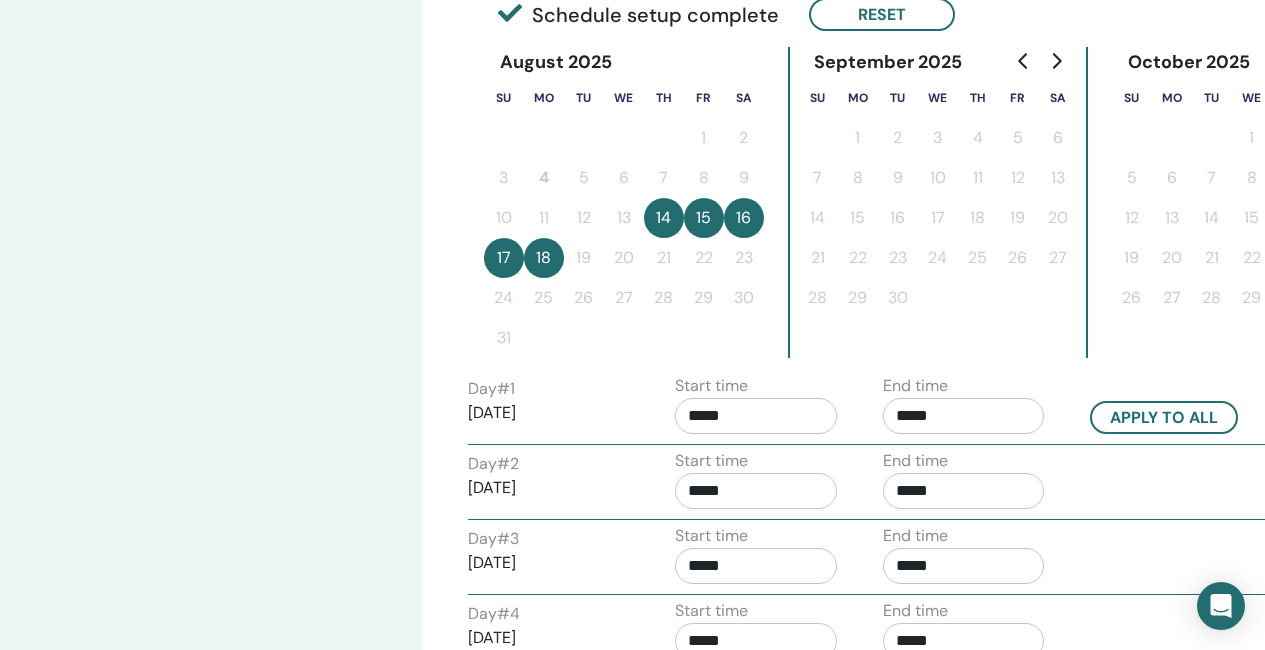 click on "*****" at bounding box center [756, 491] 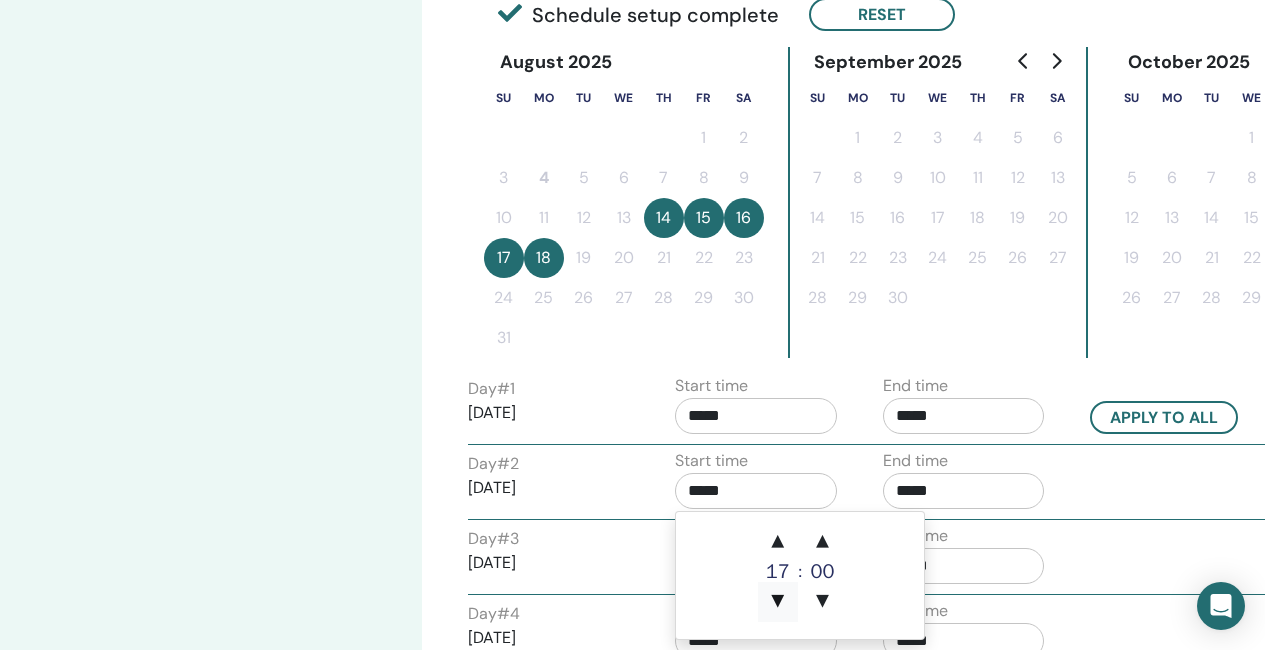 click on "▼" at bounding box center (778, 602) 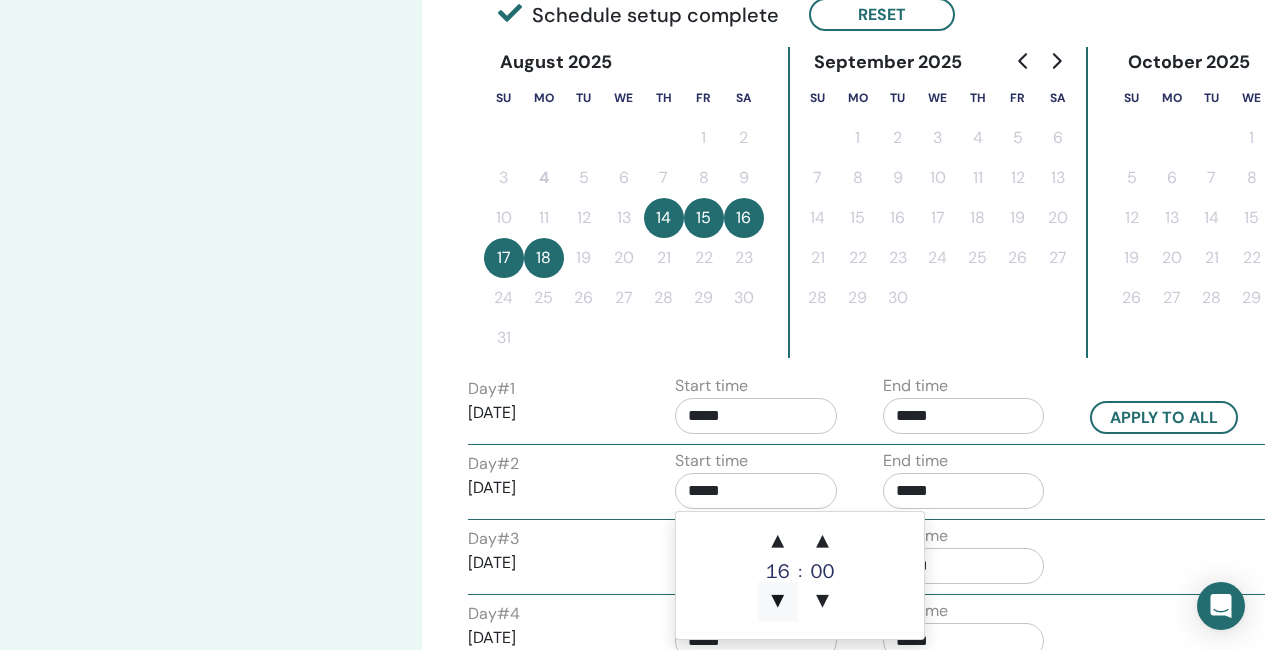 click on "▼" at bounding box center [778, 602] 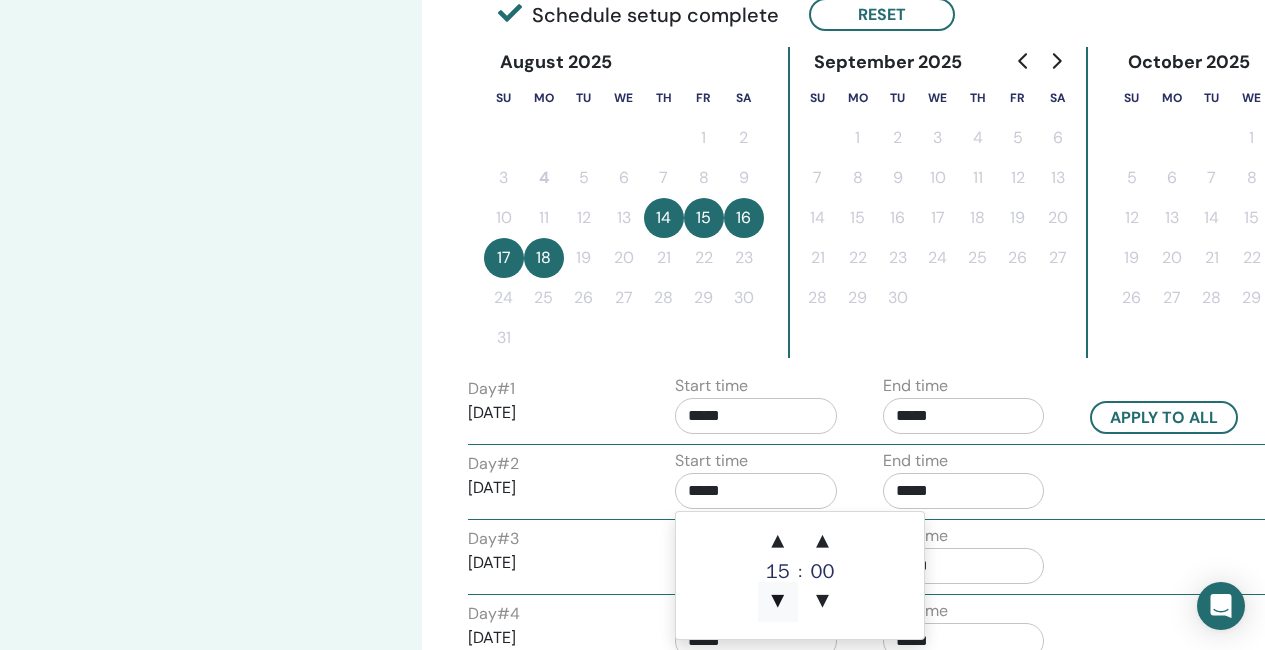 click on "▼" at bounding box center (778, 602) 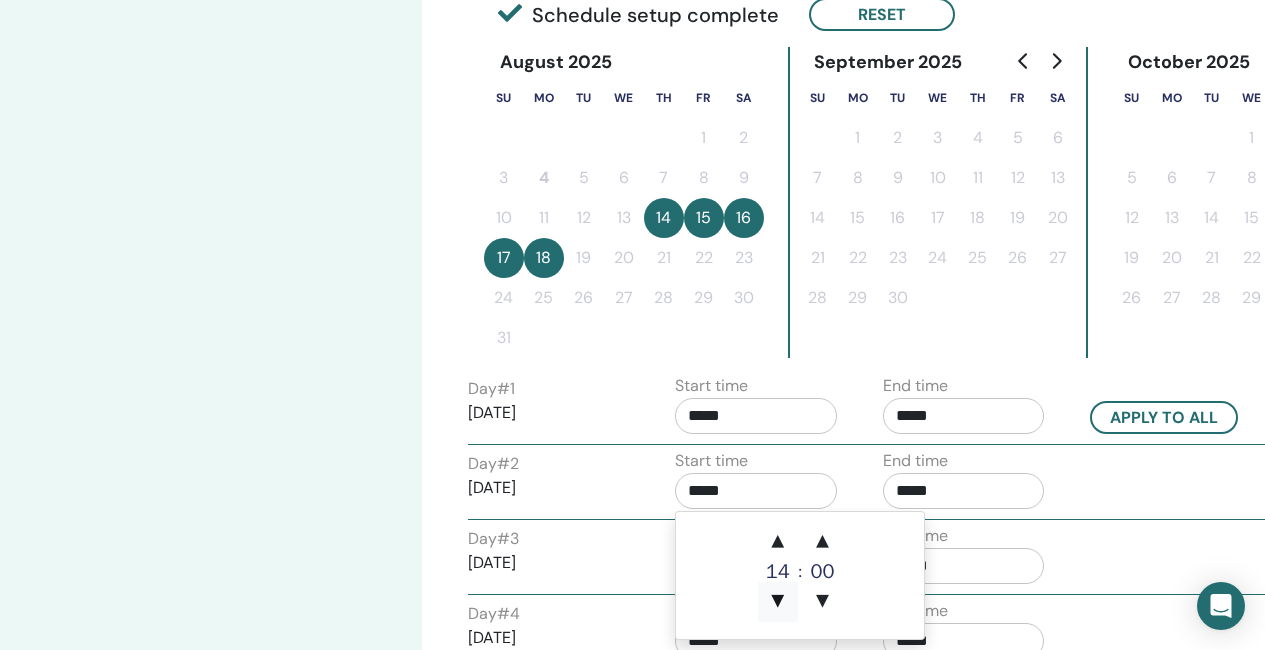 click on "▼" at bounding box center [778, 602] 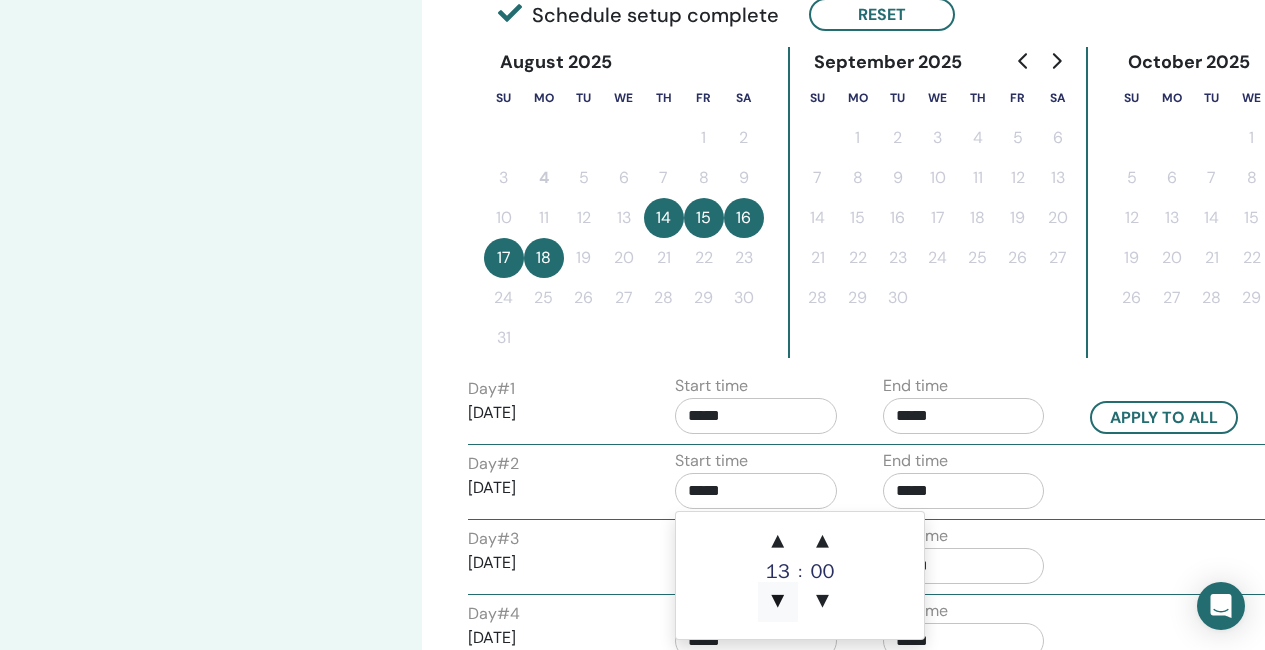 click on "▼" at bounding box center [778, 602] 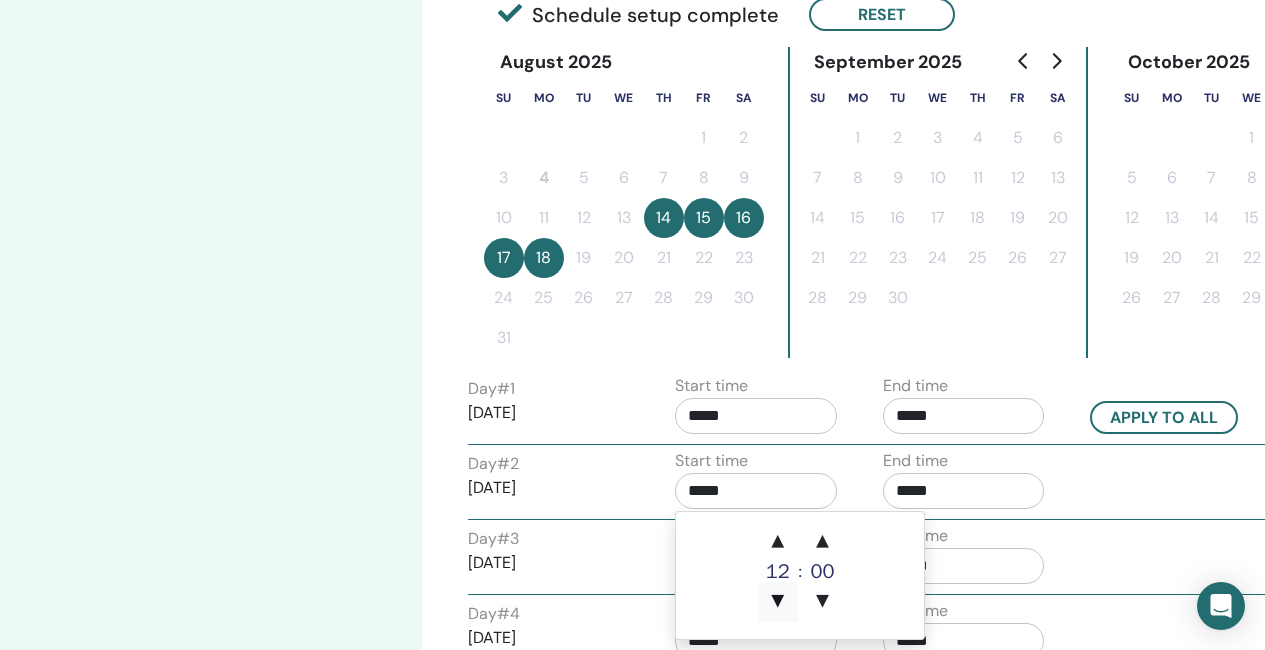 click on "▼" at bounding box center [778, 602] 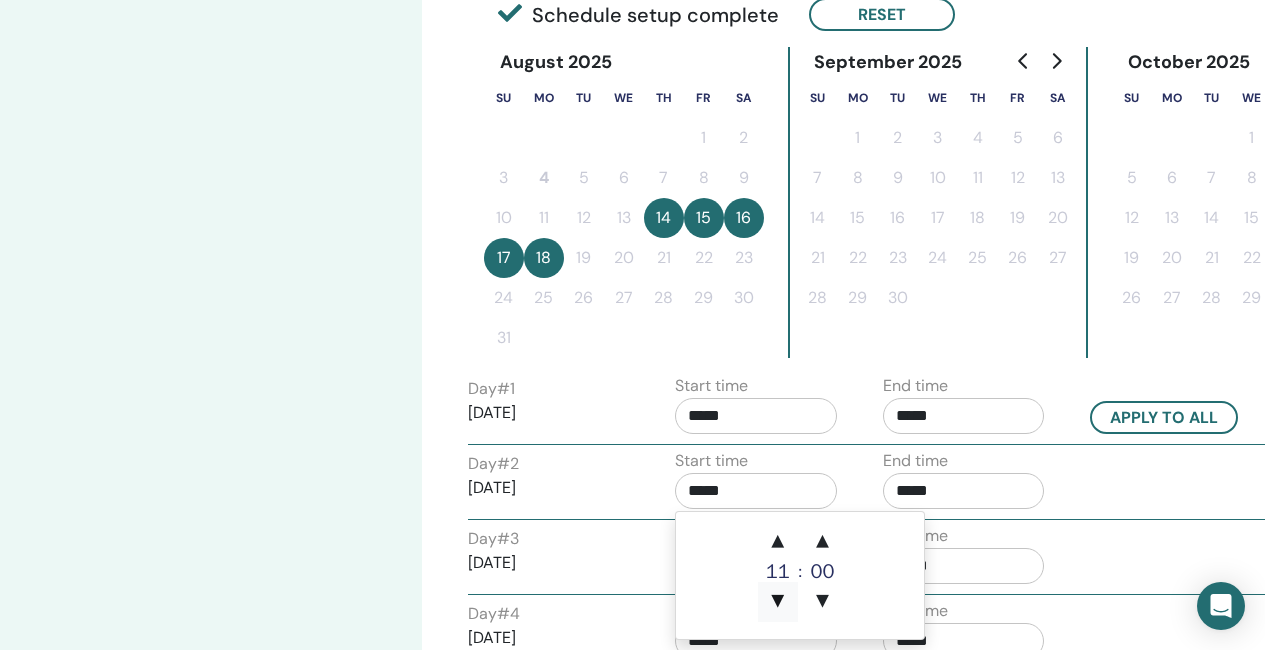 click on "▼" at bounding box center (778, 602) 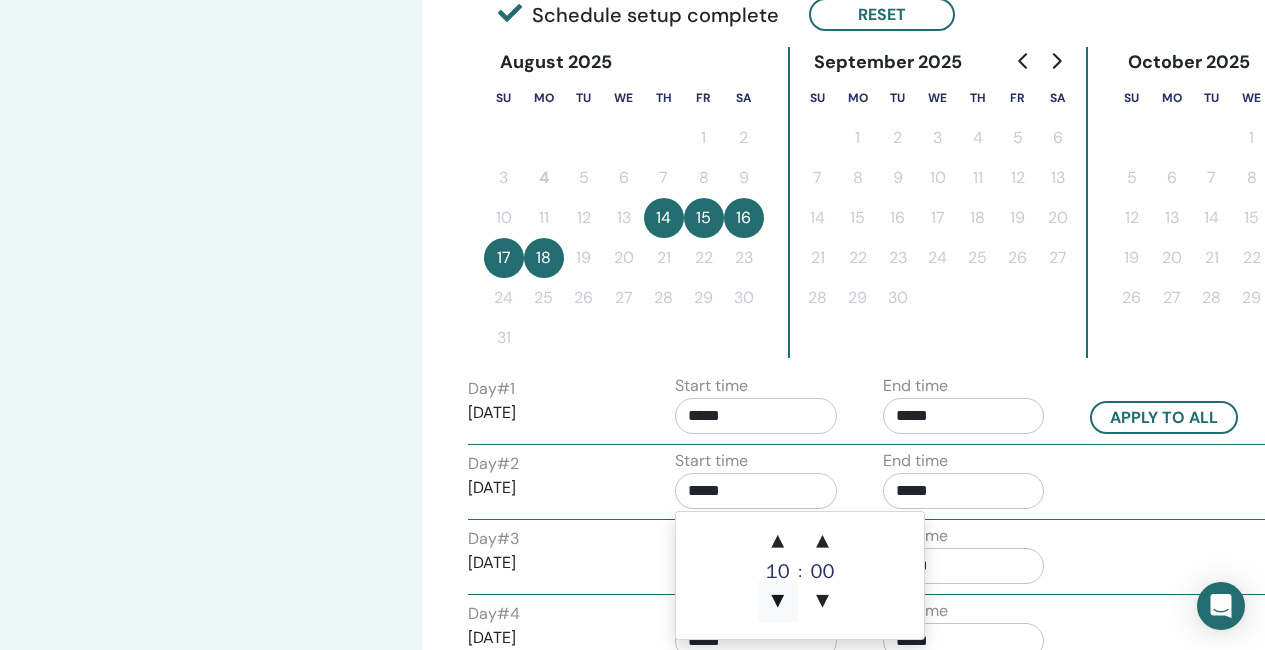 click on "▼" at bounding box center [778, 602] 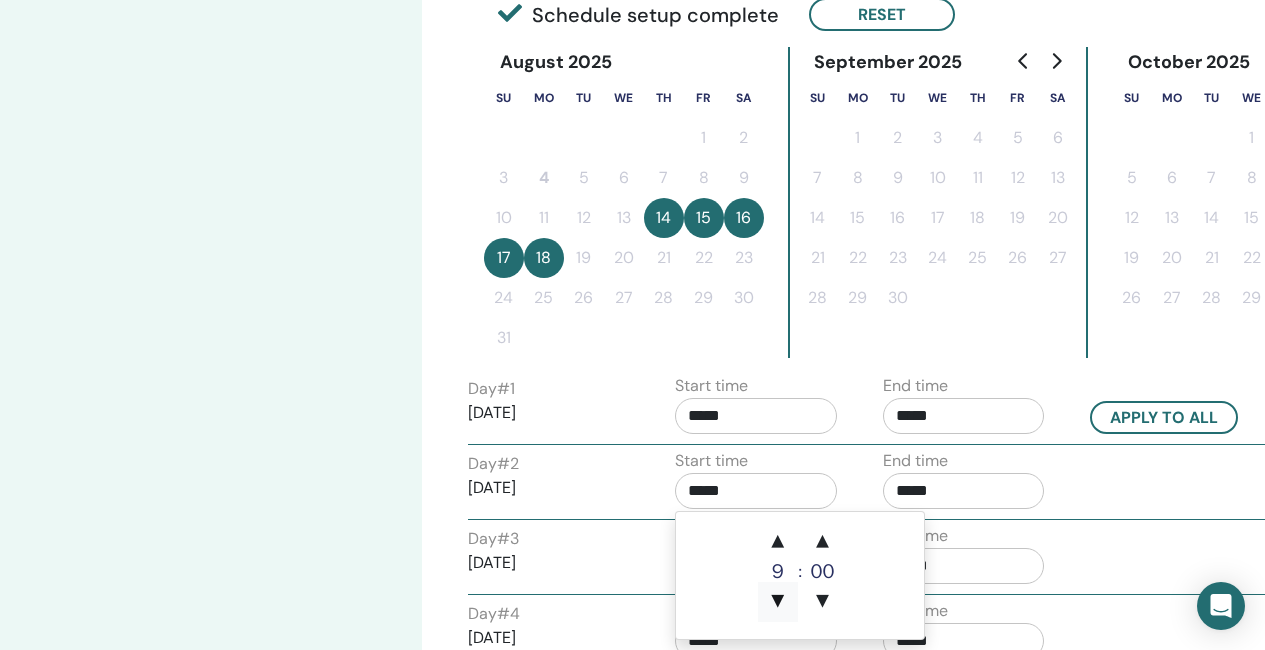 click on "▼" at bounding box center (778, 602) 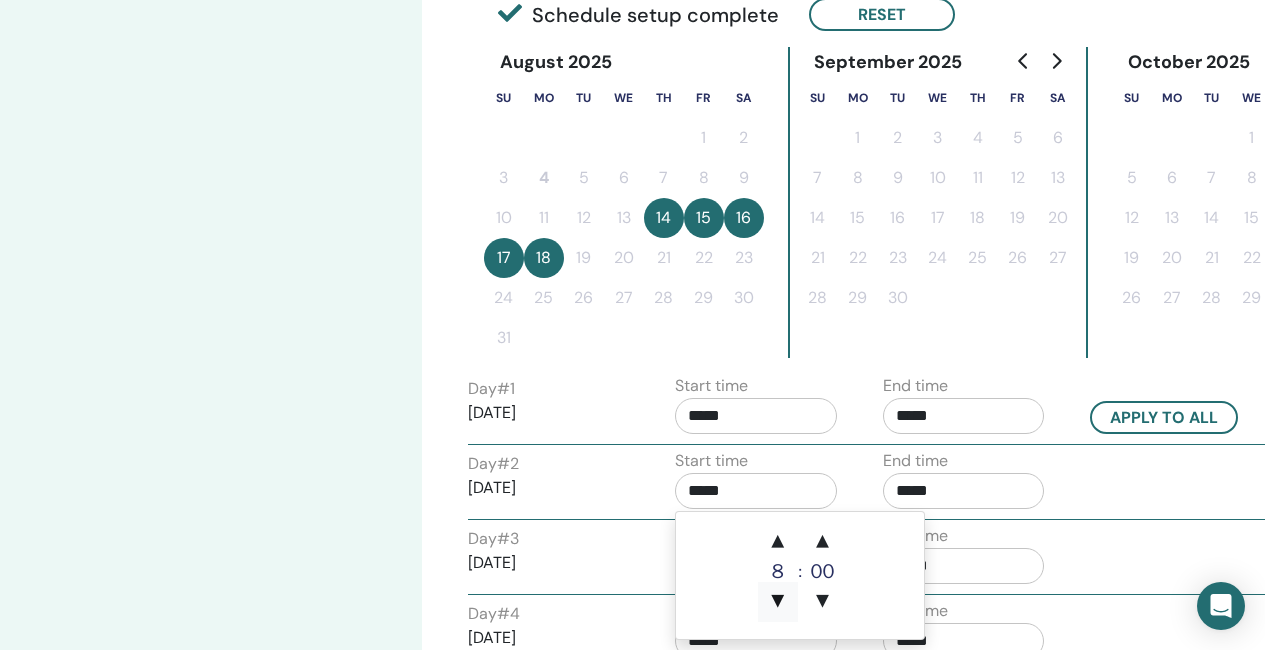 click on "▼" at bounding box center (778, 602) 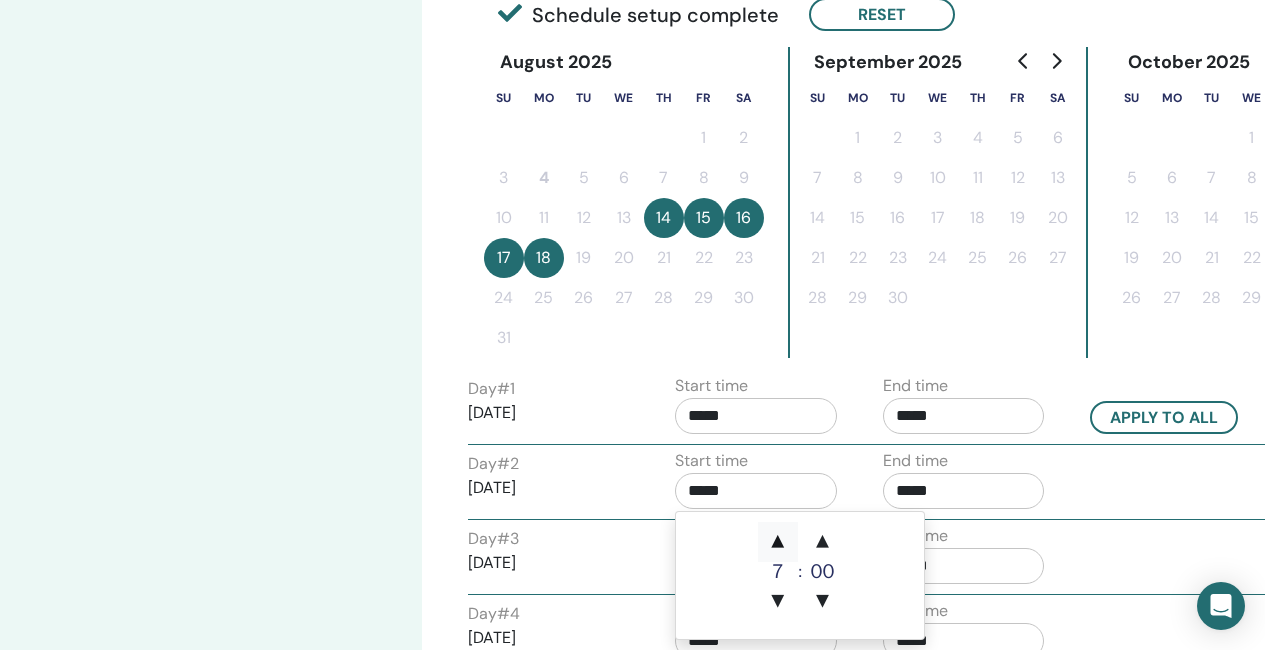 click on "▲" at bounding box center [778, 542] 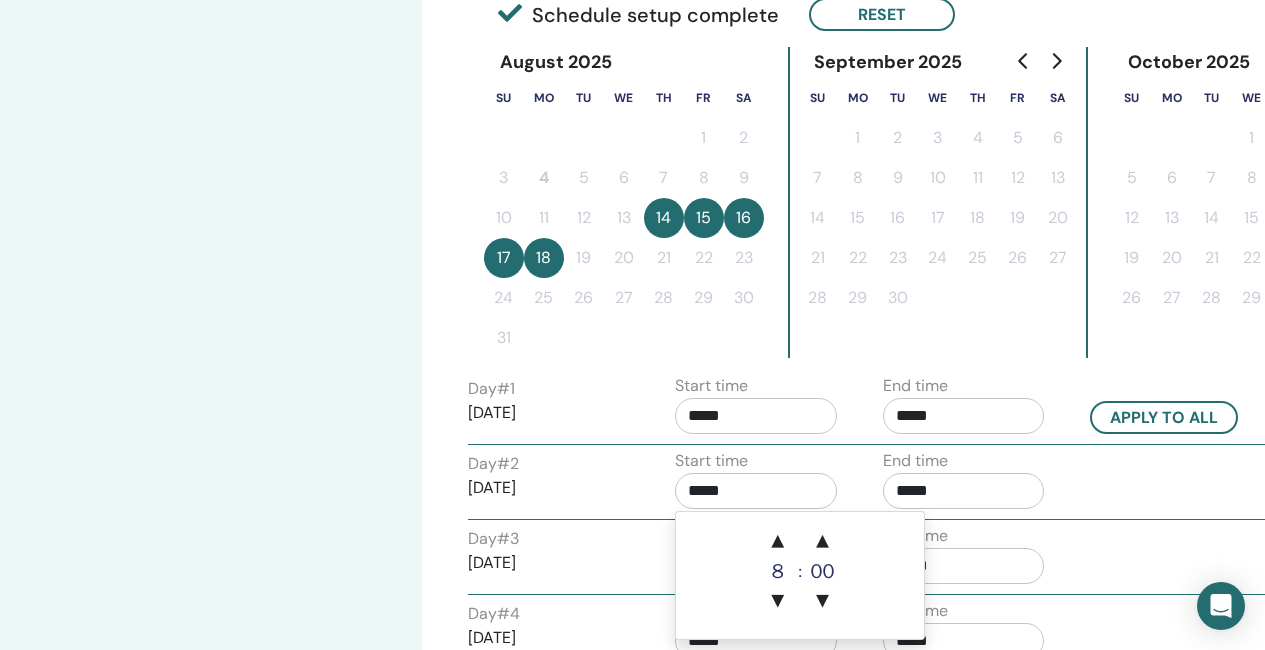 click on "*****" at bounding box center (964, 491) 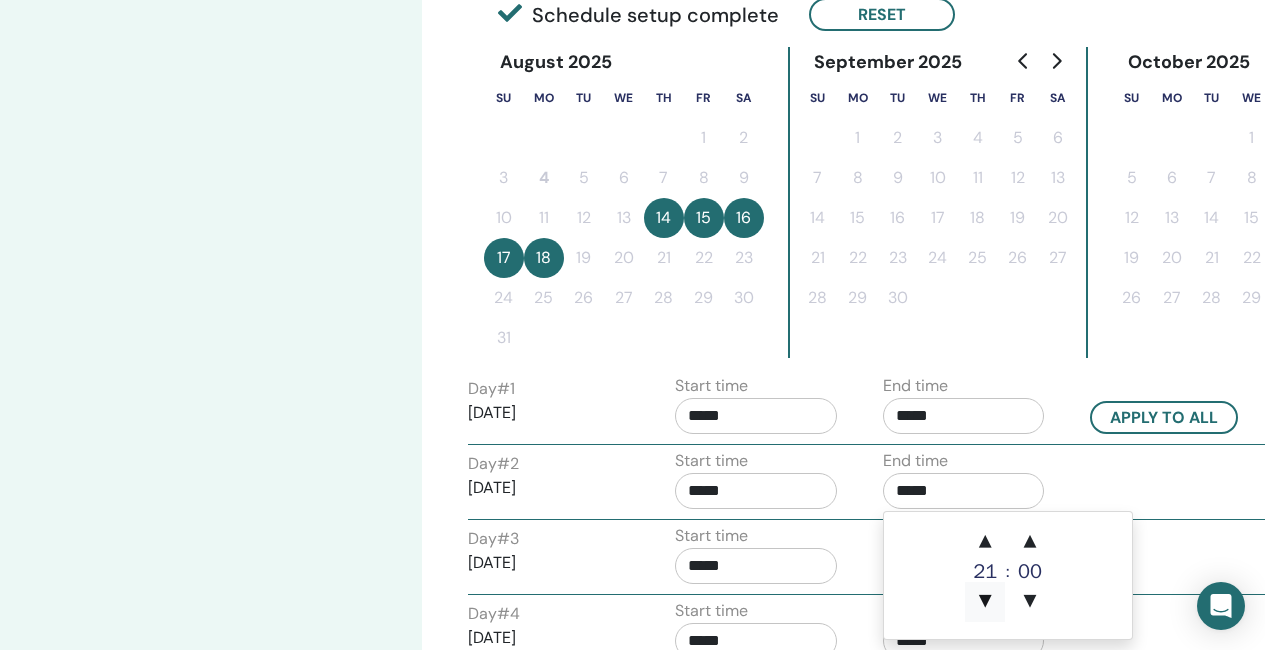 click on "▼" at bounding box center (985, 602) 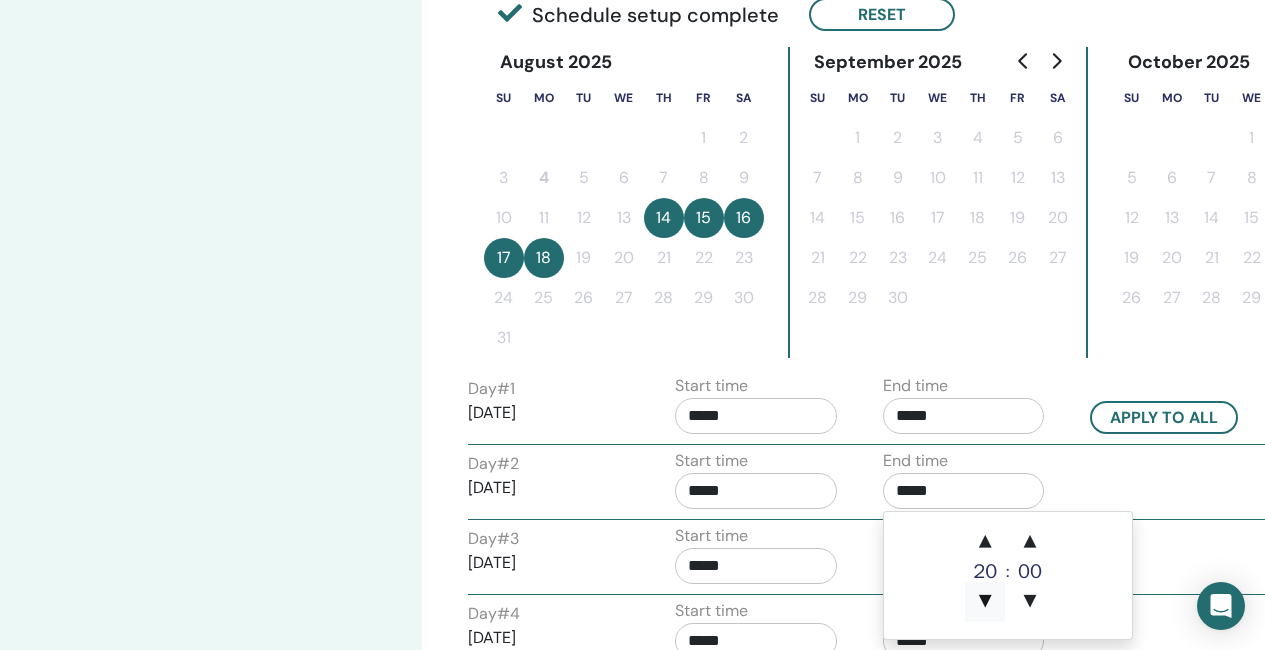 click on "▼" at bounding box center (985, 602) 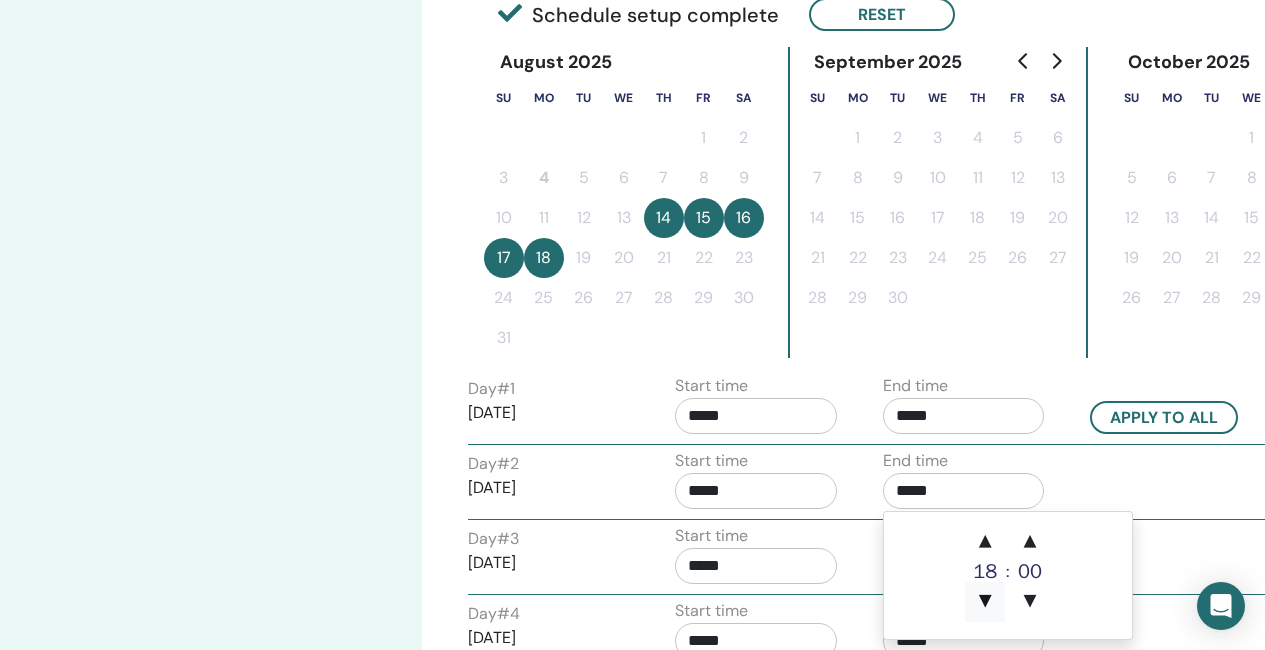 click on "▼" at bounding box center [985, 602] 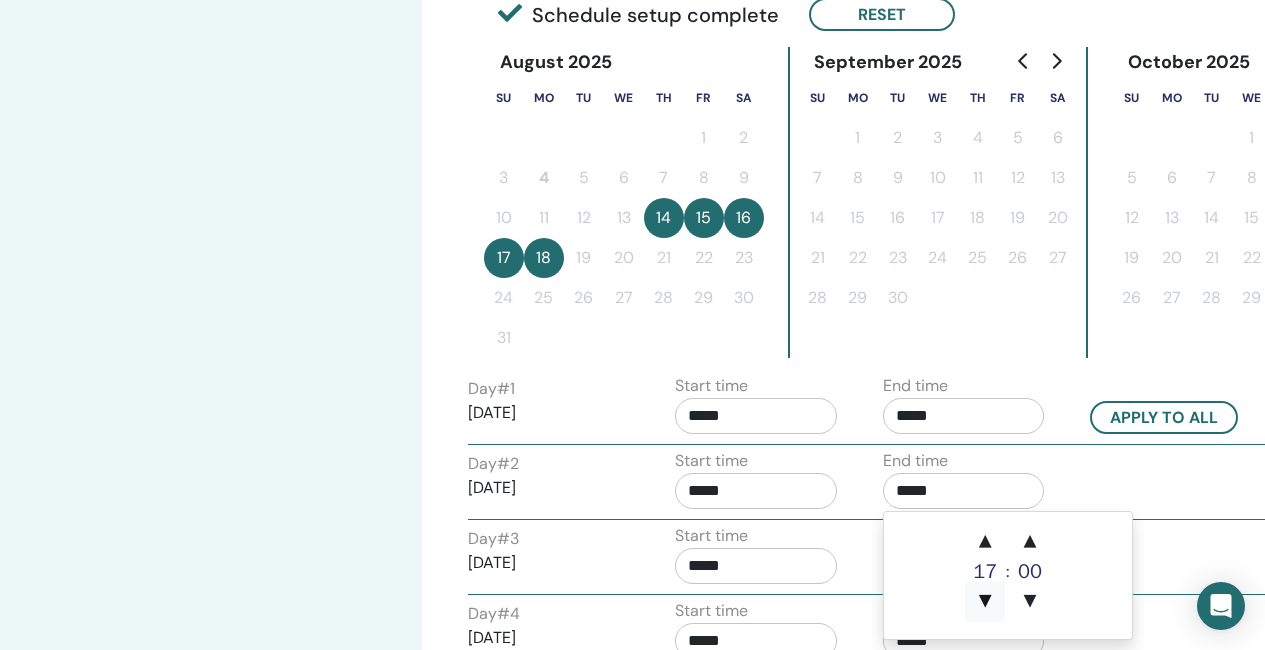 click on "▼" at bounding box center [985, 602] 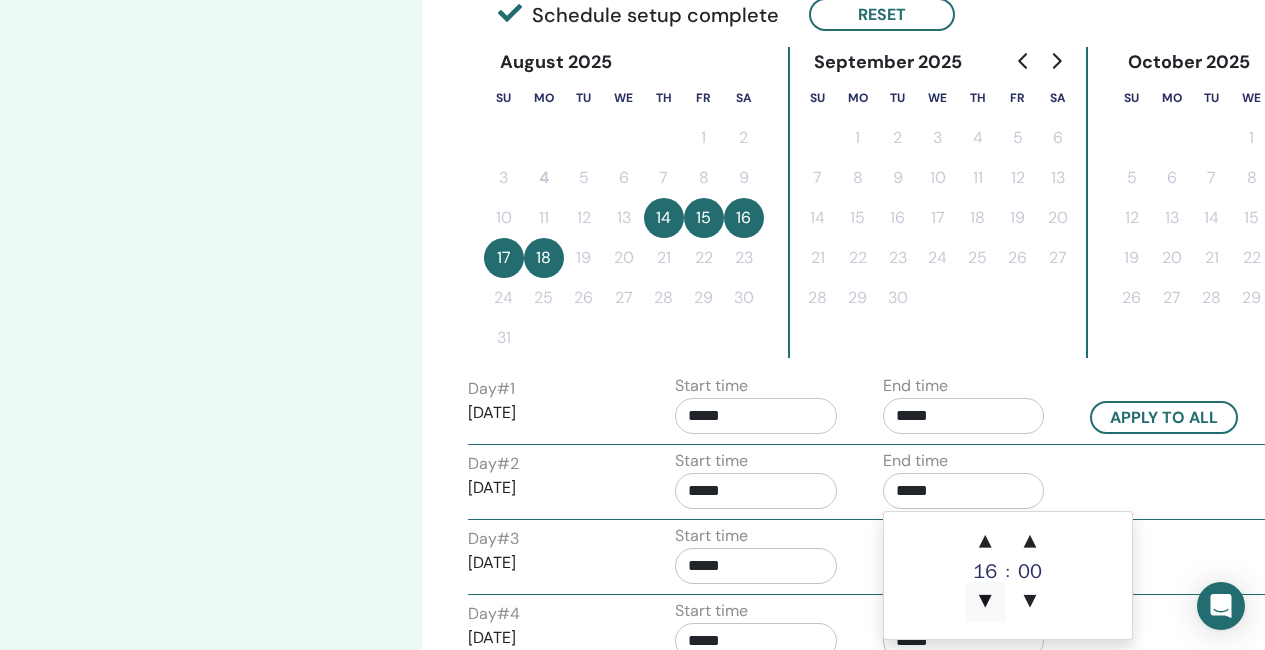 click on "▼" at bounding box center [985, 602] 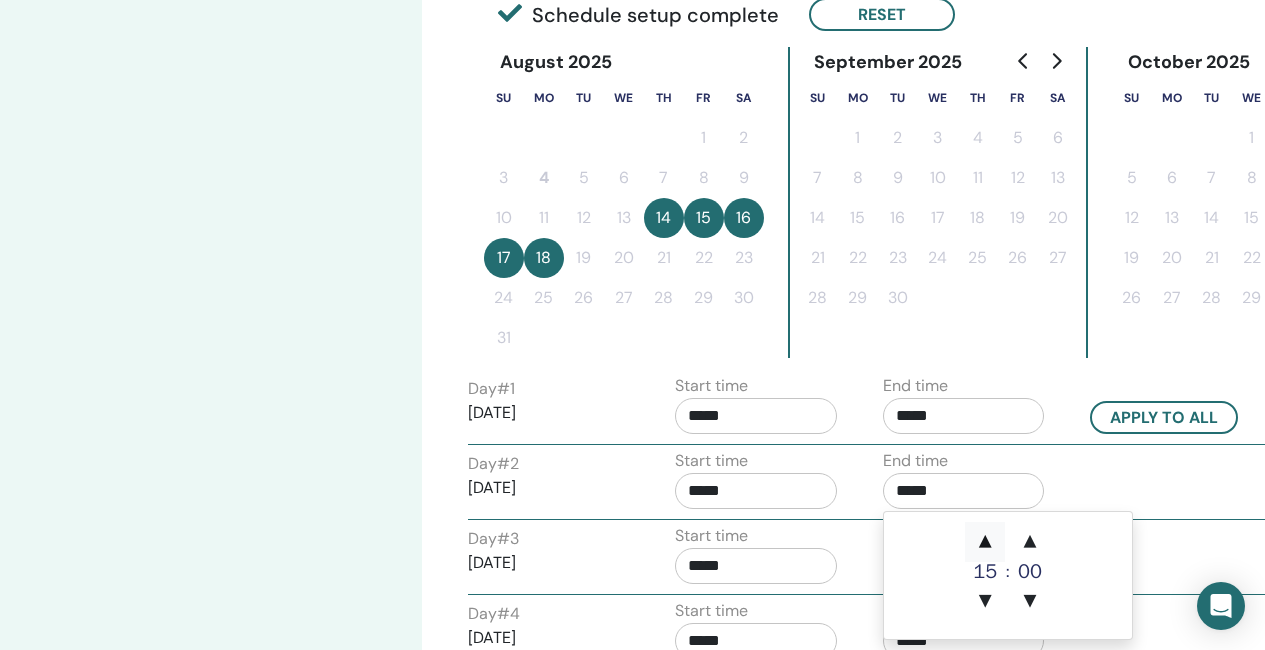 click on "▲" at bounding box center (985, 542) 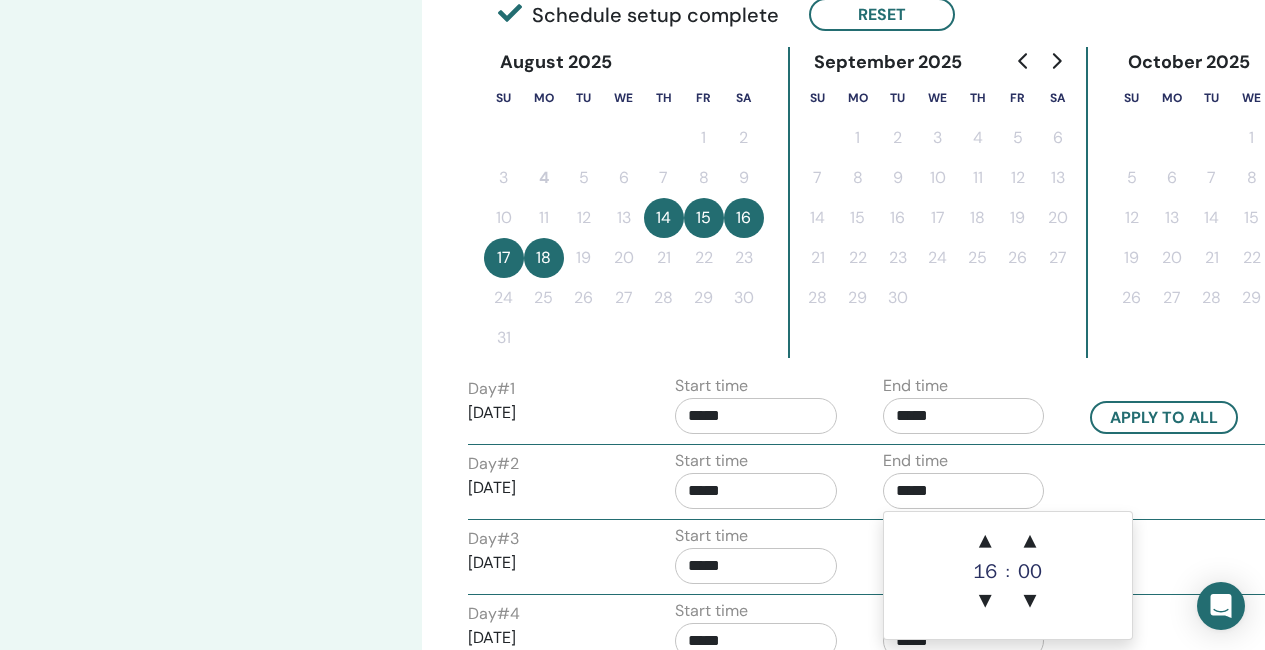 click on "*****" at bounding box center [756, 566] 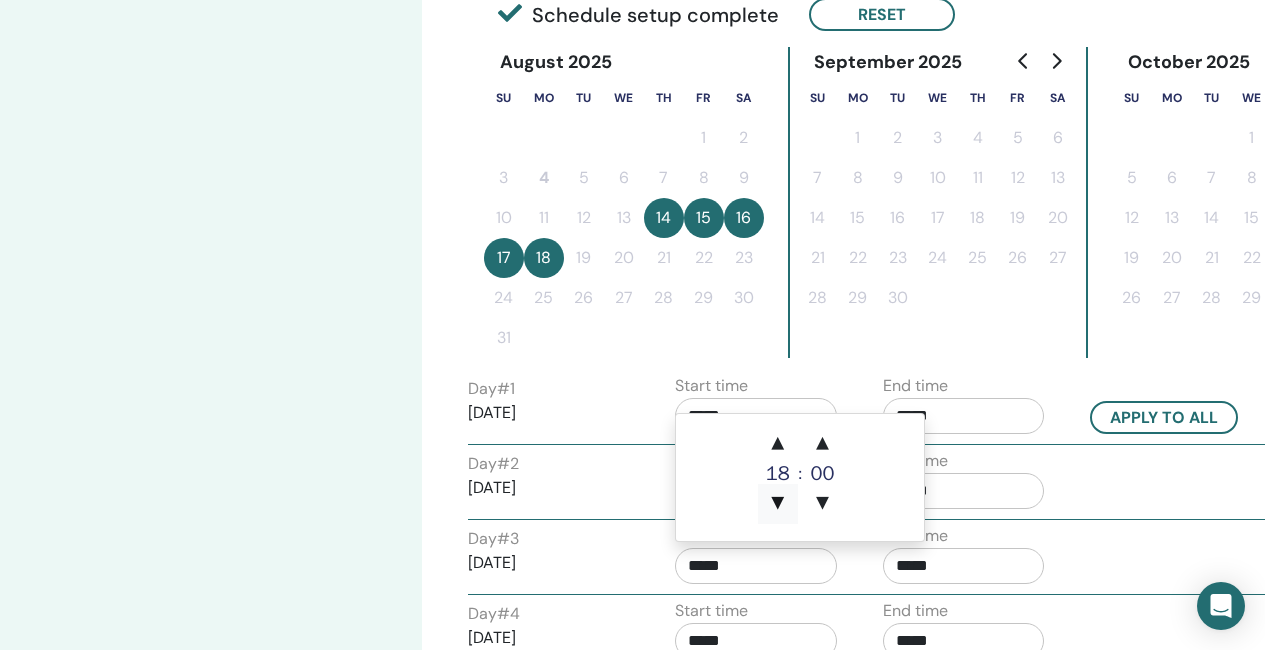 click on "▼" at bounding box center (778, 504) 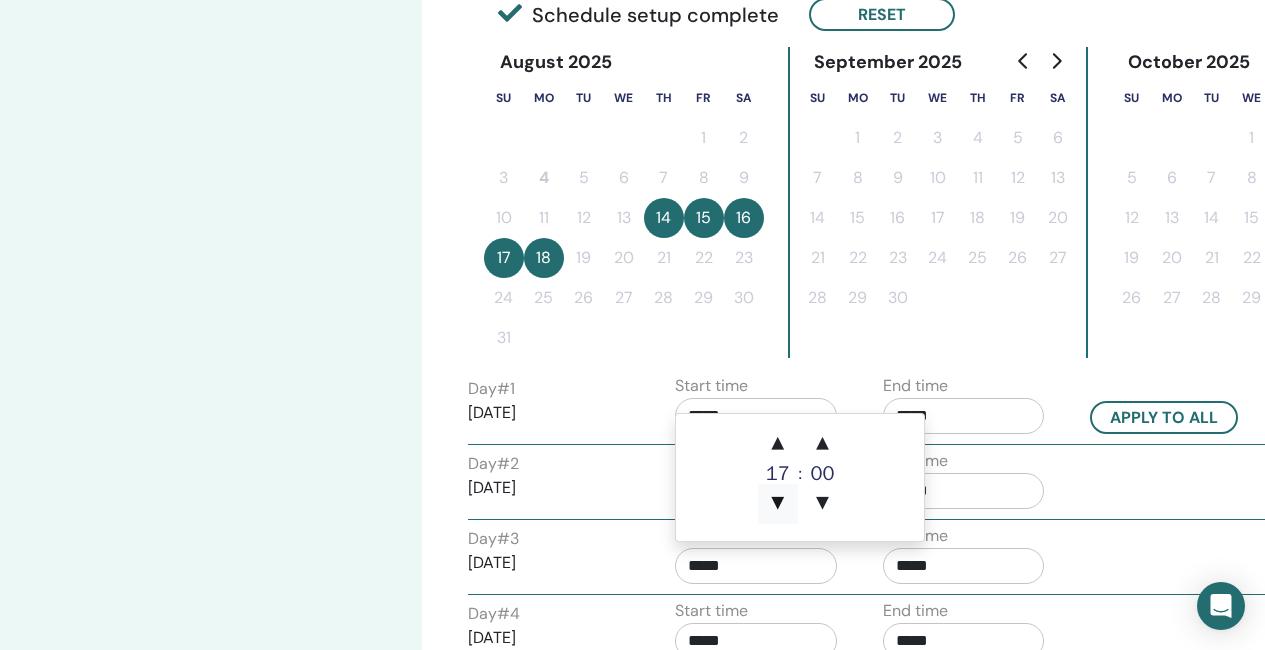 click on "▼" at bounding box center (778, 504) 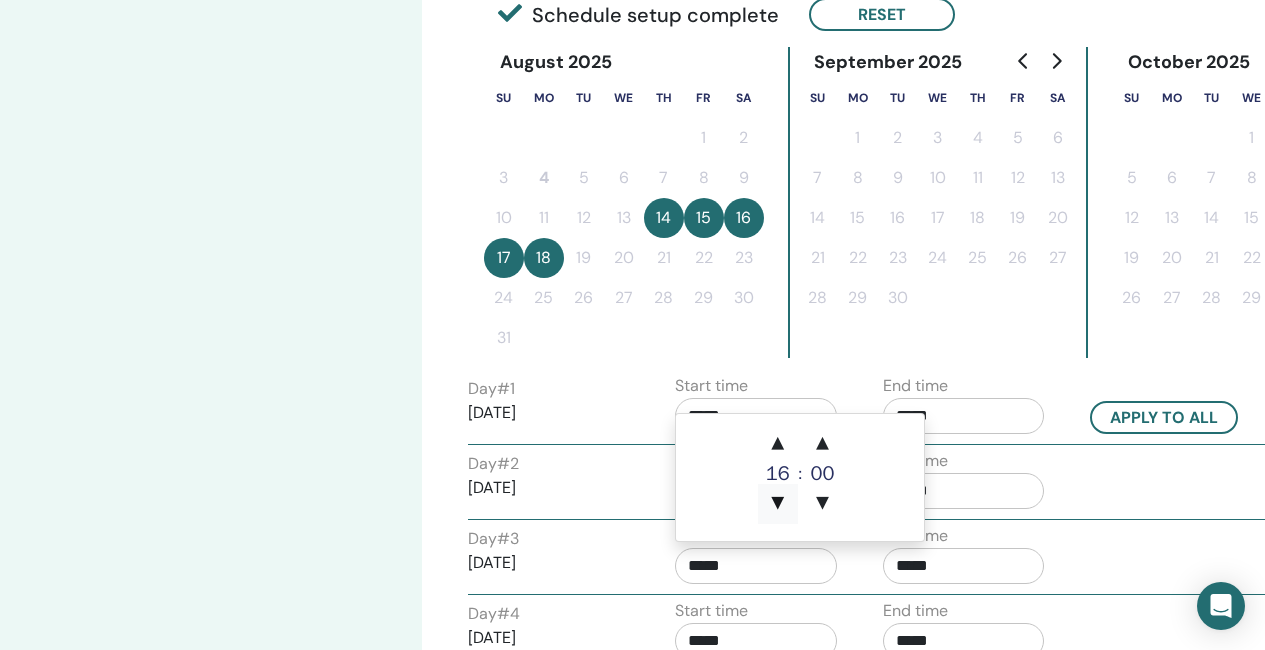 click on "▼" at bounding box center [778, 504] 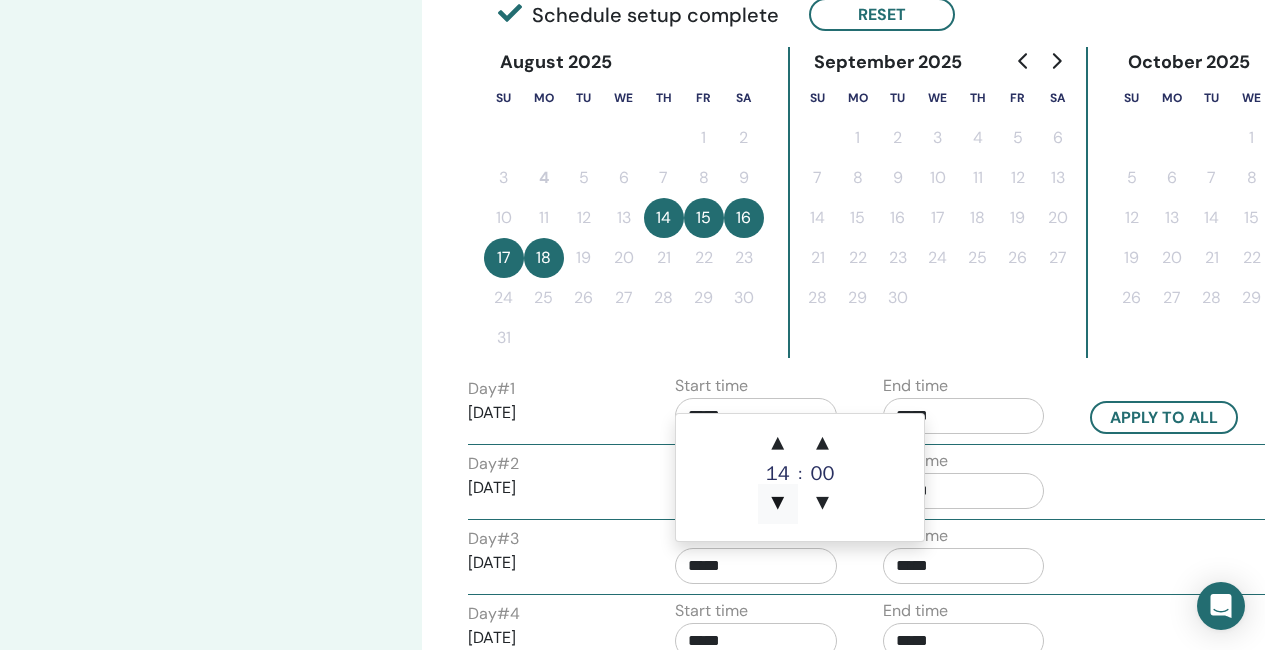 click on "▼" at bounding box center [778, 504] 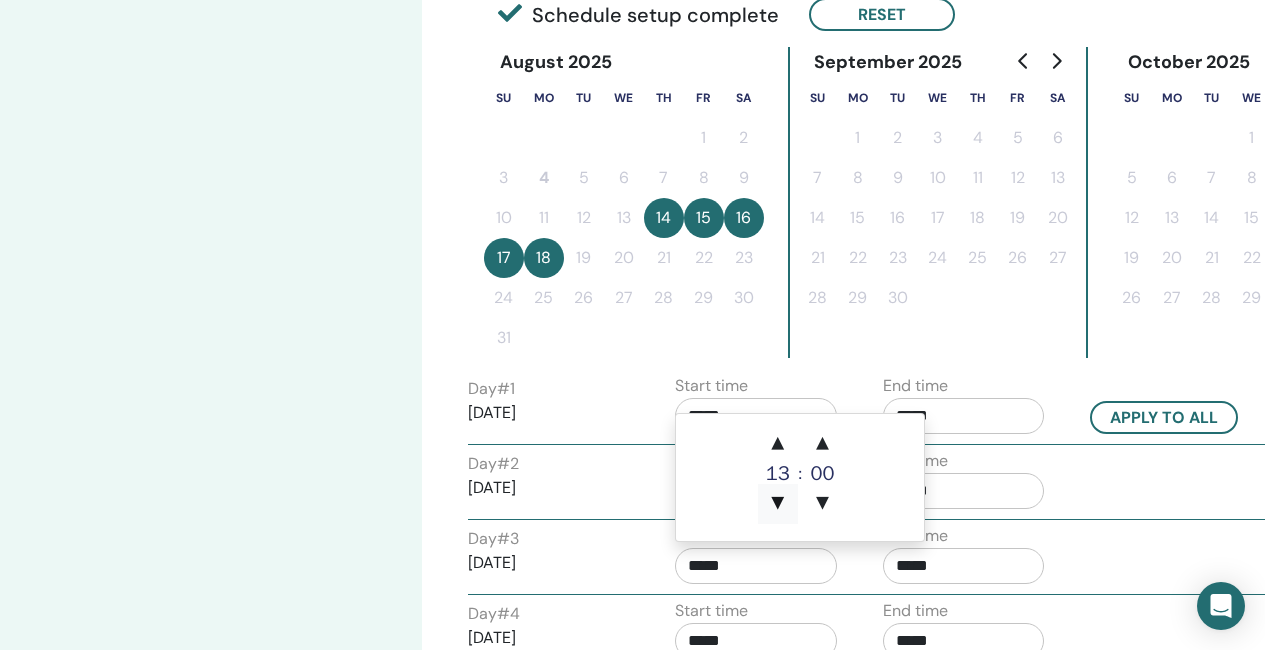 click on "▼" at bounding box center [778, 504] 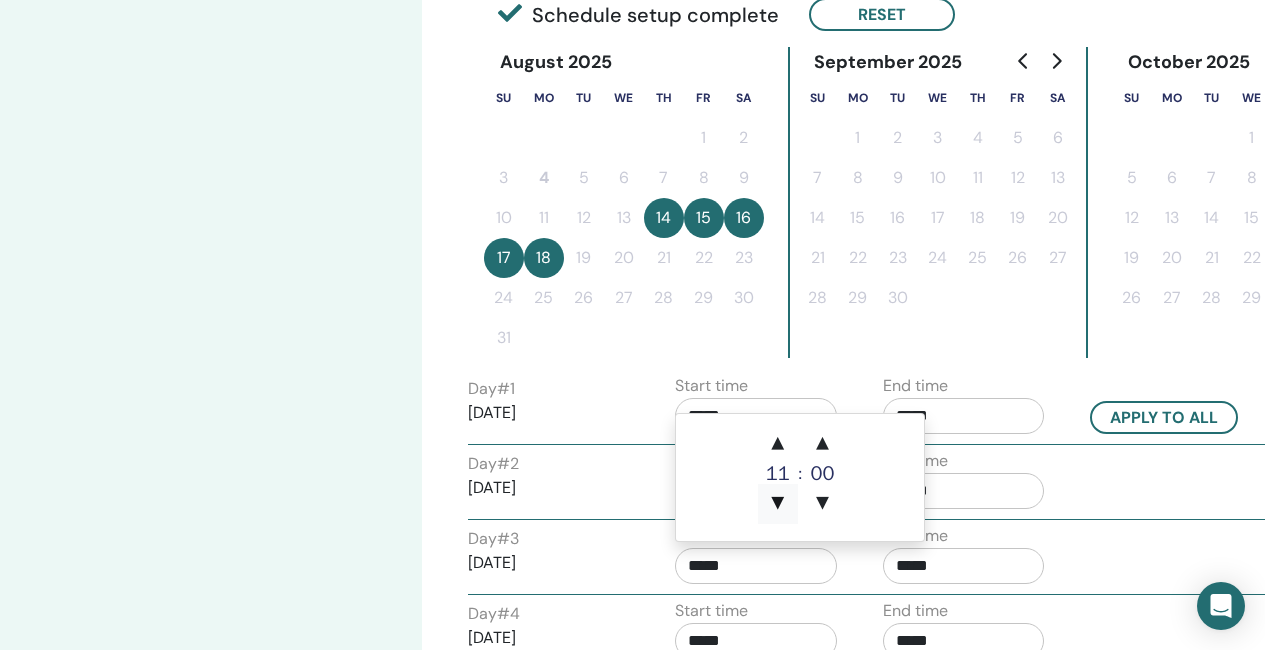 click on "▼" at bounding box center (778, 504) 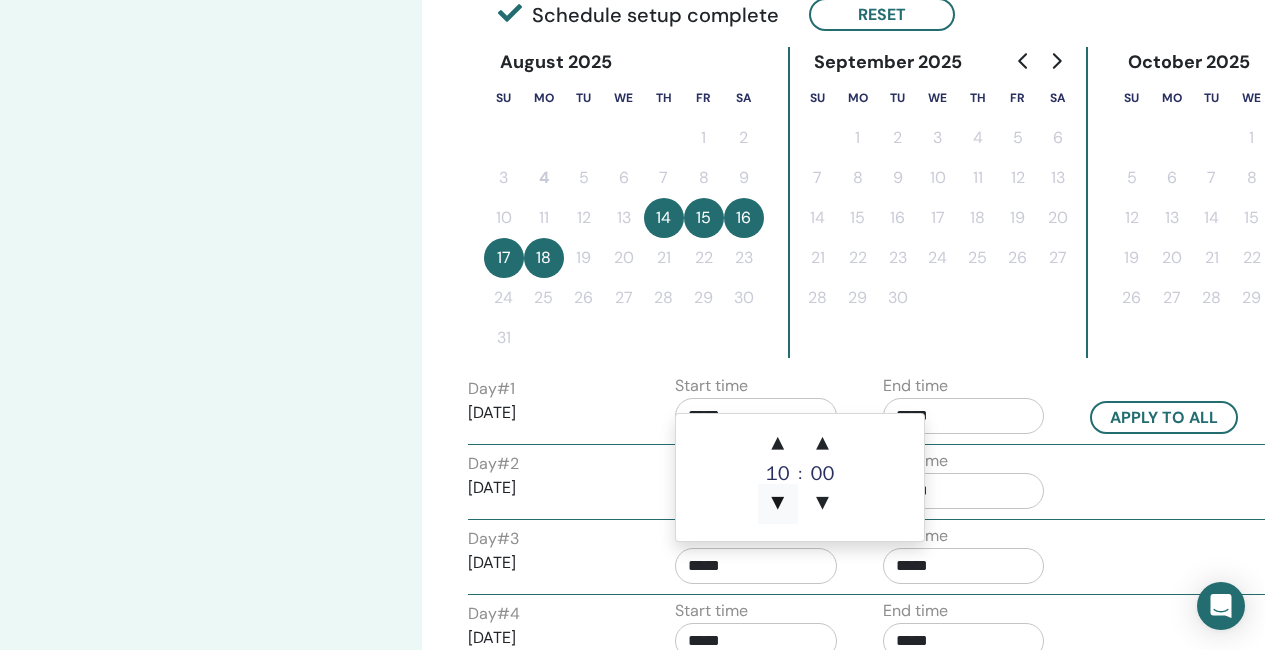 click on "▼" at bounding box center [778, 504] 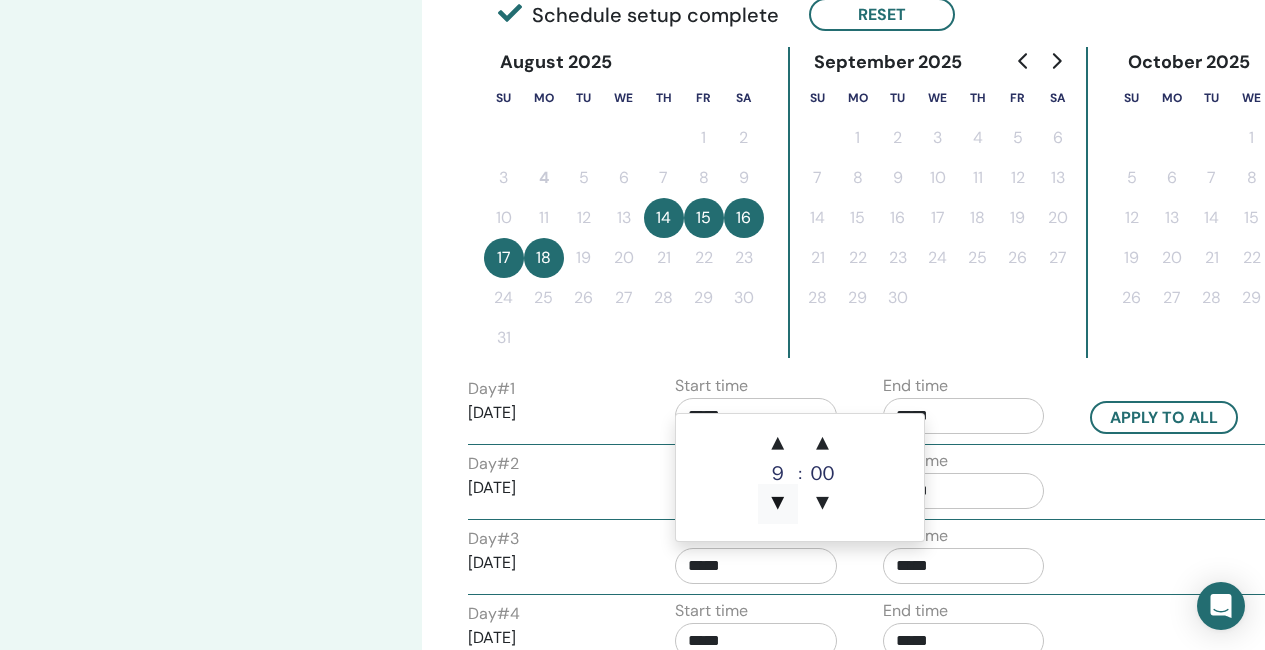 click on "▼" at bounding box center [778, 504] 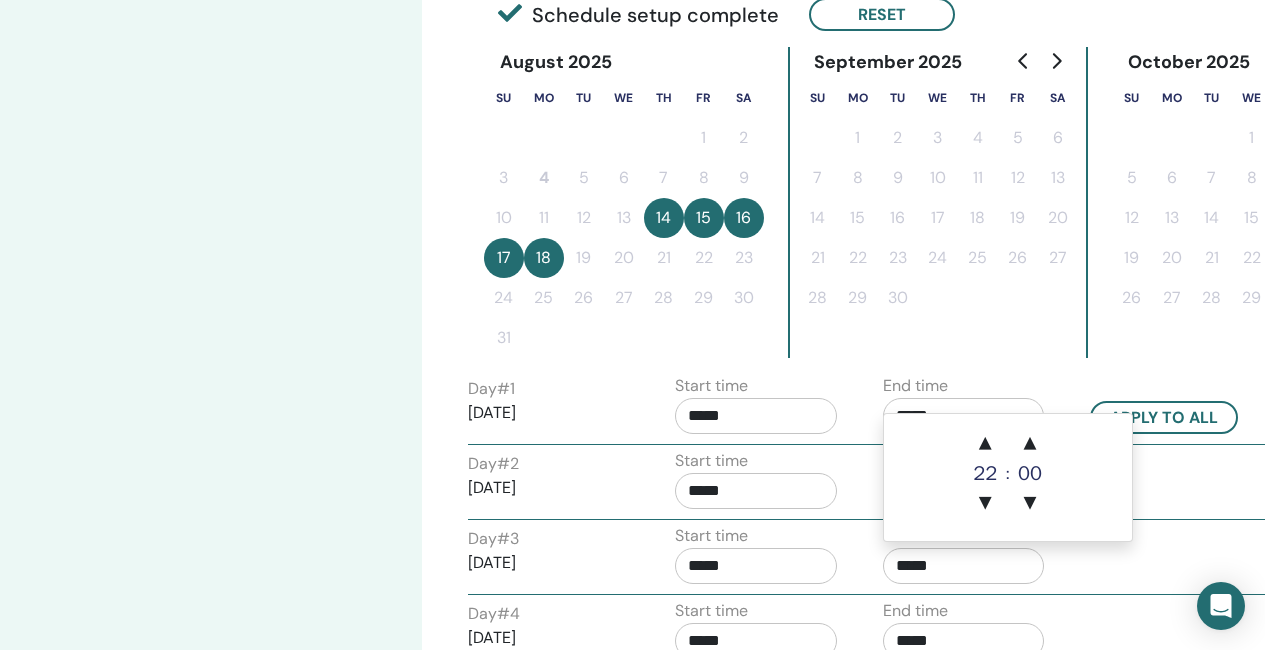 click on "*****" at bounding box center [964, 566] 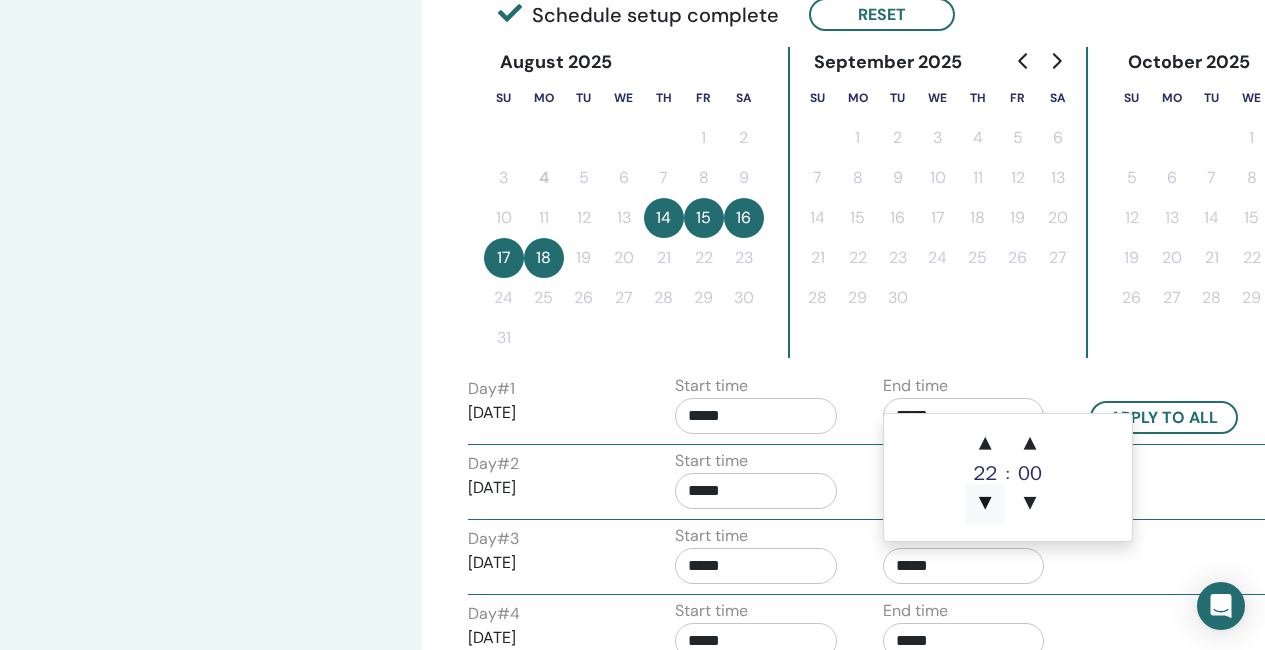 click on "▼" at bounding box center (985, 504) 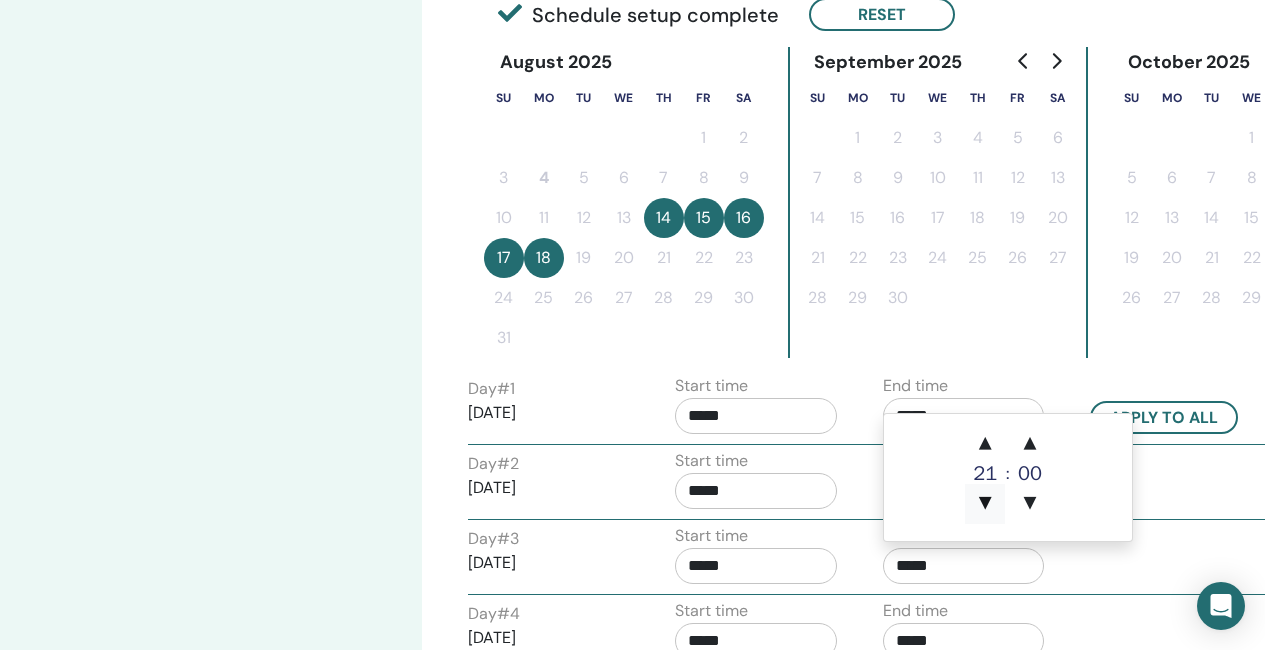 click on "▼" at bounding box center (985, 504) 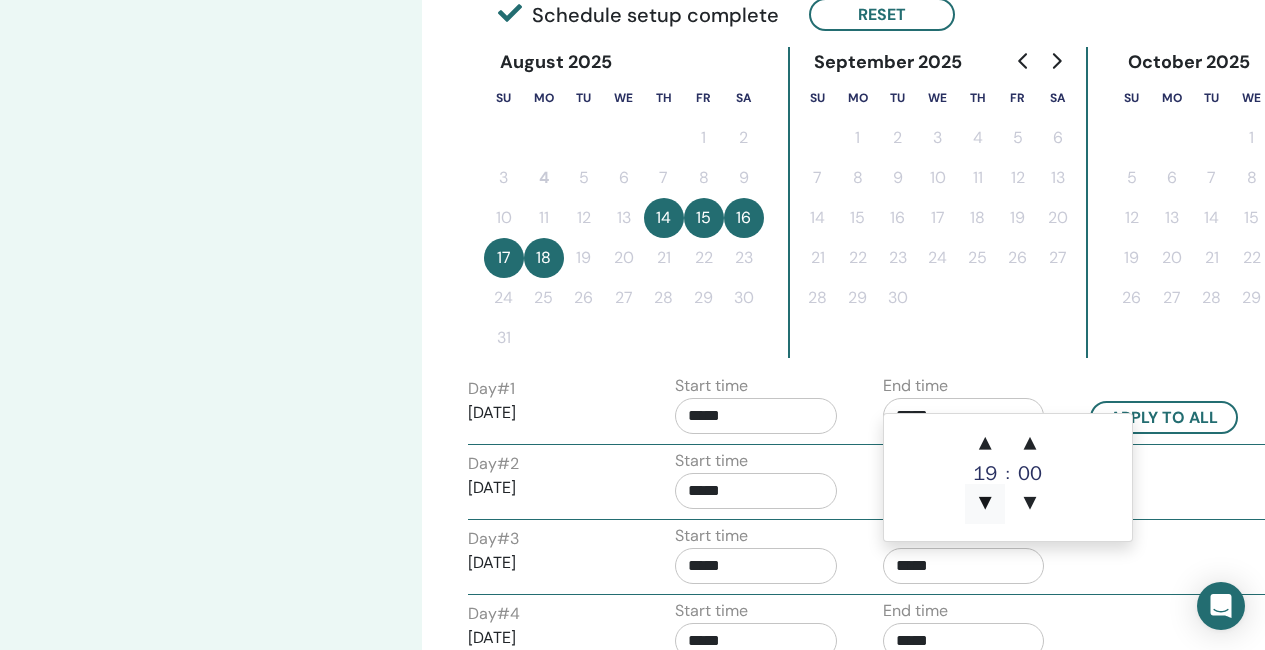 click on "▼" at bounding box center (985, 504) 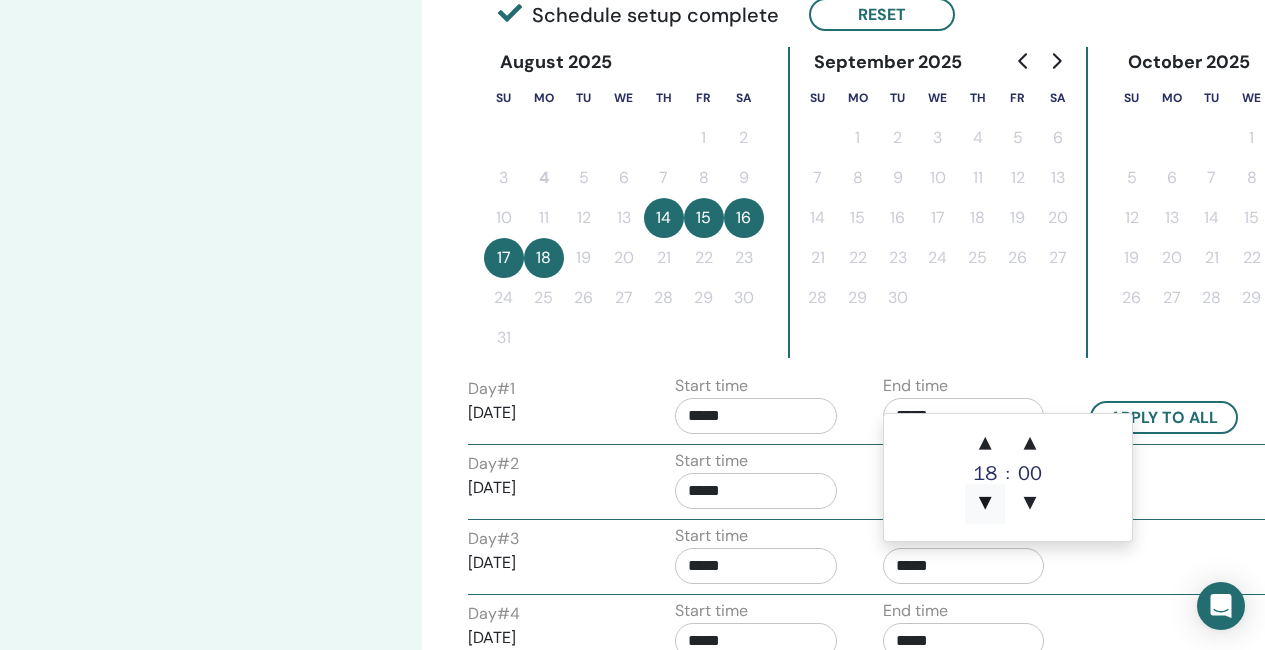 click on "▼" at bounding box center (985, 504) 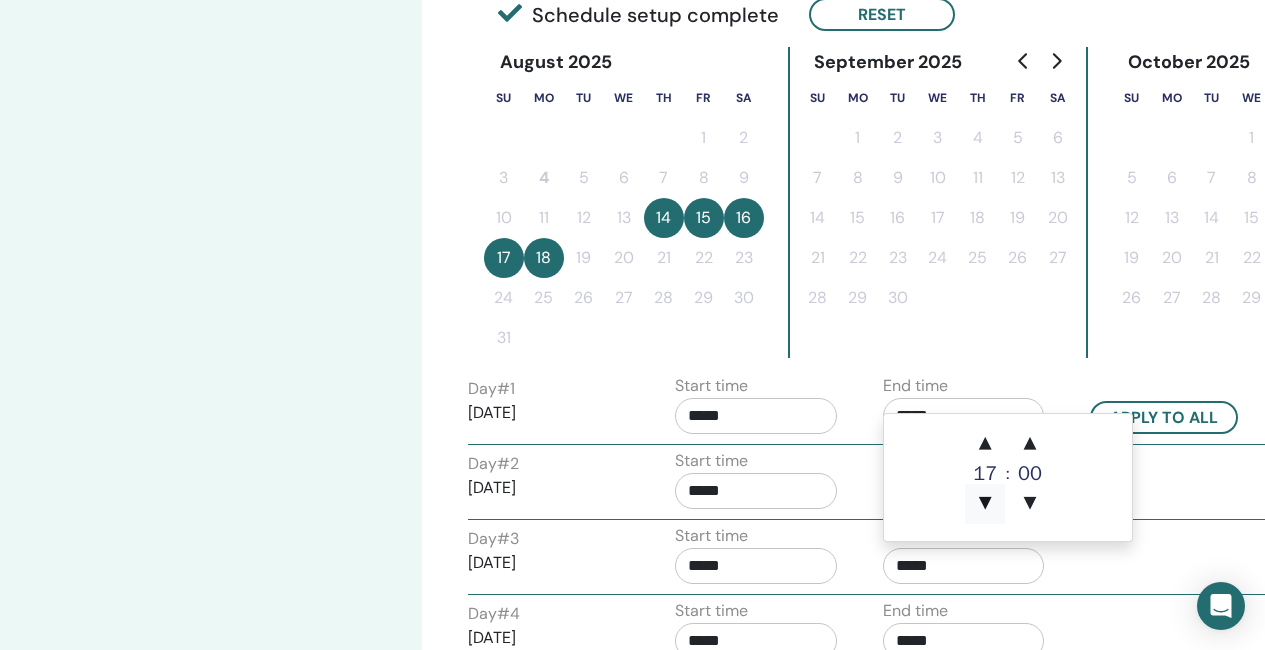 click on "▼" at bounding box center (985, 504) 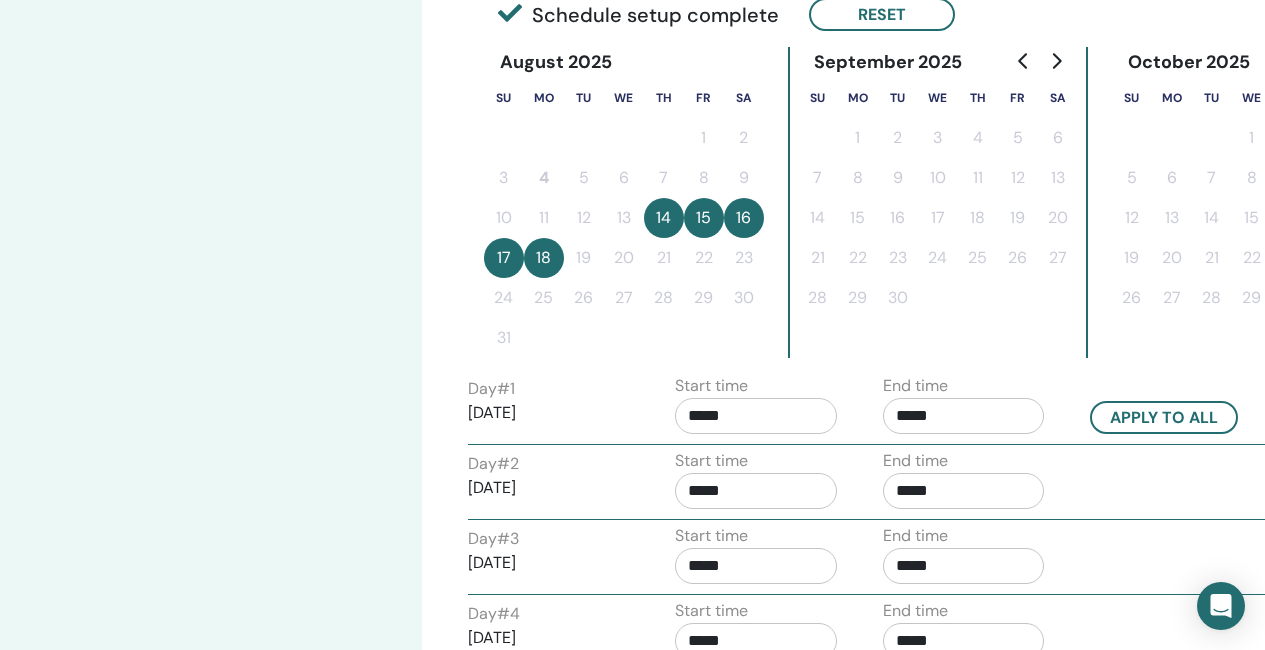 click on "Day  # 3 2025/08/16 Start time ***** End time *****" at bounding box center [868, 559] 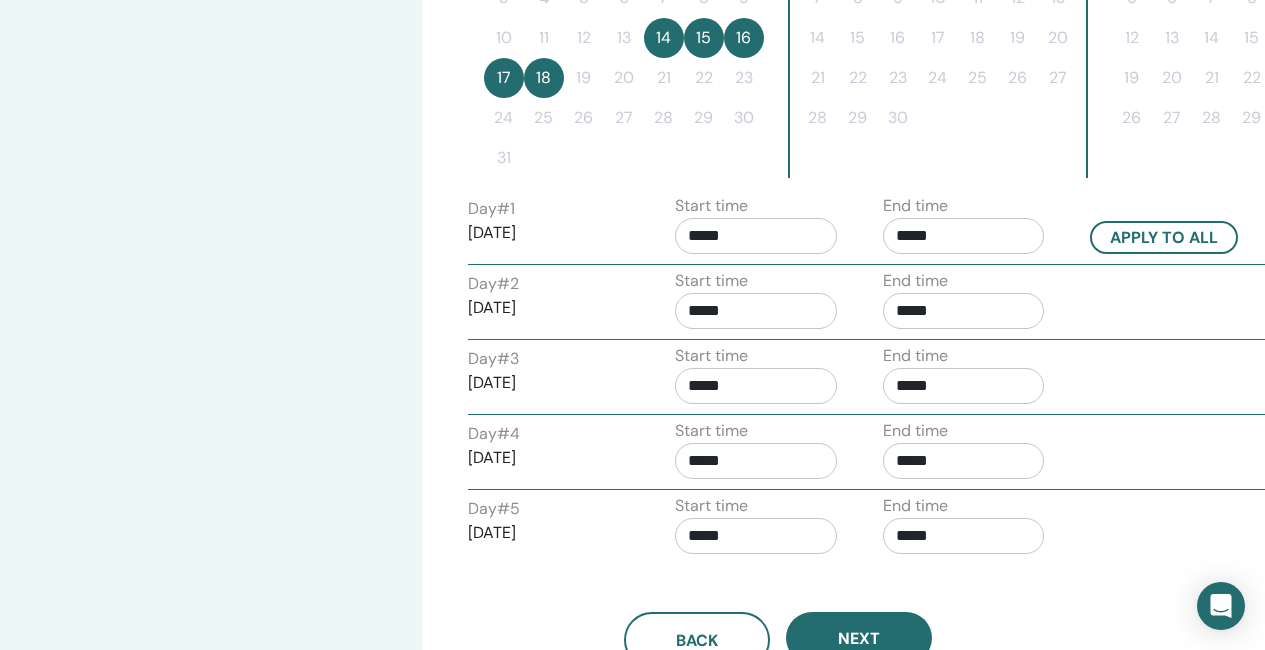 scroll, scrollTop: 700, scrollLeft: 0, axis: vertical 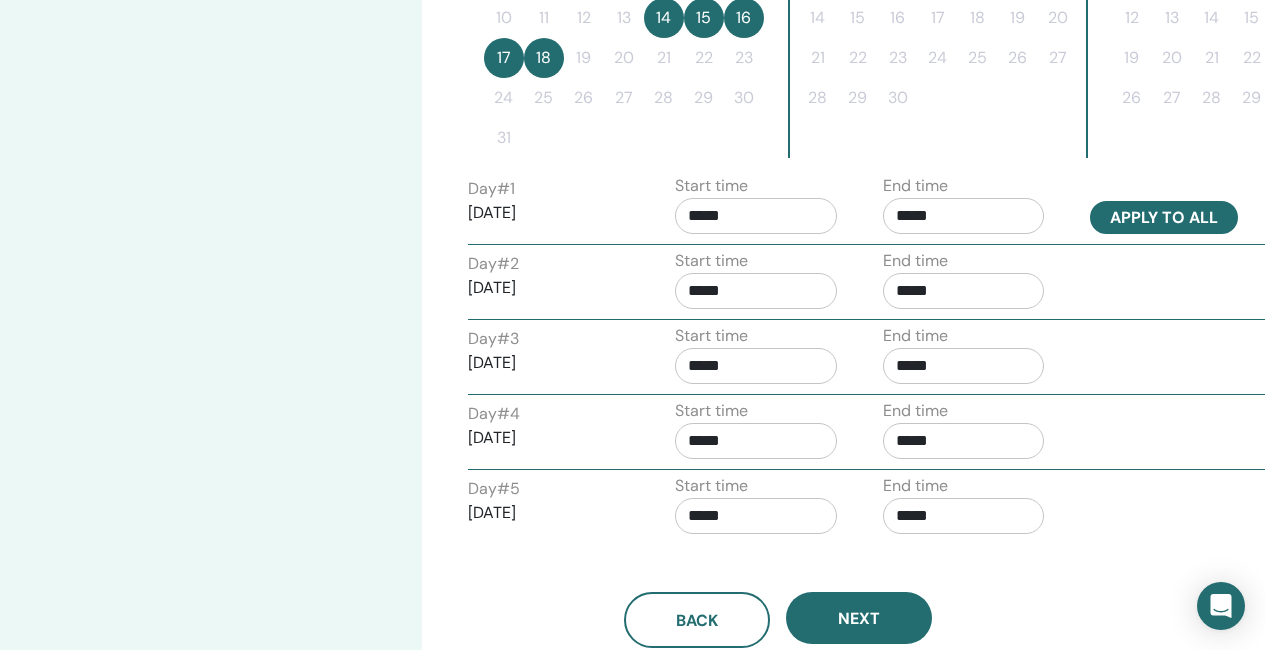 click on "Apply to all" at bounding box center (1164, 217) 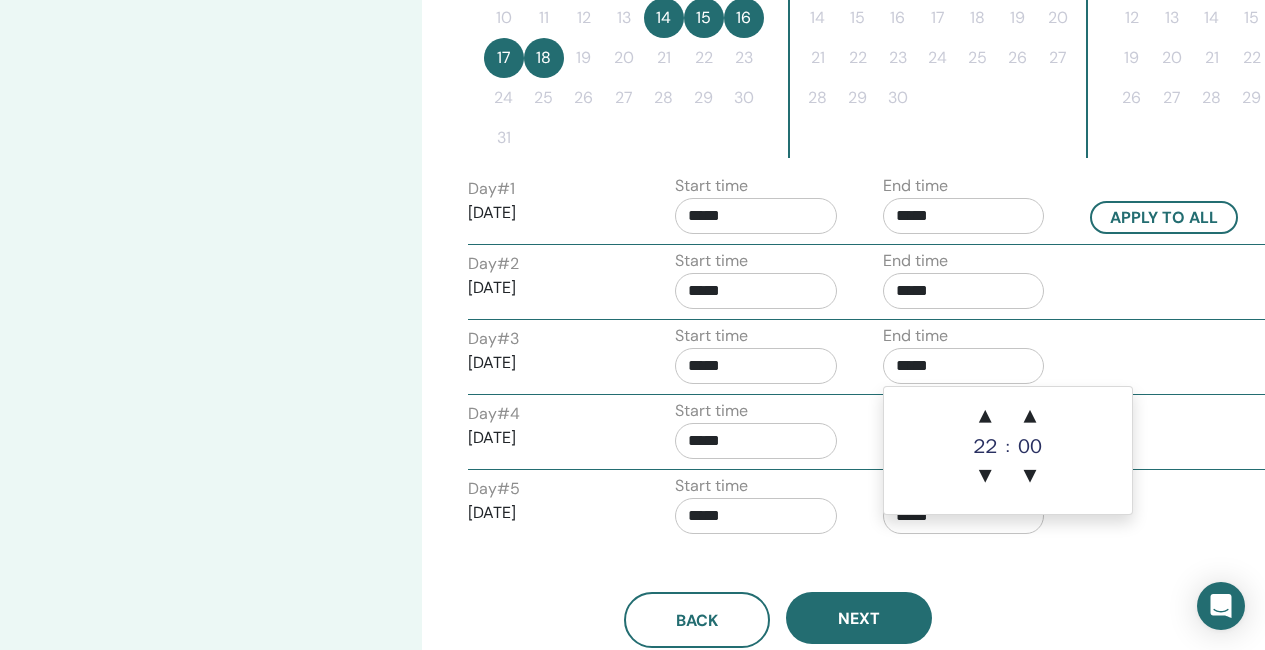 click on "*****" at bounding box center [964, 366] 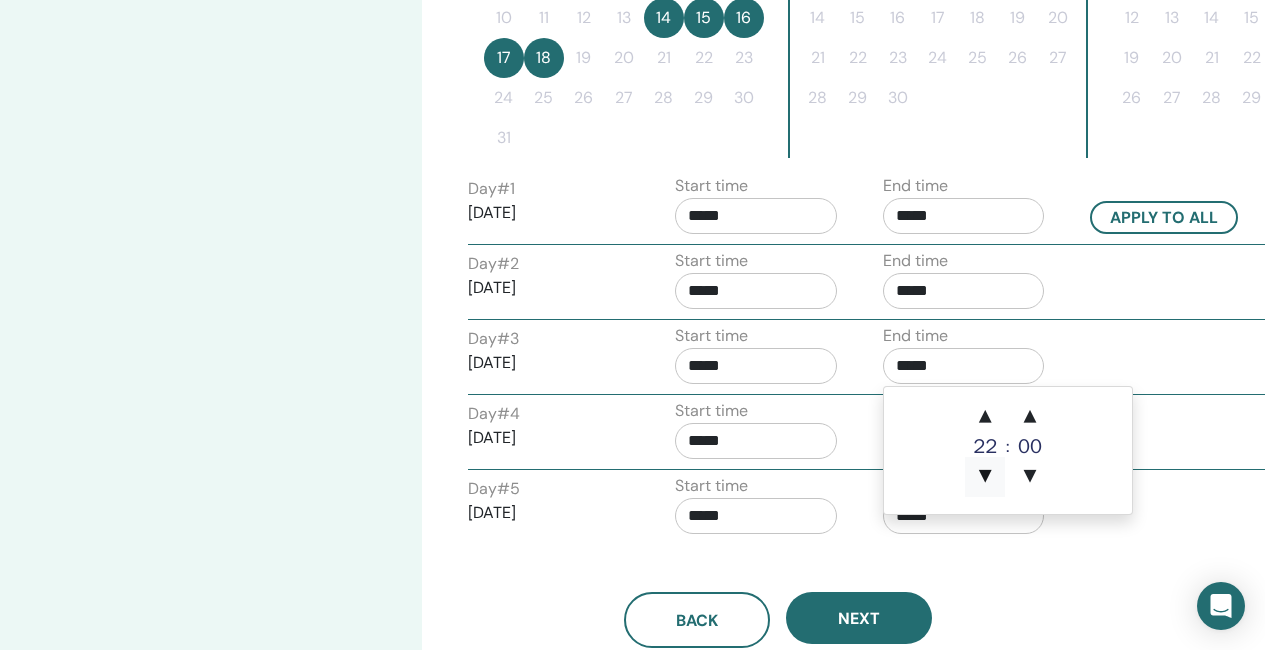 click on "▼" at bounding box center (985, 477) 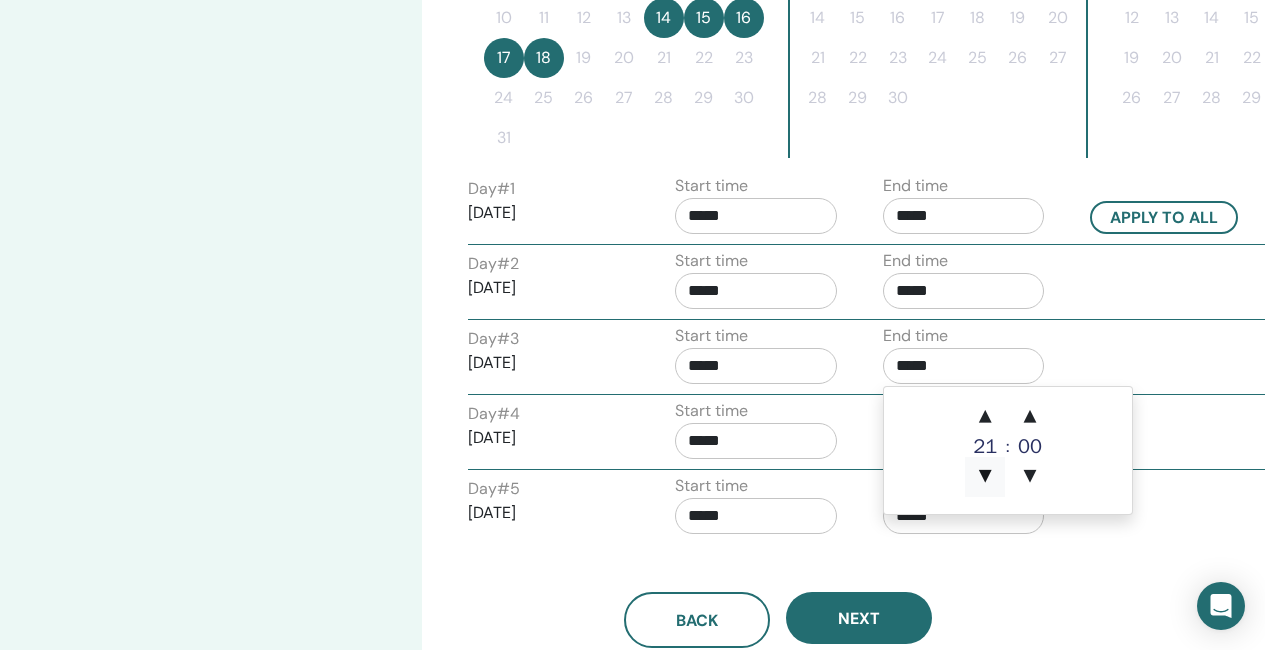 click on "▼" at bounding box center [985, 477] 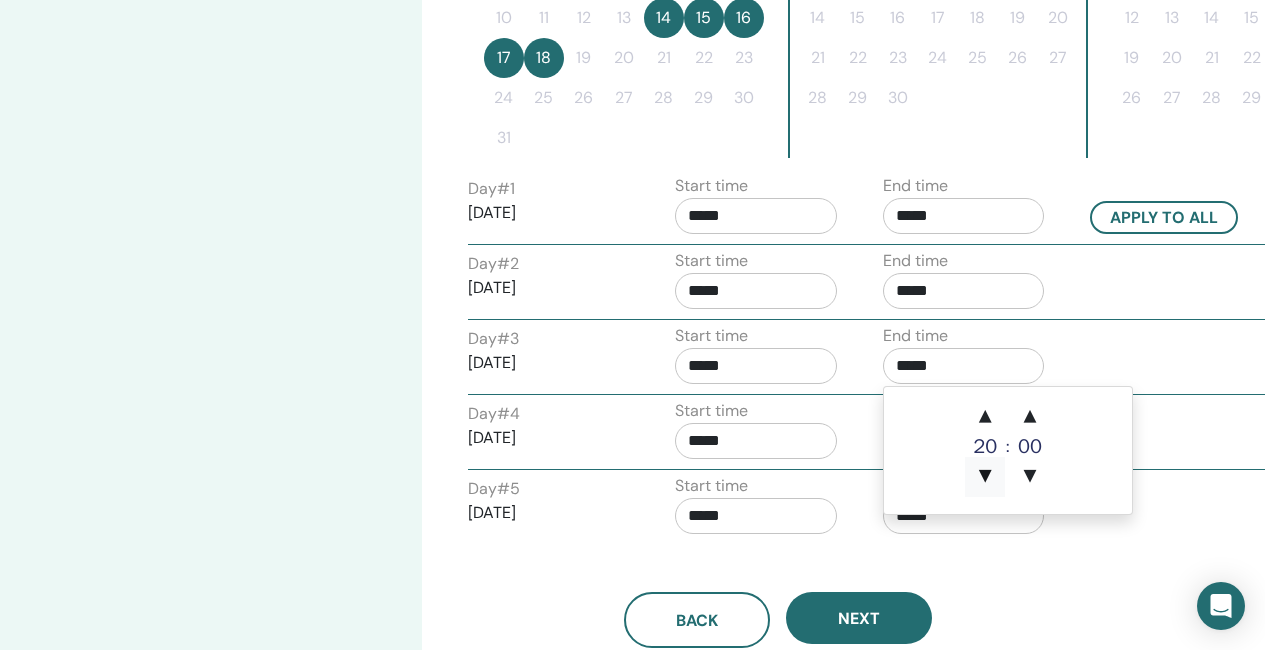 click on "▼" at bounding box center (985, 477) 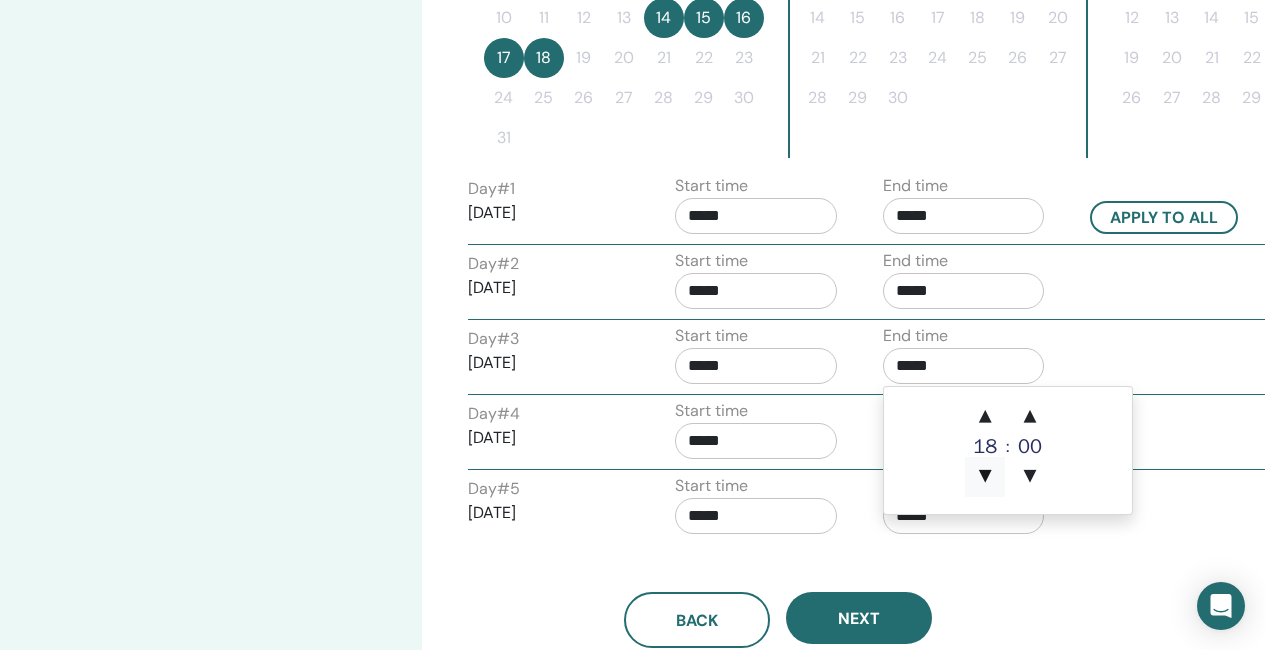 click on "▼" at bounding box center (985, 477) 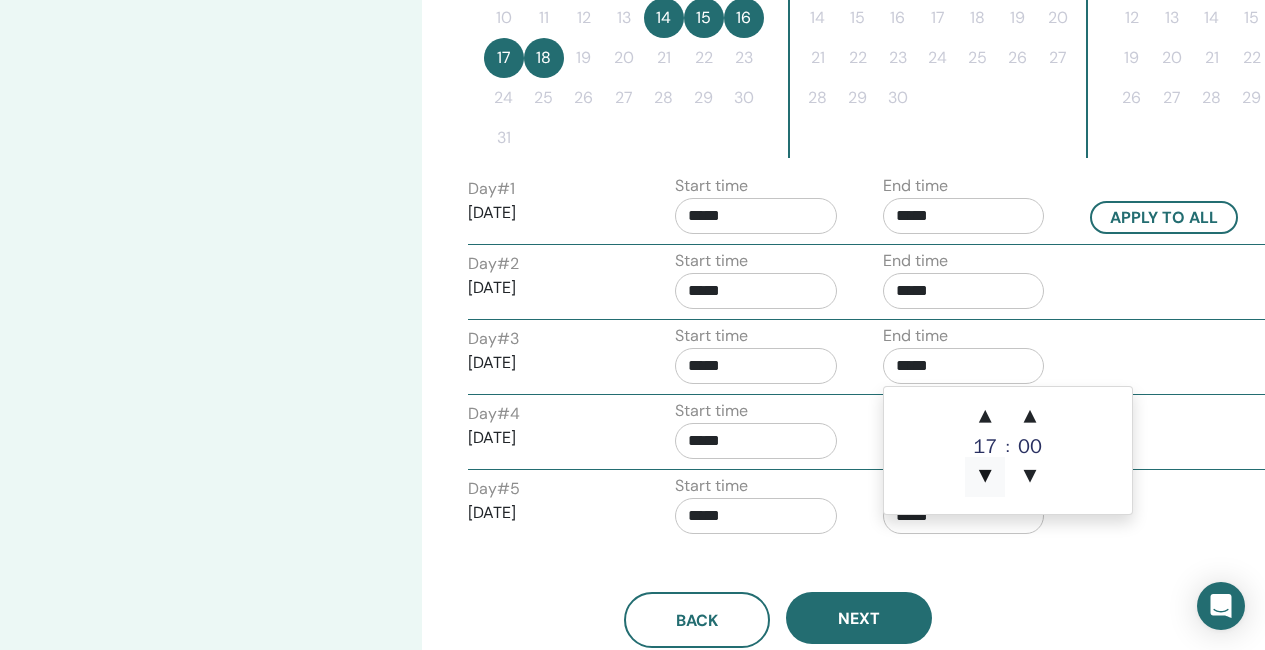 click on "▼" at bounding box center (985, 477) 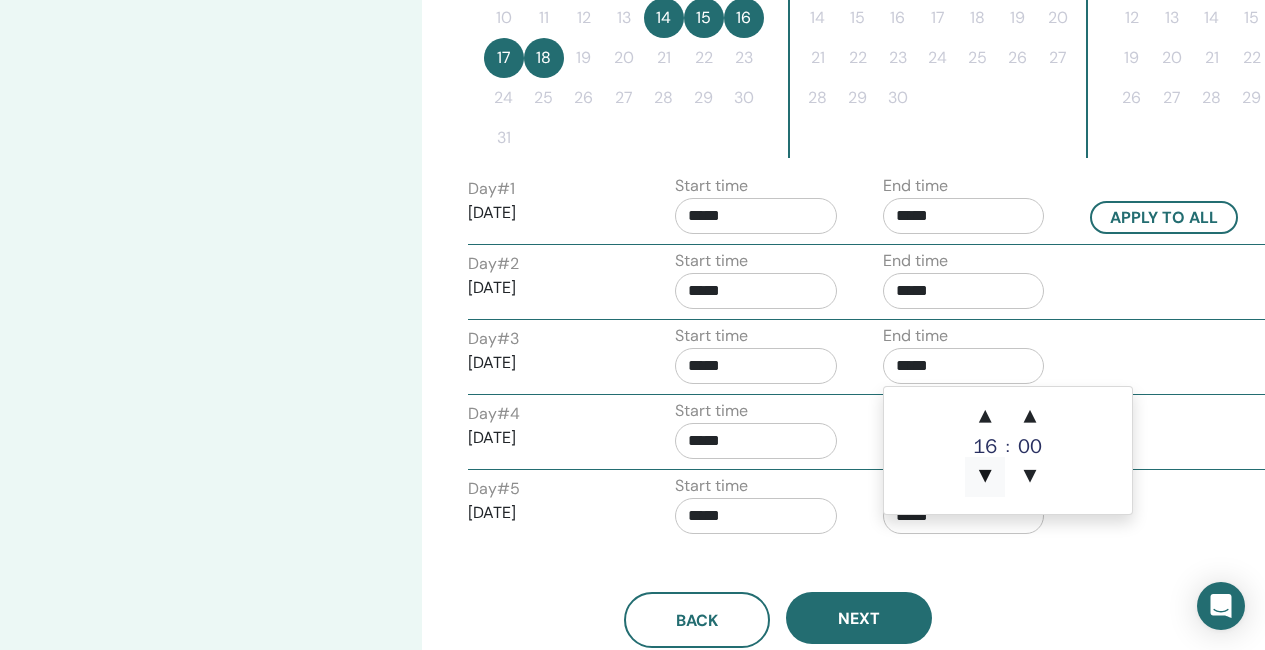 click on "▼" at bounding box center (985, 477) 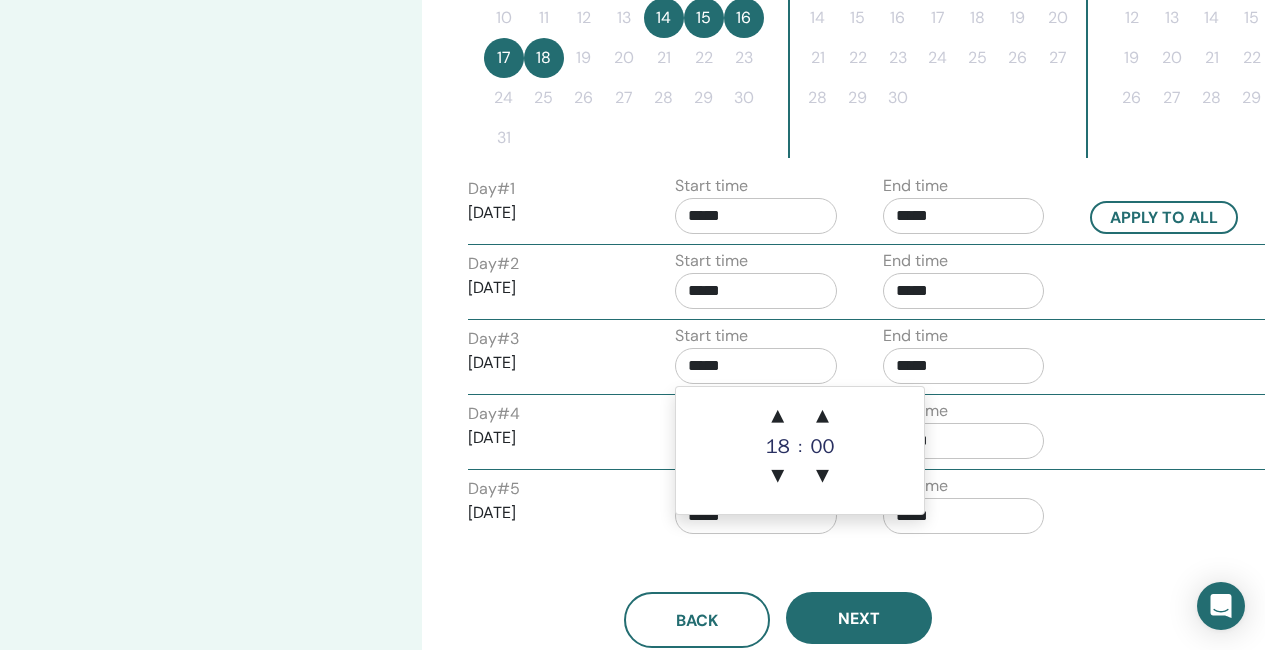 click on "*****" at bounding box center [756, 366] 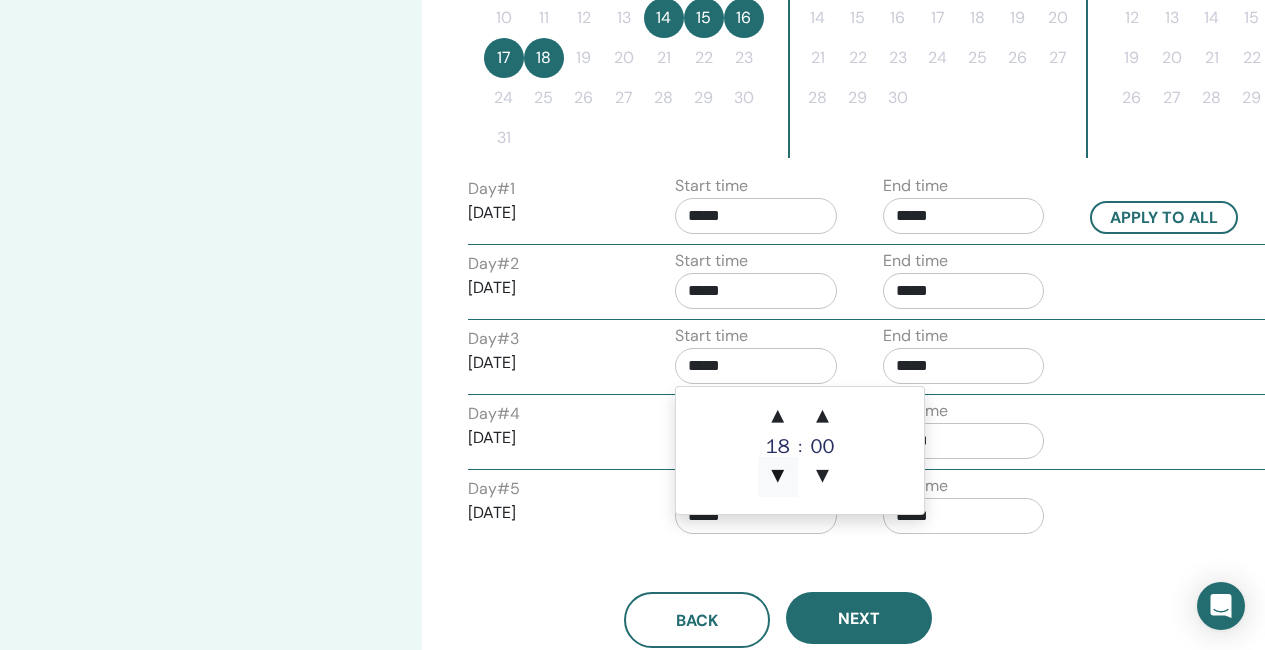 click on "▼" at bounding box center (778, 477) 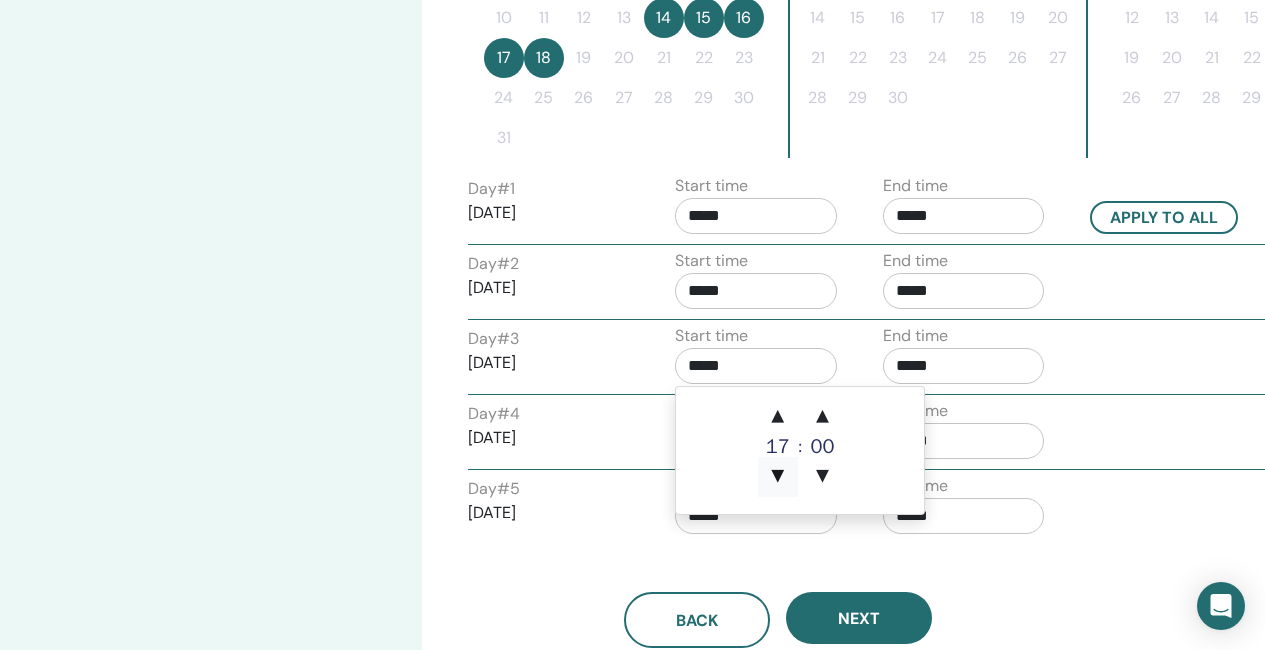 click on "▼" at bounding box center (778, 477) 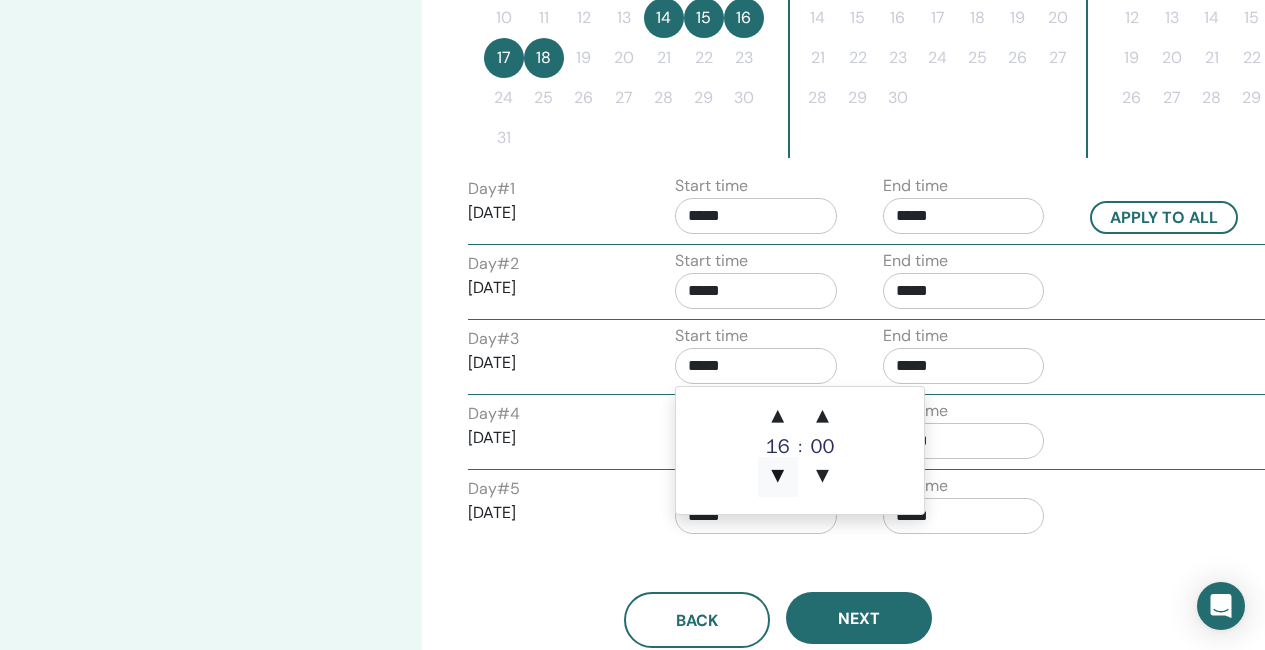click on "▼" at bounding box center (778, 477) 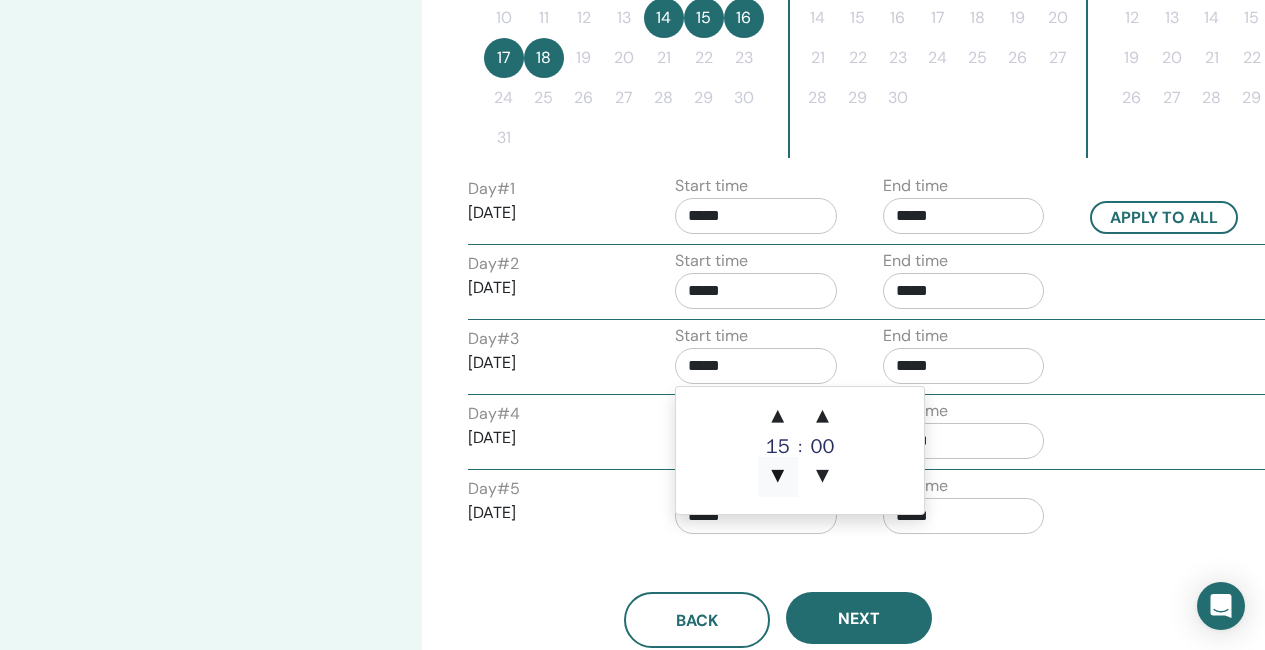 click on "▼" at bounding box center [778, 477] 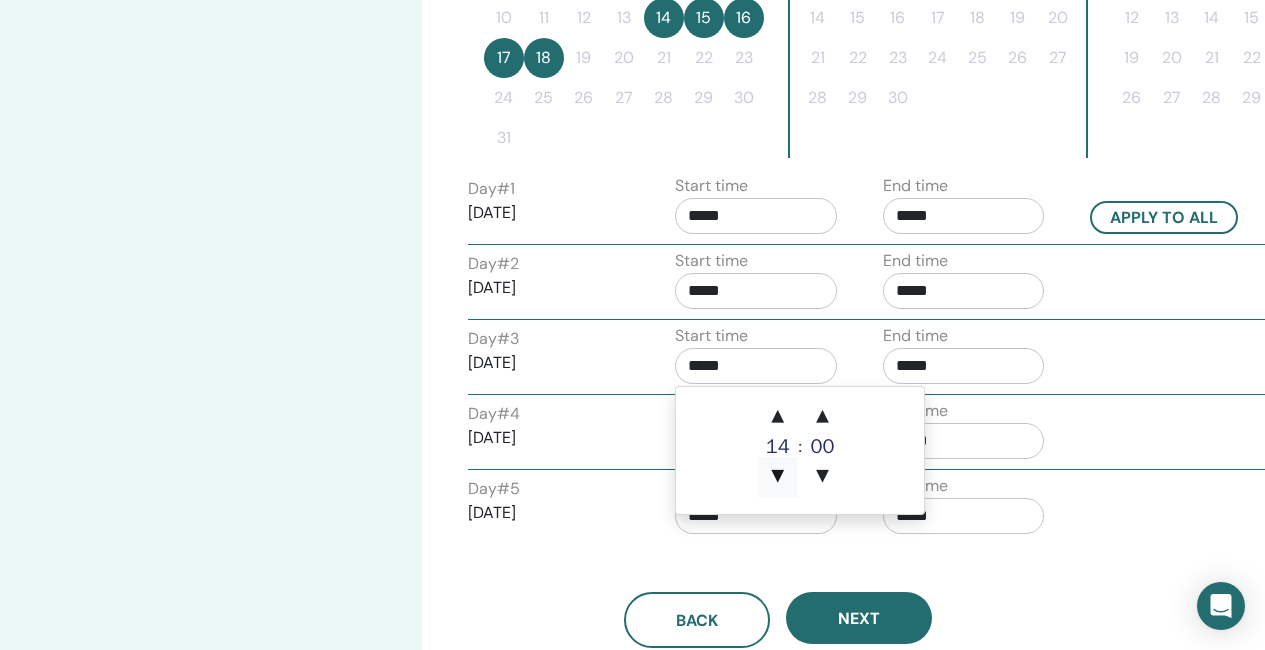 click on "▼" at bounding box center [778, 477] 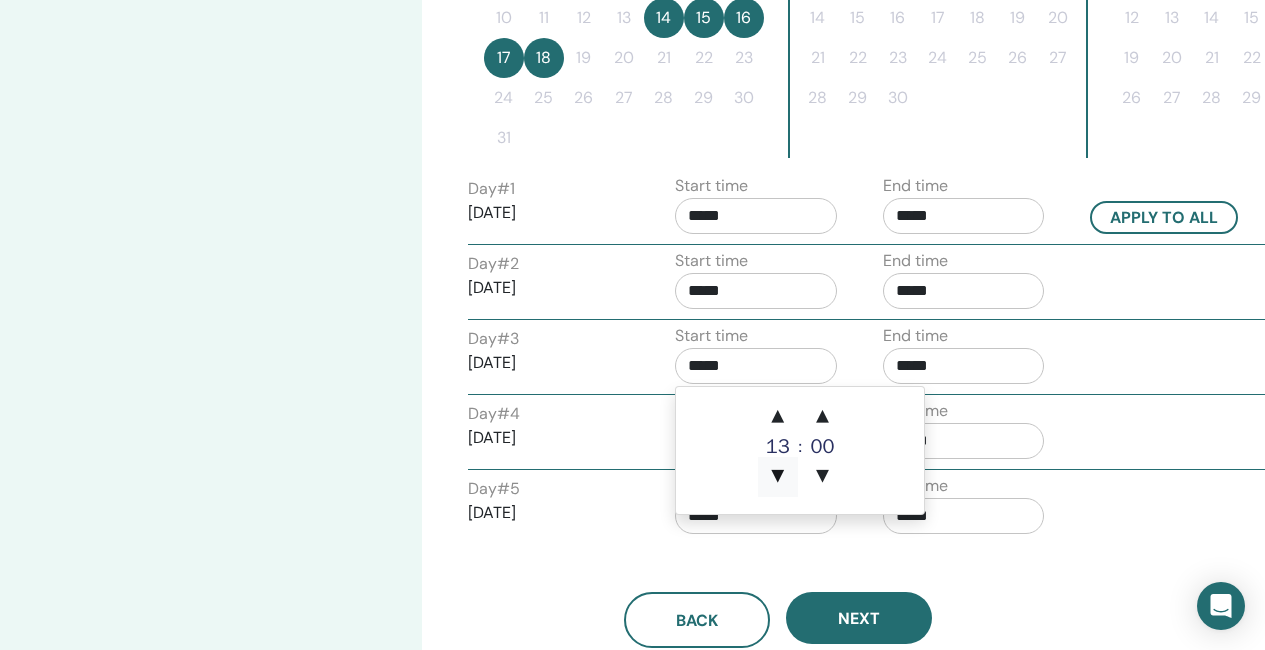 click on "▼" at bounding box center [778, 477] 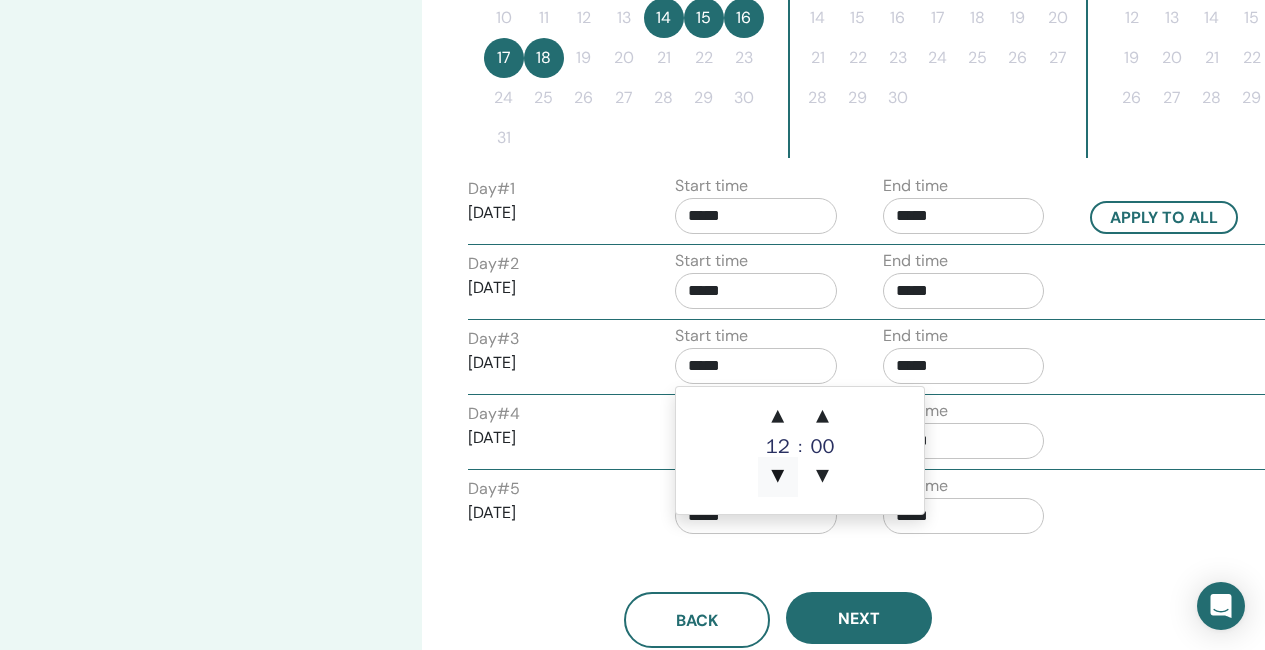 click on "▼" at bounding box center [778, 477] 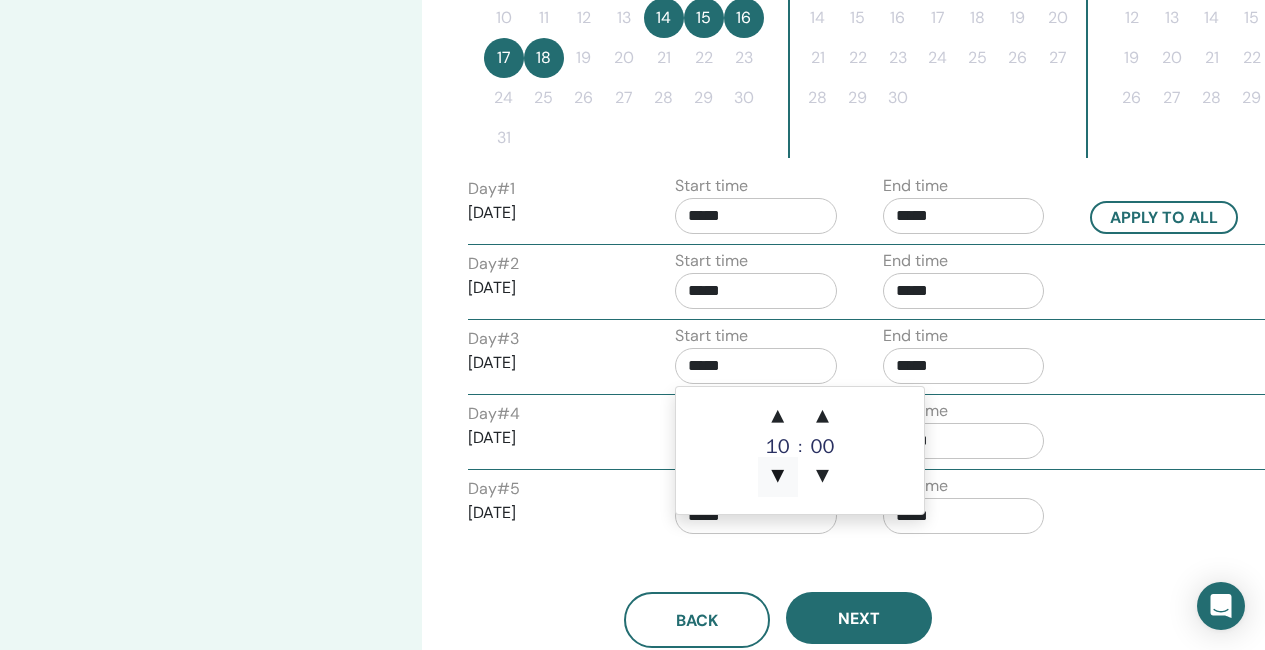 click on "▼" at bounding box center [778, 477] 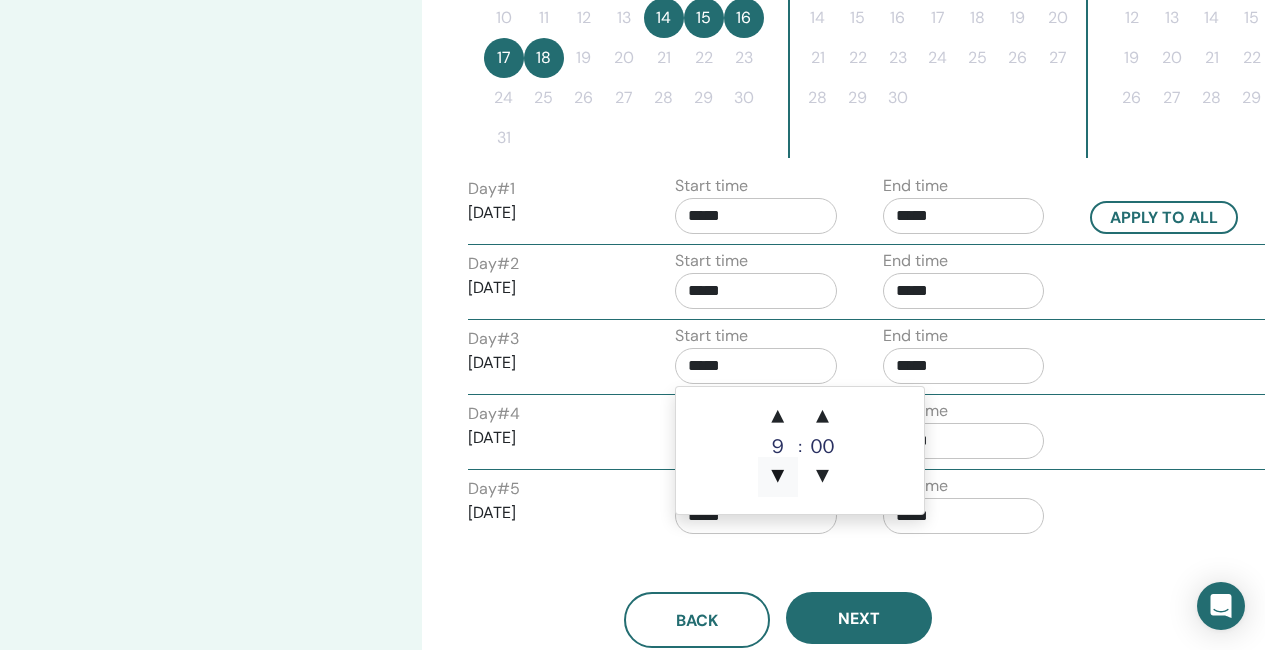click on "▼" at bounding box center (778, 477) 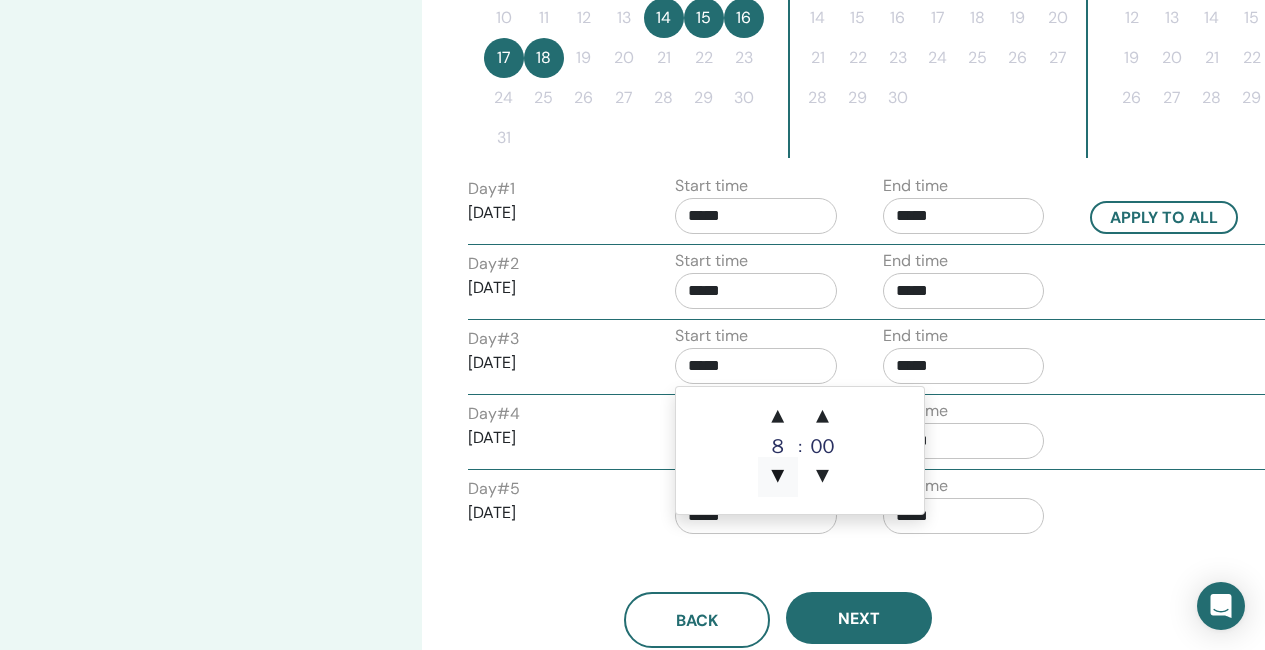 click on "▼" at bounding box center (778, 477) 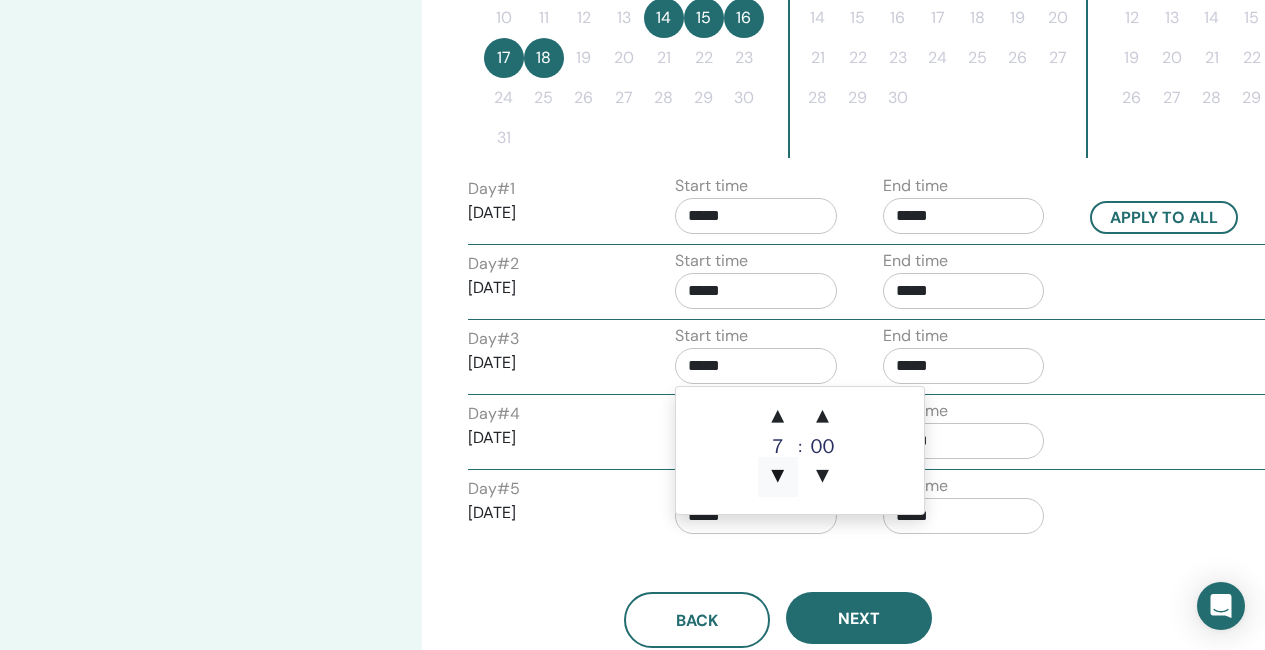 click on "▼" at bounding box center [778, 477] 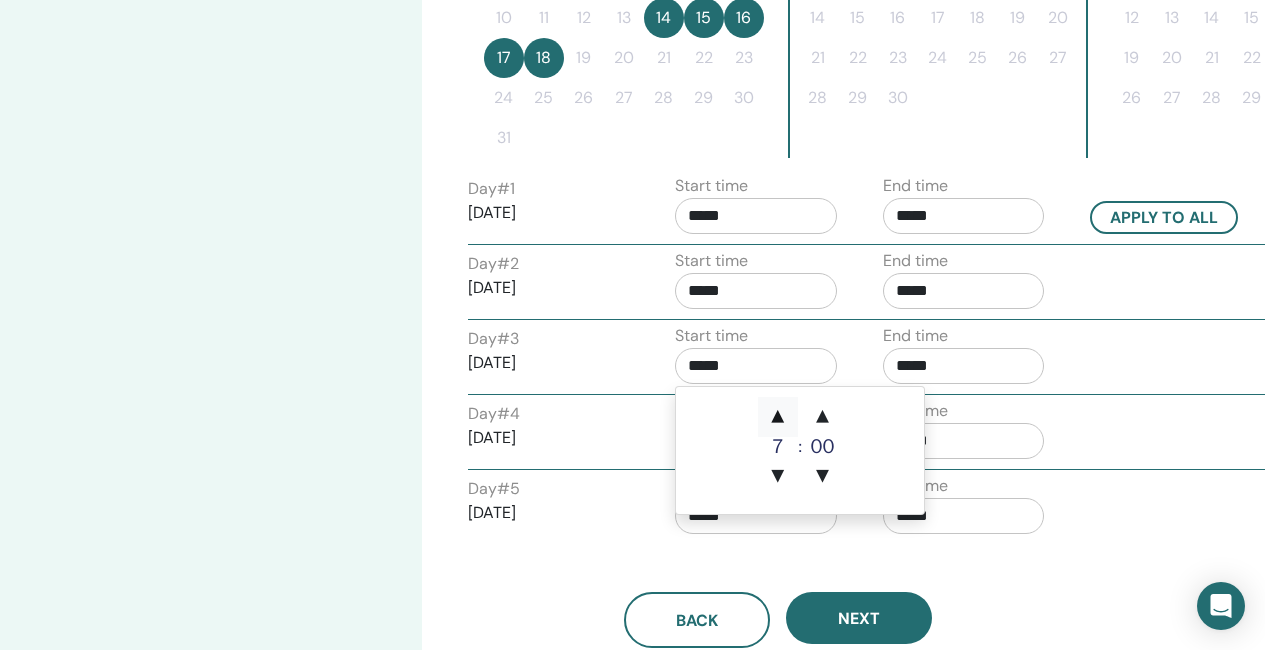 click on "▲" at bounding box center (778, 417) 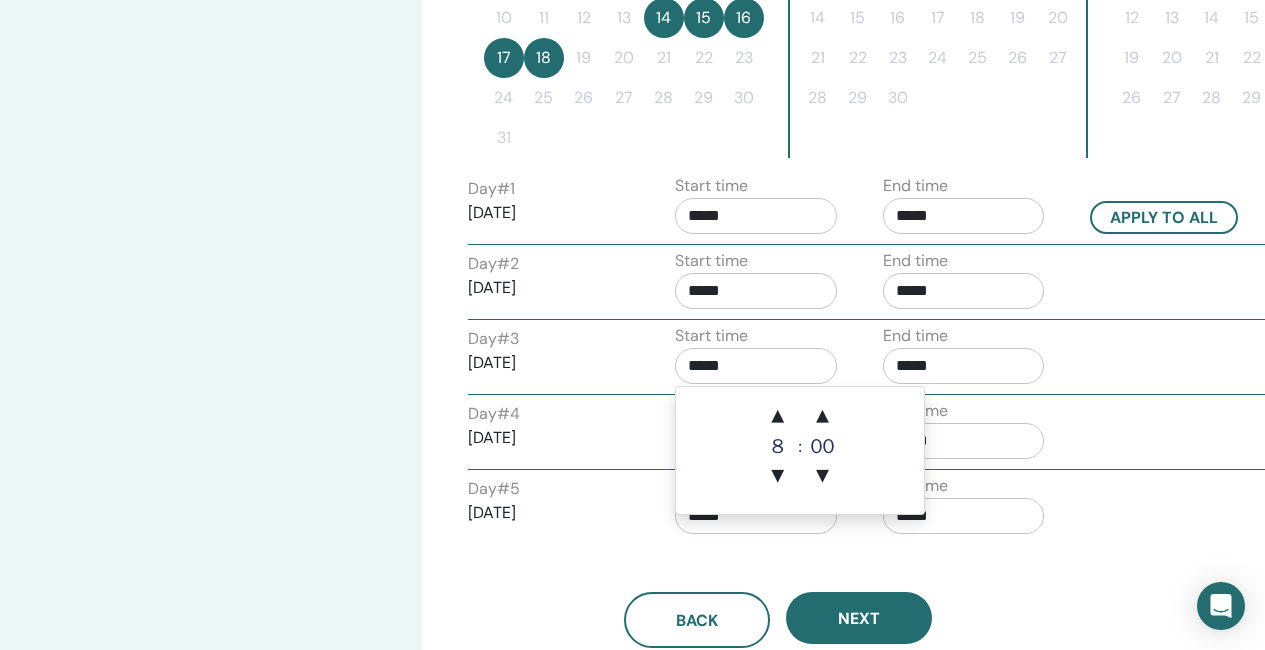 click on "*****" at bounding box center [964, 441] 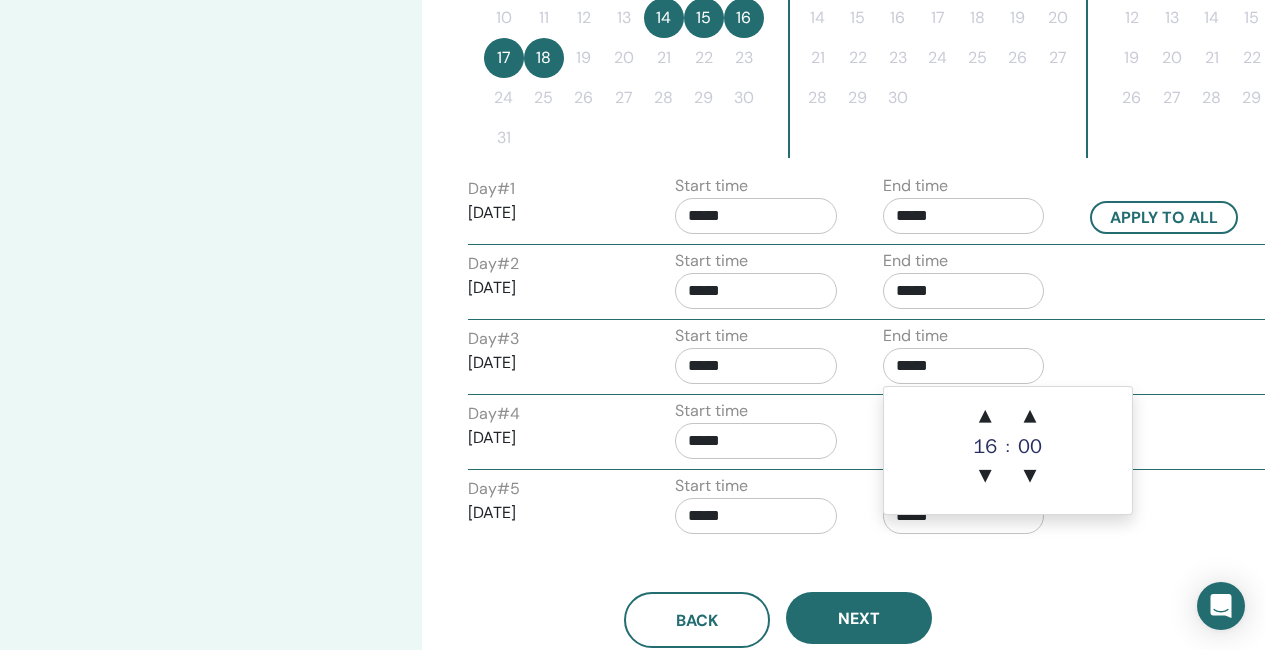 click on "*****" at bounding box center [964, 366] 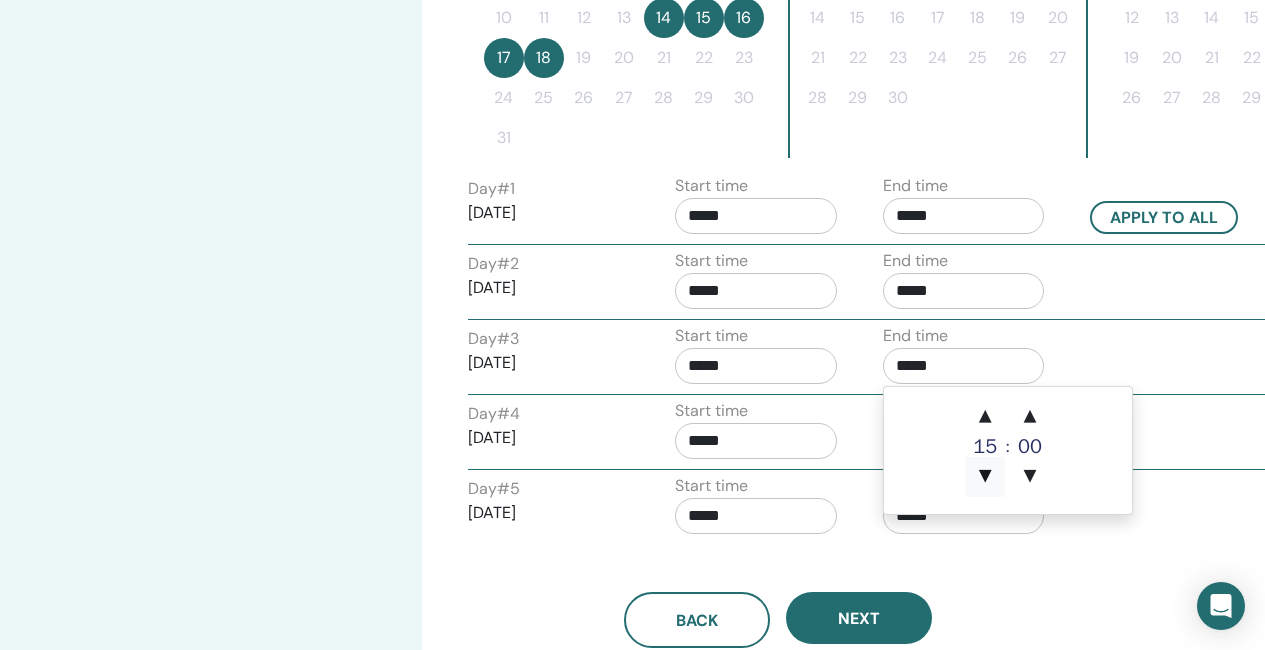 click on "▼" at bounding box center [985, 477] 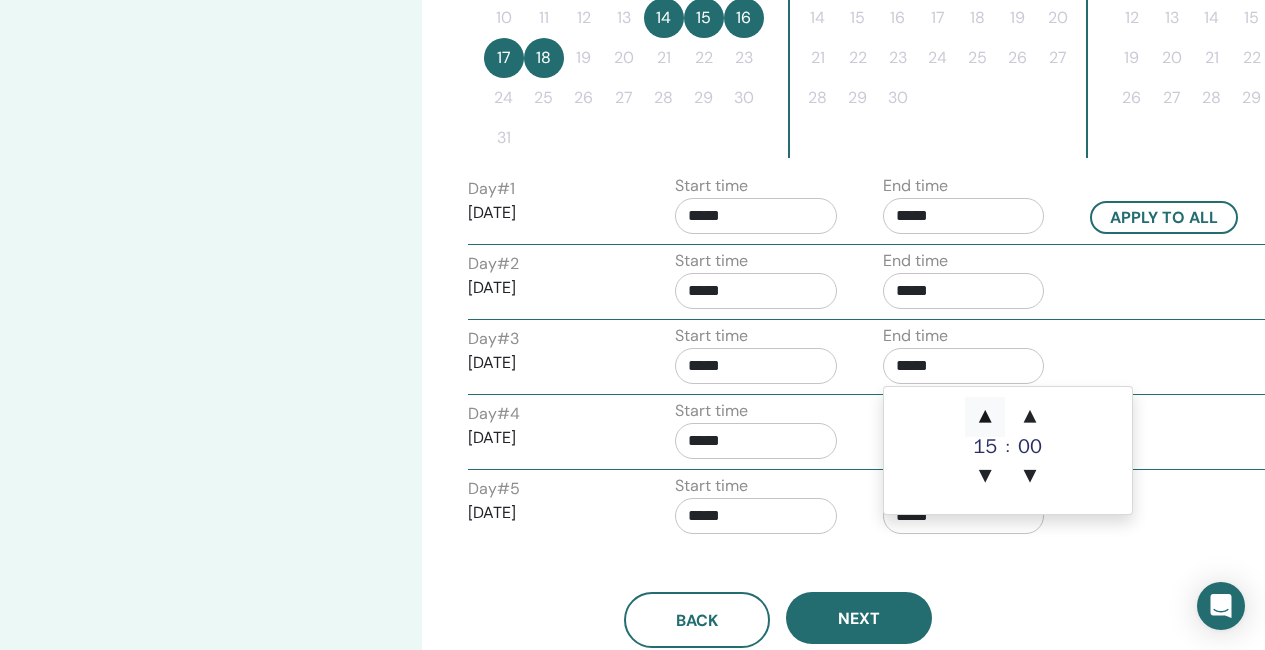 click on "▲" at bounding box center [985, 417] 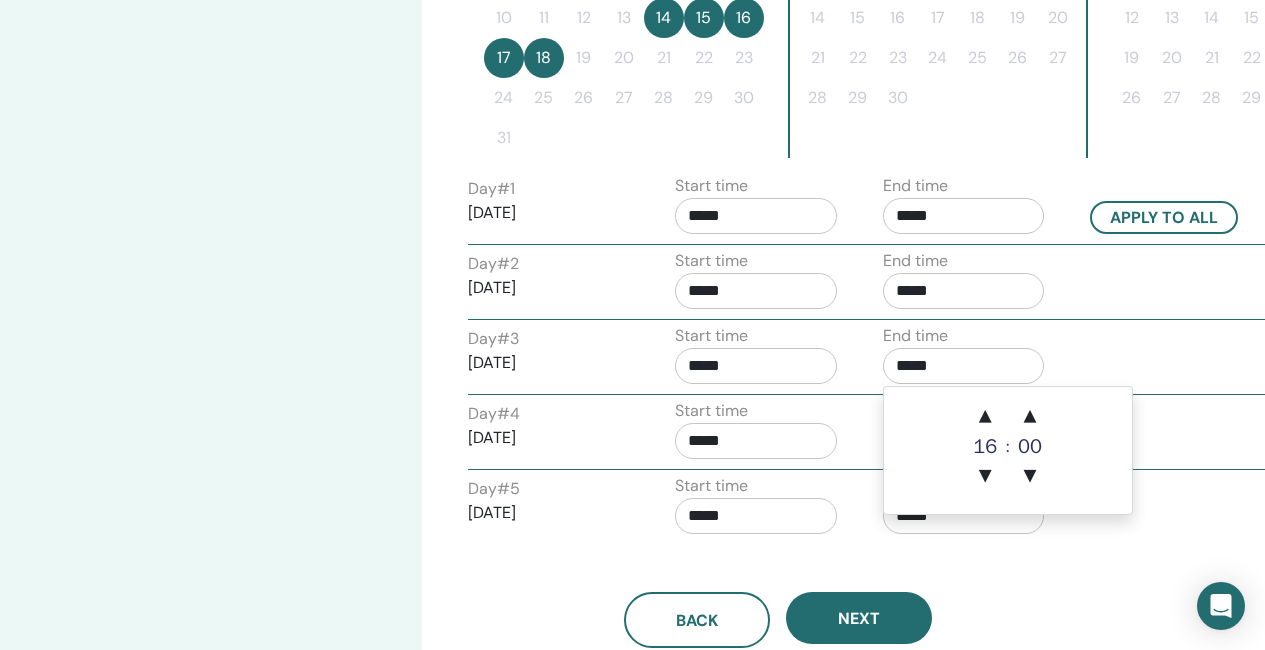 click on "Day  # 4 2025/08/17 Start time ***** End time *****" at bounding box center (868, 434) 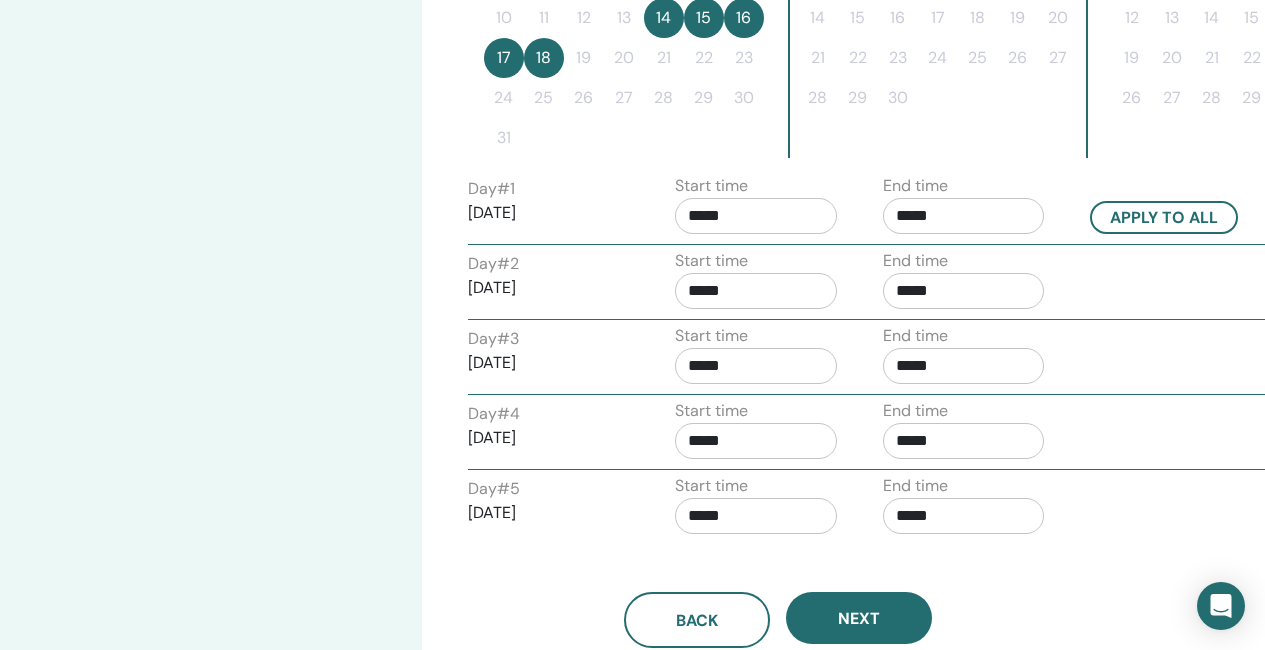 click on "*****" at bounding box center [756, 441] 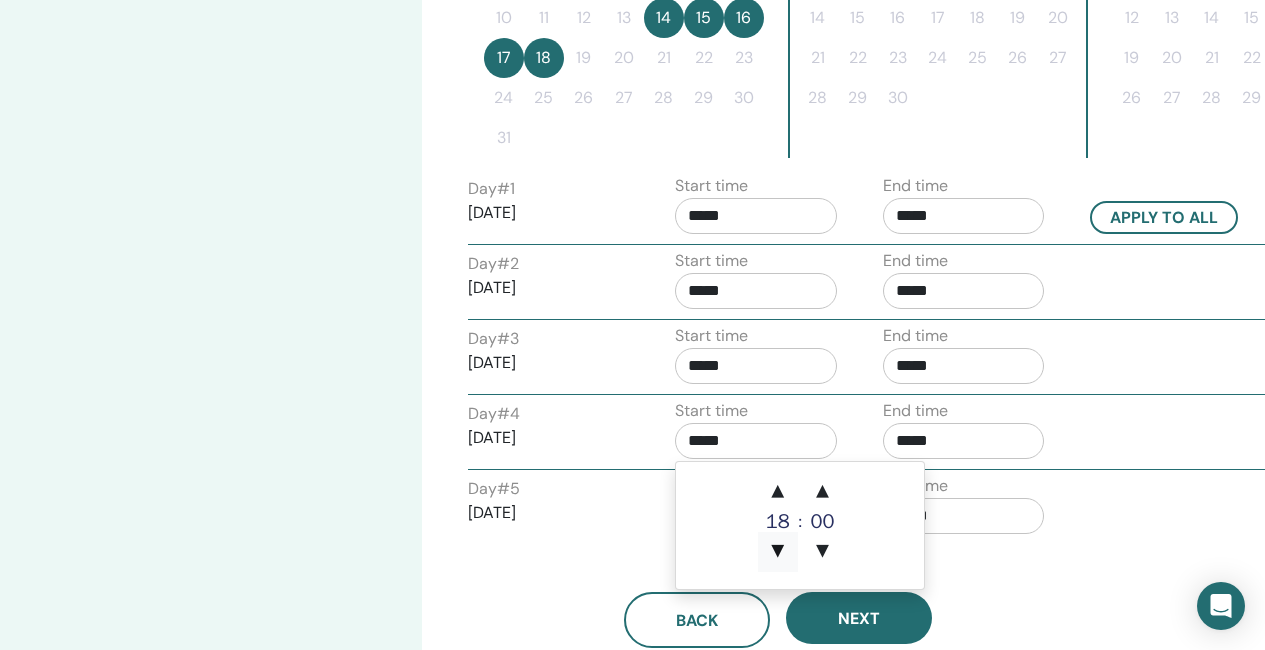 click on "▼" at bounding box center [778, 552] 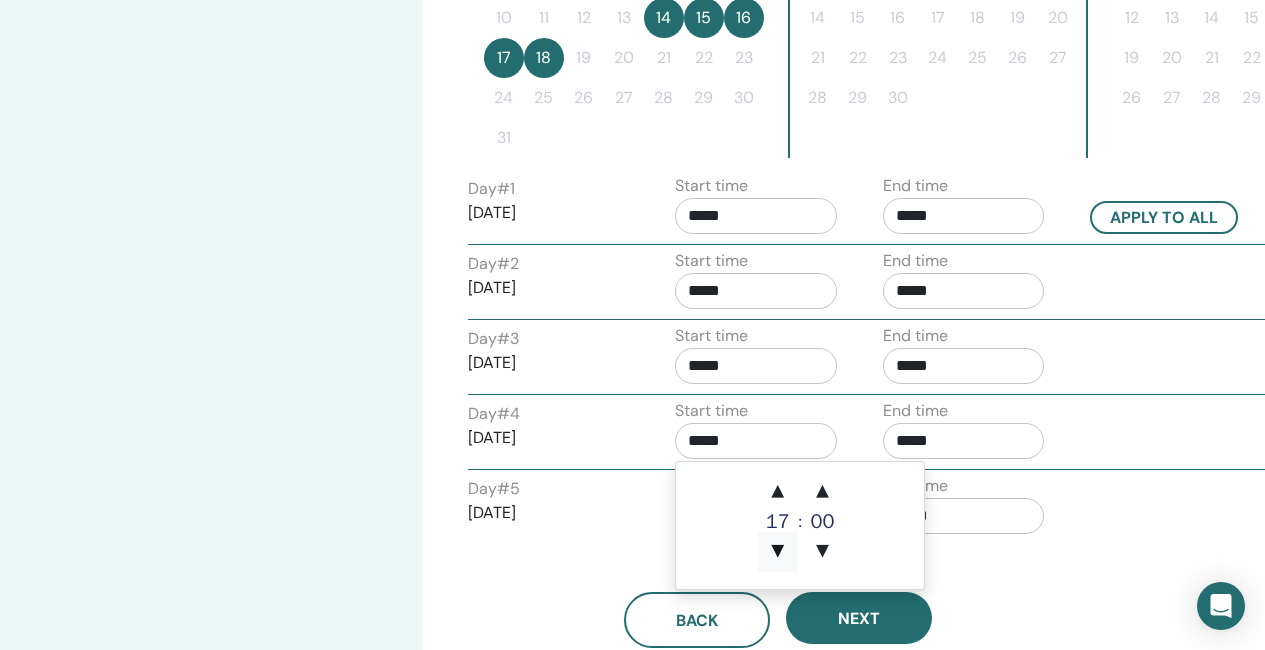 click on "▼" at bounding box center (778, 552) 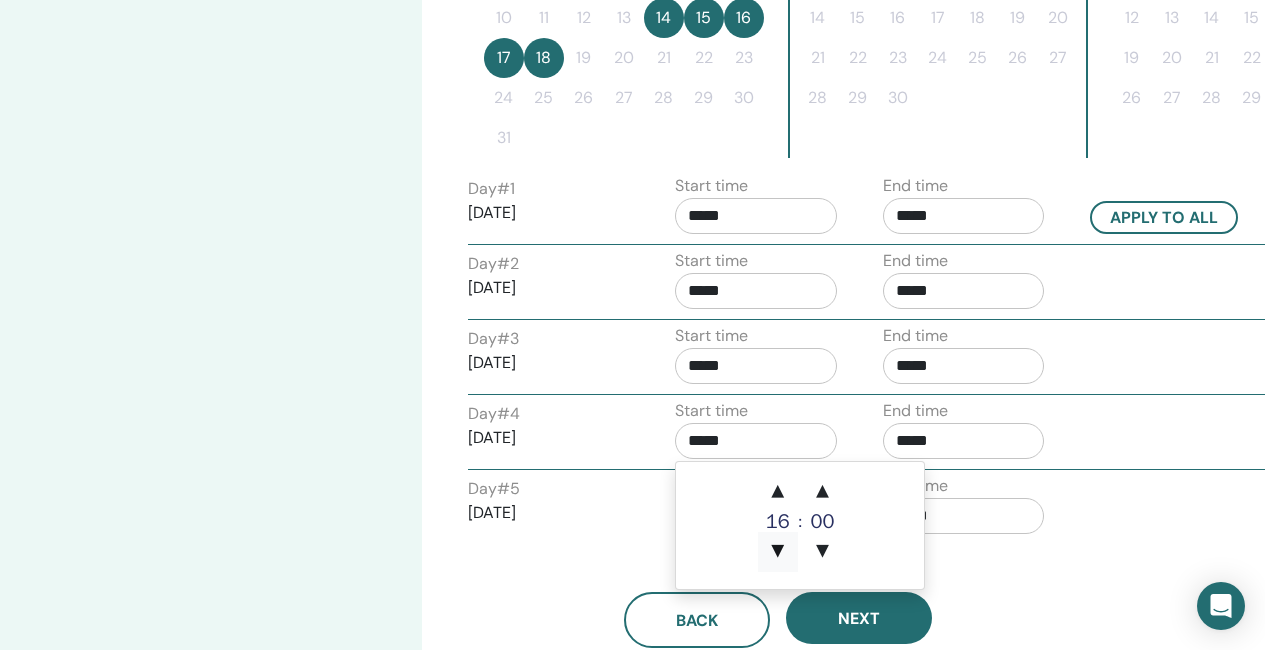 click on "▼" at bounding box center [778, 552] 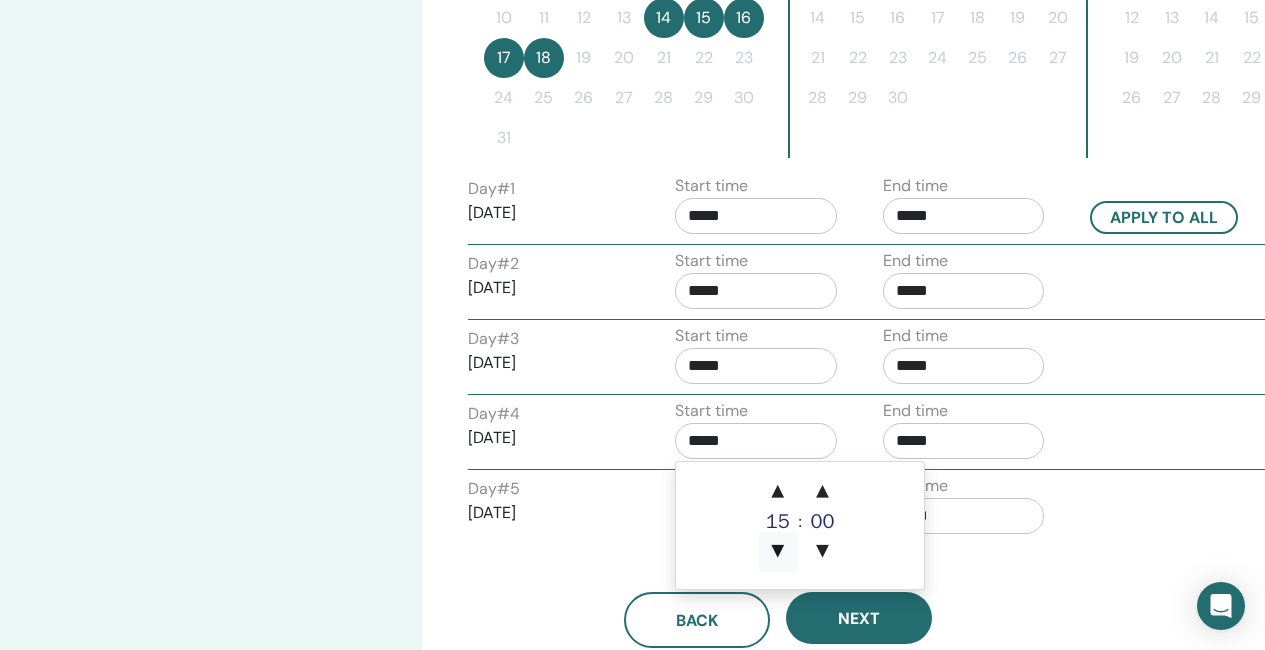 click on "▼" at bounding box center [778, 552] 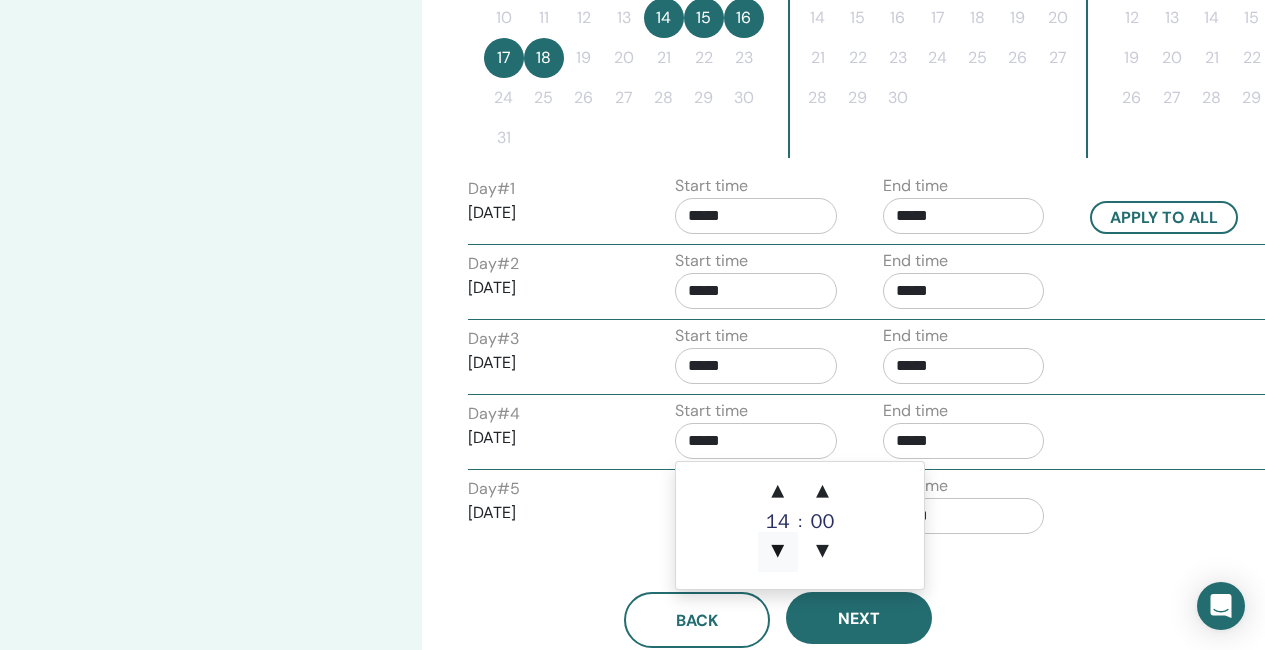 click on "▼" at bounding box center [778, 552] 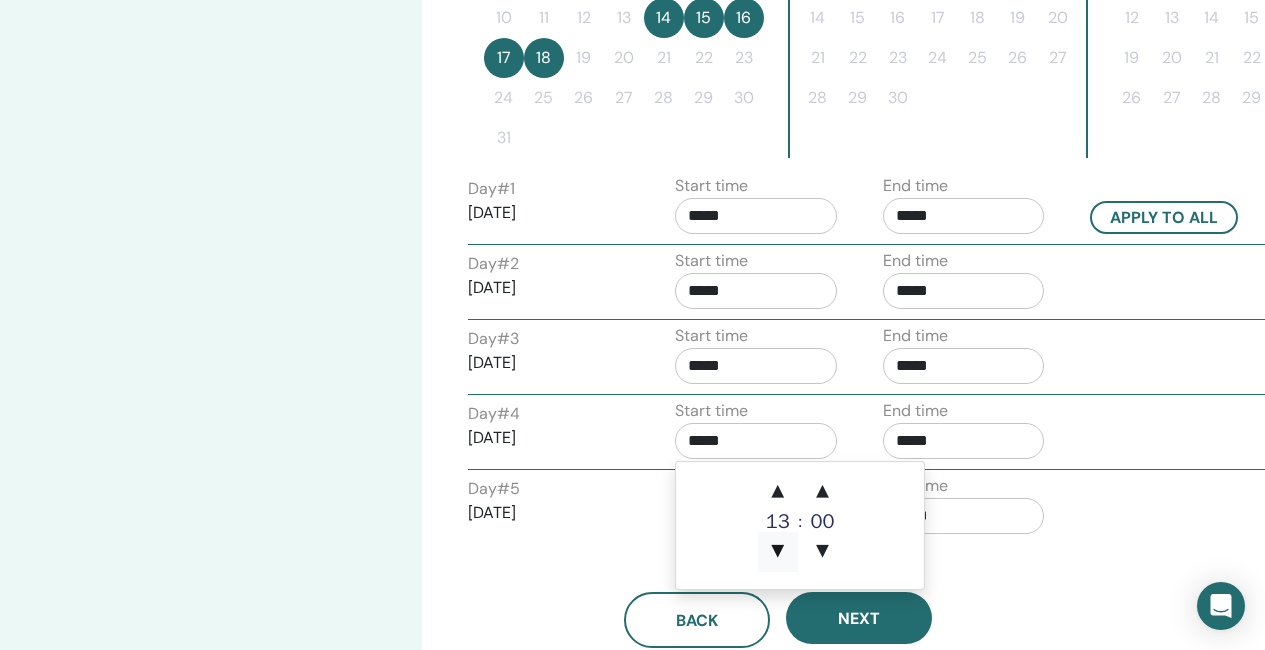 click on "▼" at bounding box center [778, 552] 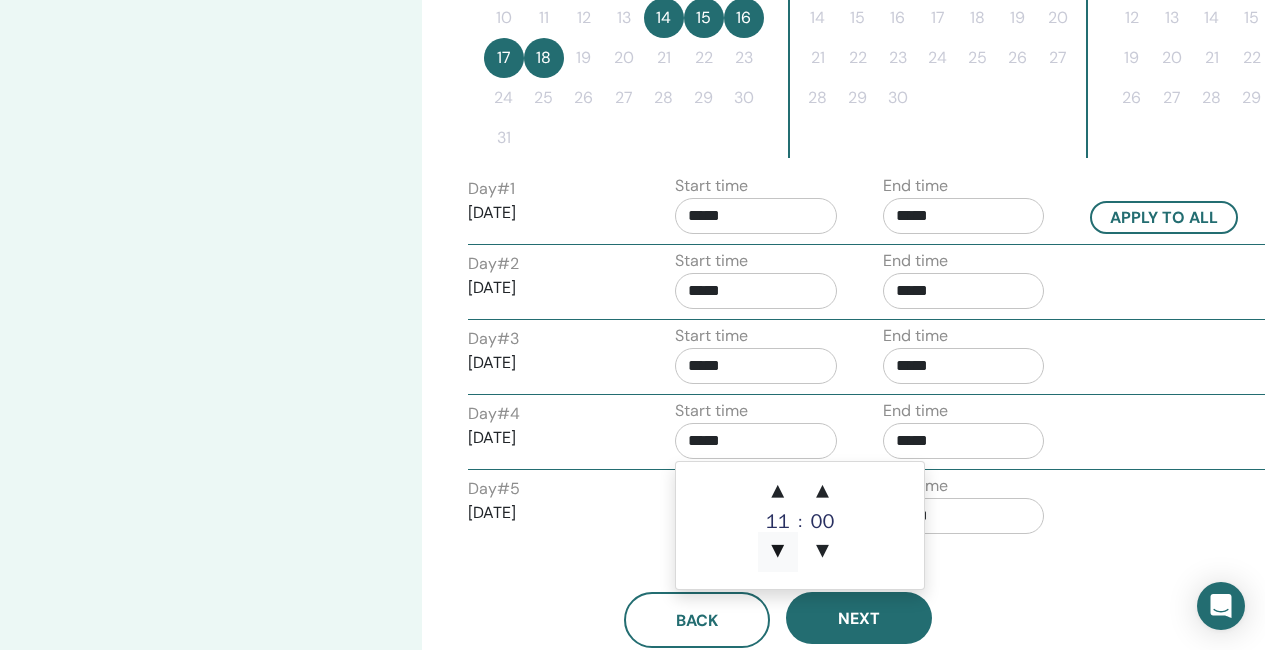 click on "▼" at bounding box center [778, 552] 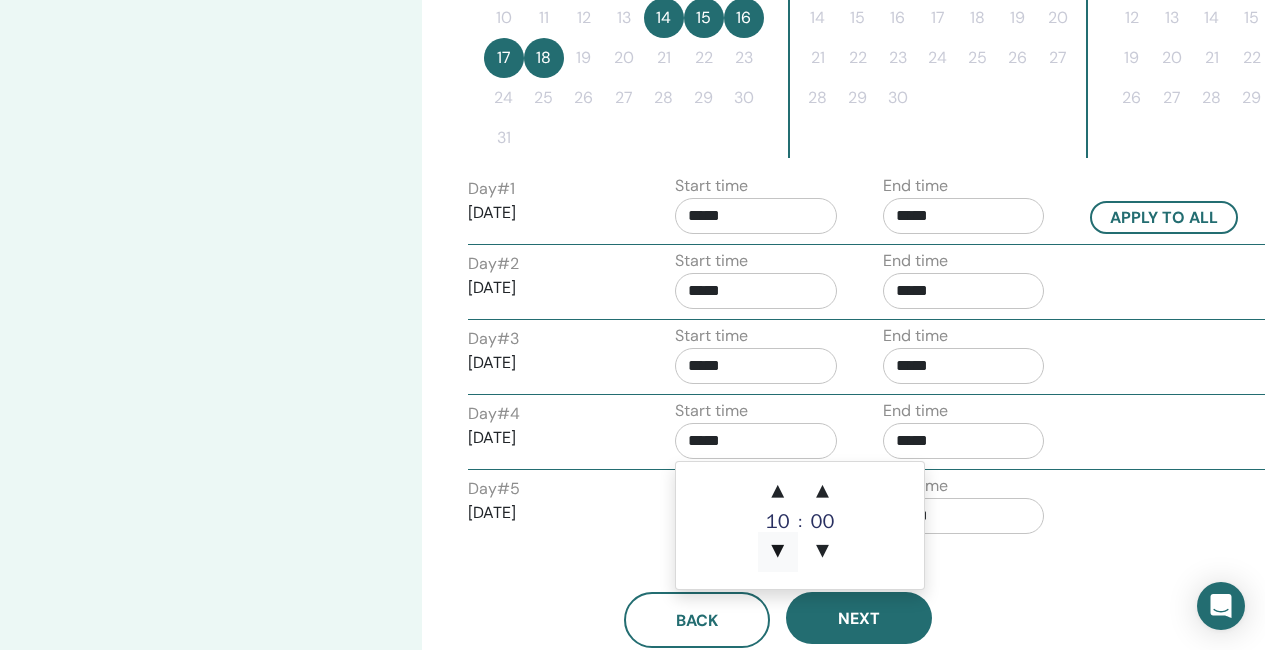 click on "▼" at bounding box center [778, 552] 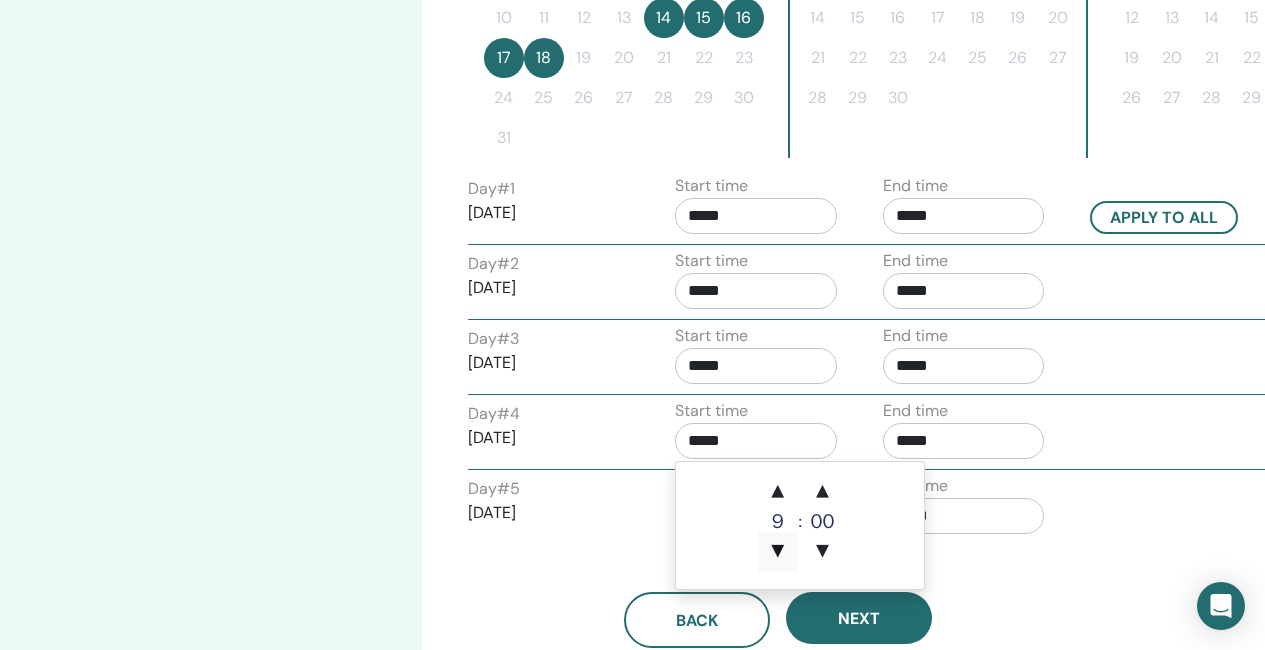click on "▼" at bounding box center (778, 552) 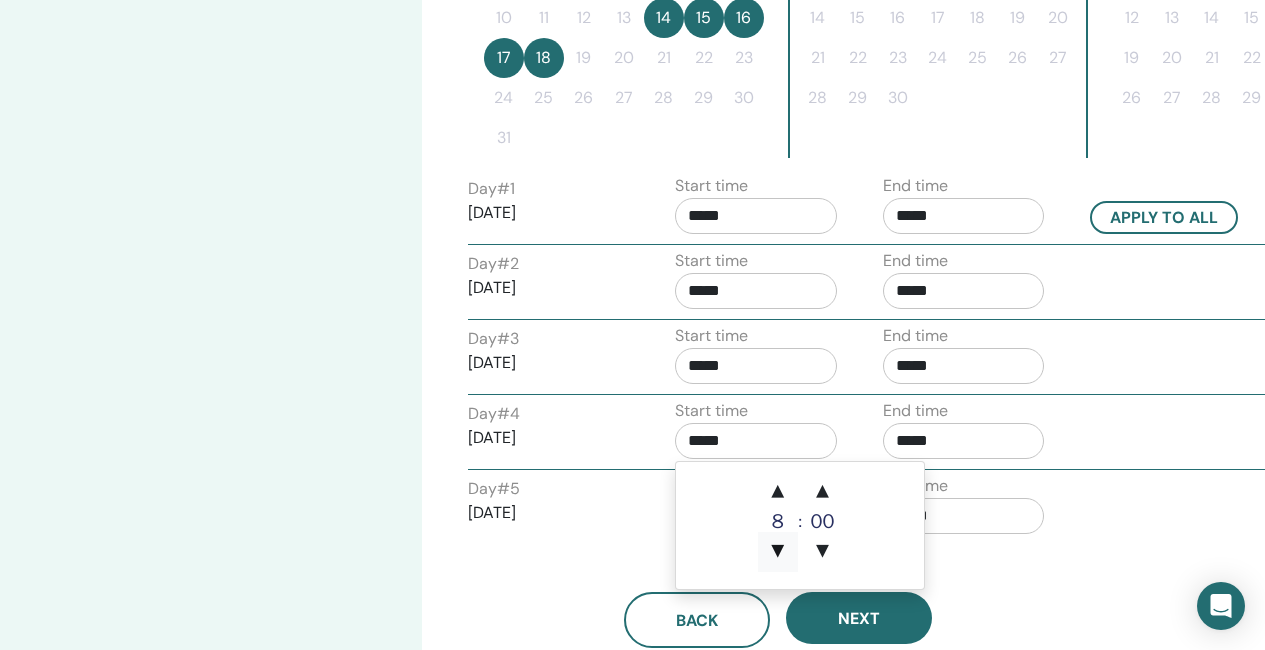 click on "▼" at bounding box center [778, 552] 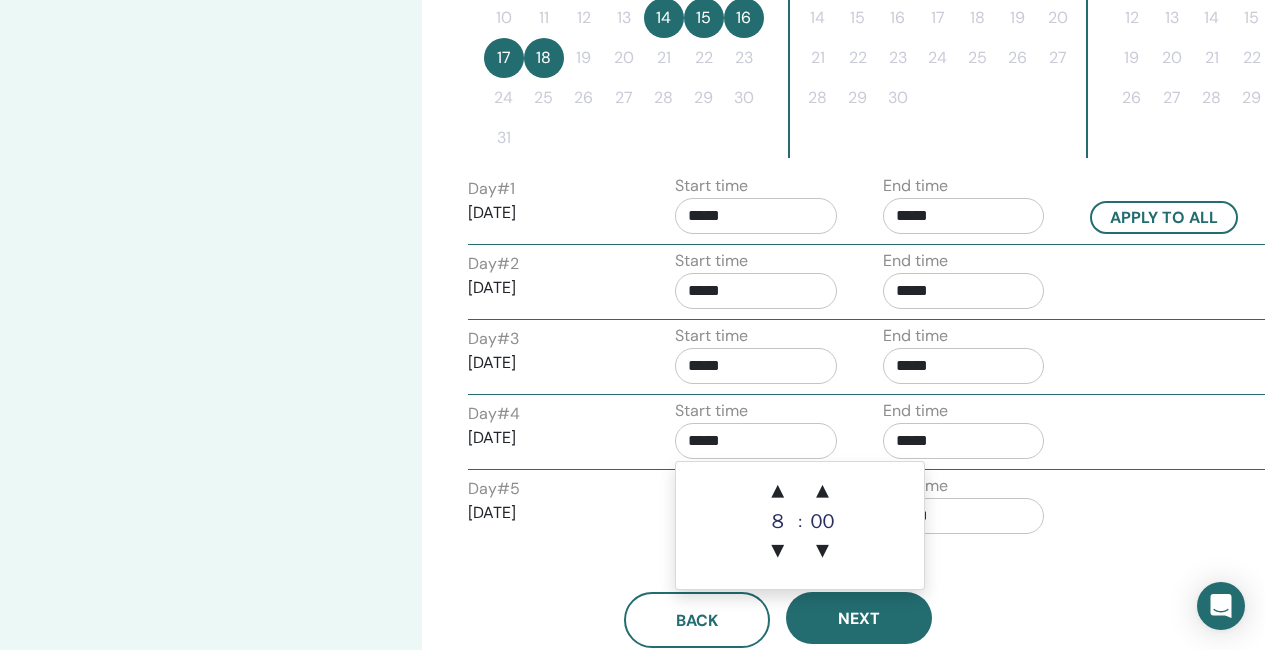 click on "*****" at bounding box center [964, 441] 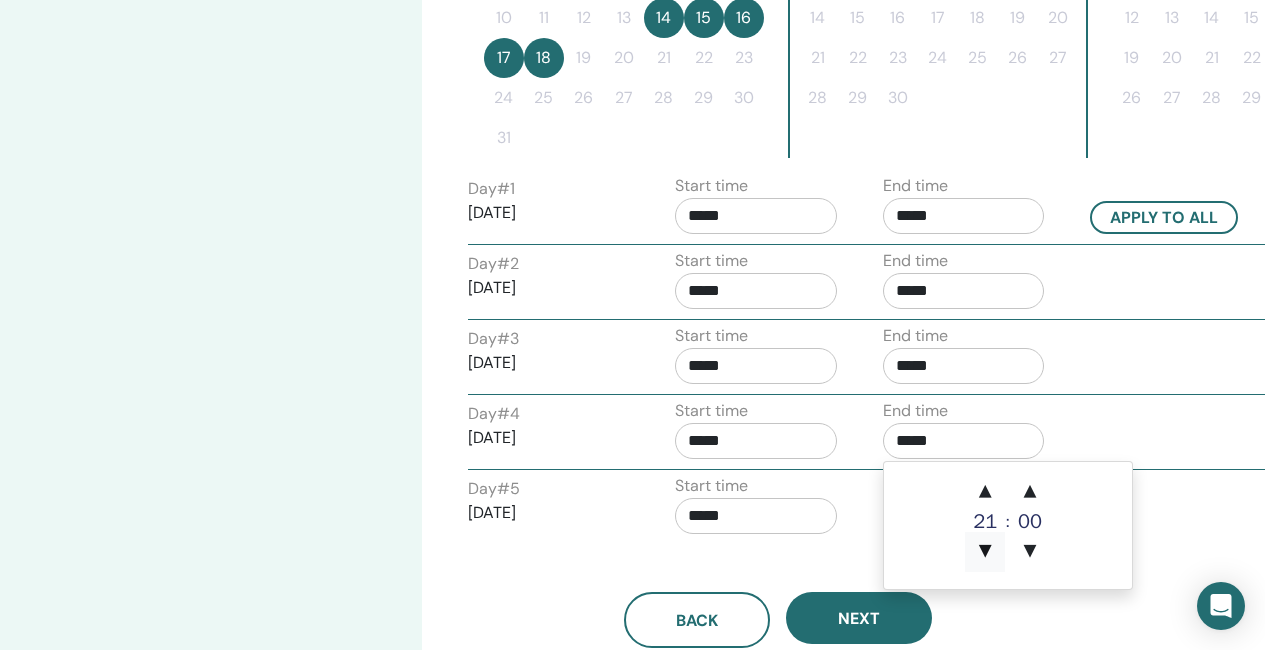 click on "▼" at bounding box center [985, 552] 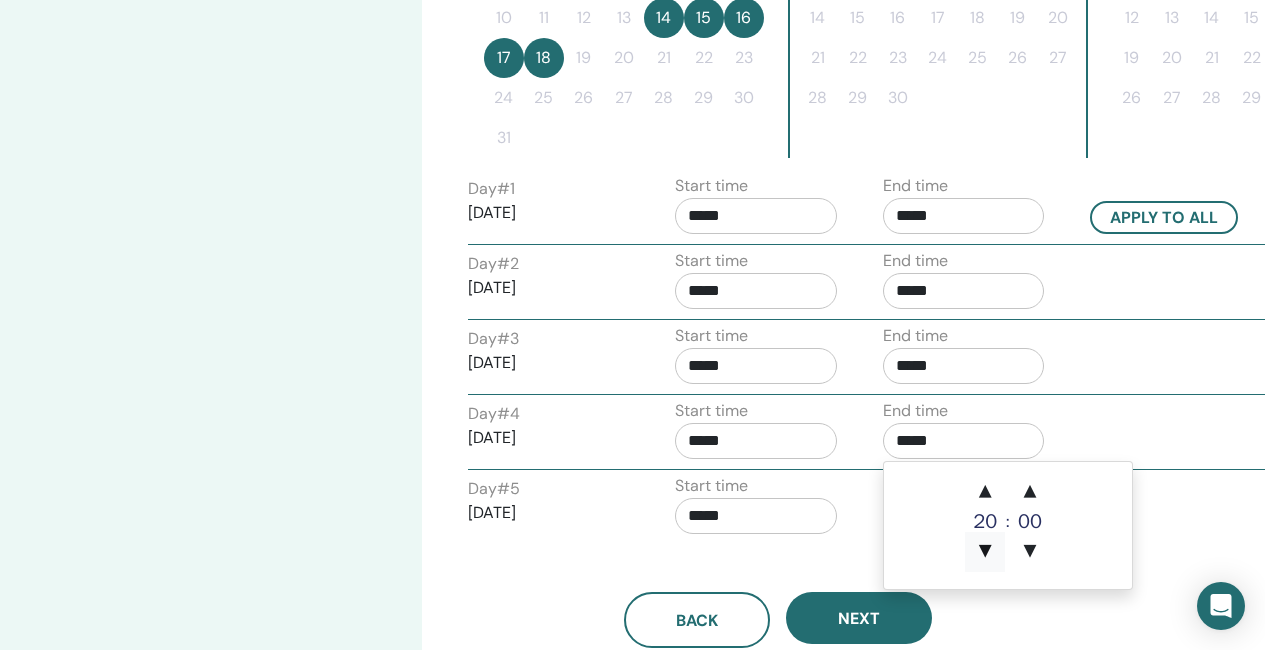click on "▼" at bounding box center (985, 552) 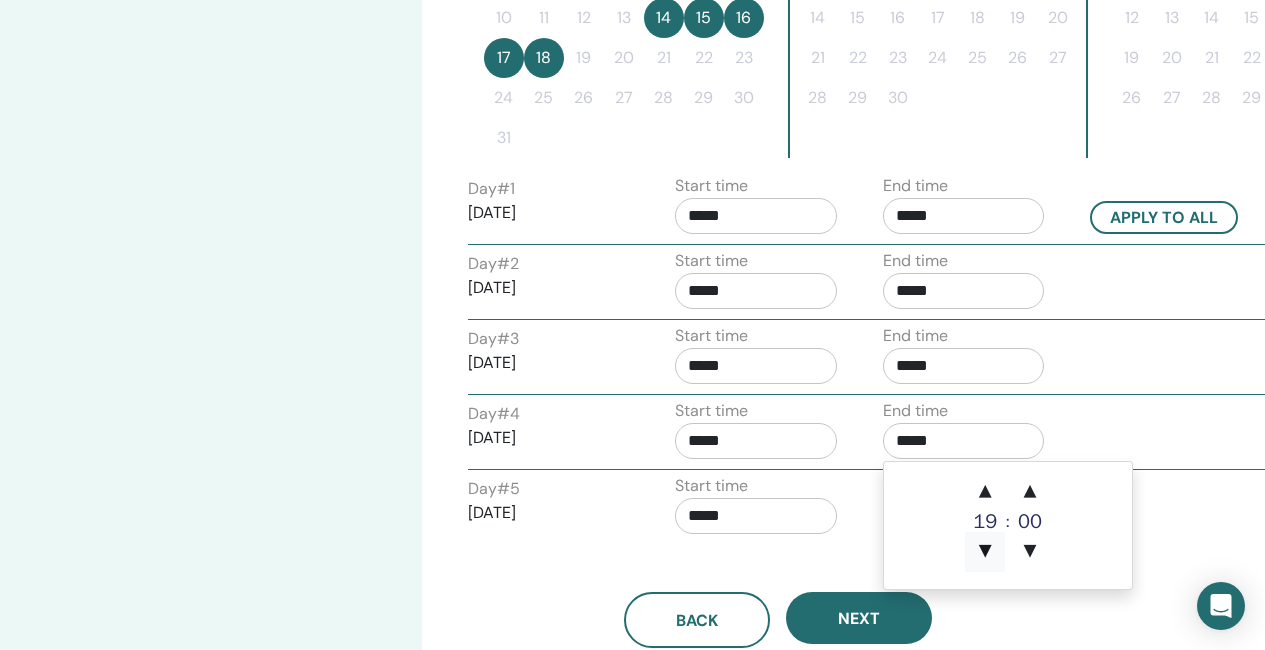 click on "▼" at bounding box center [985, 552] 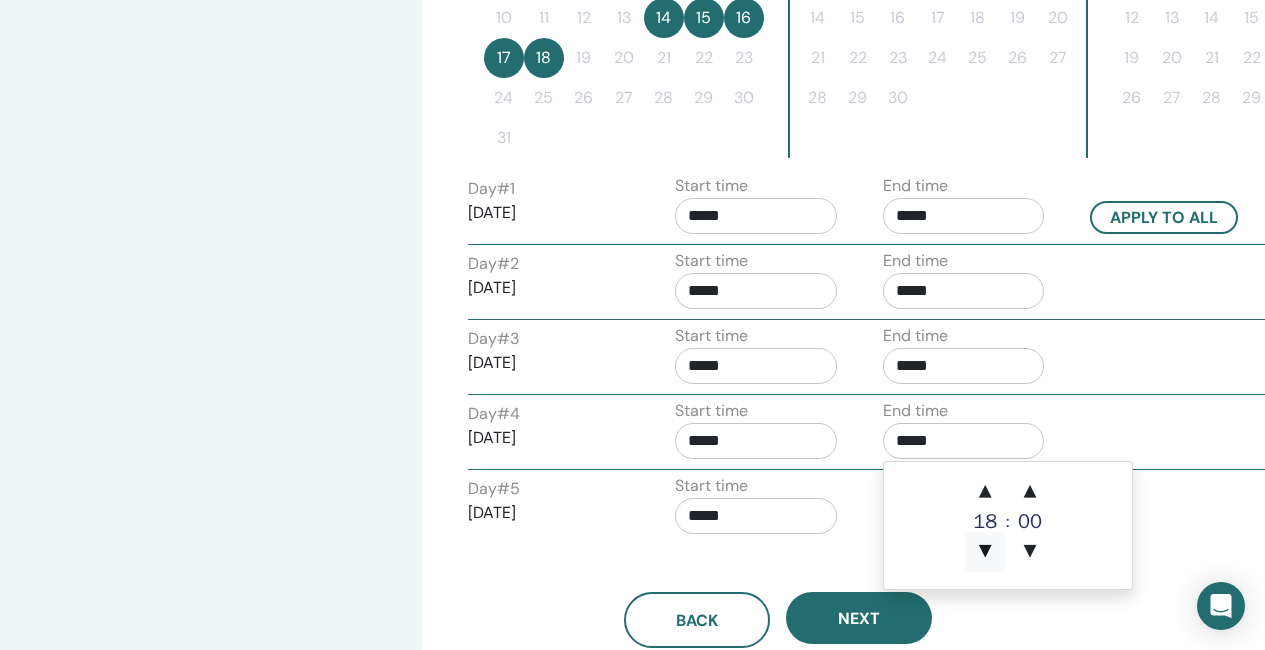 click on "▼" at bounding box center [985, 552] 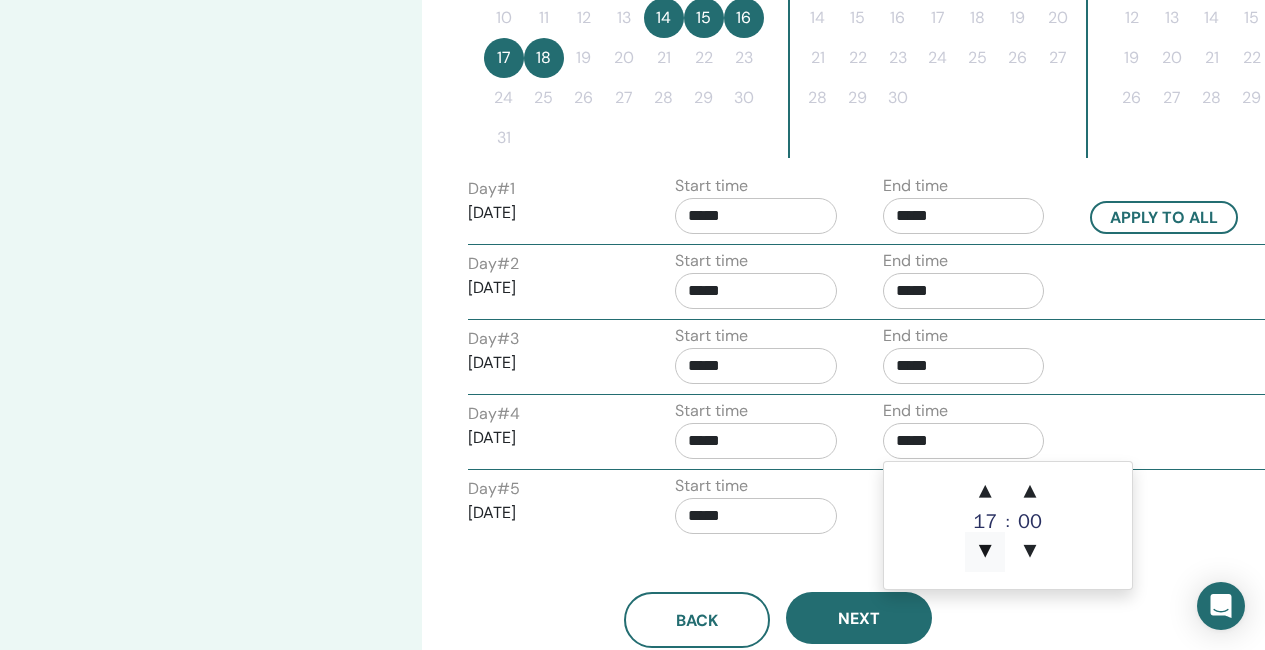 click on "▼" at bounding box center [985, 552] 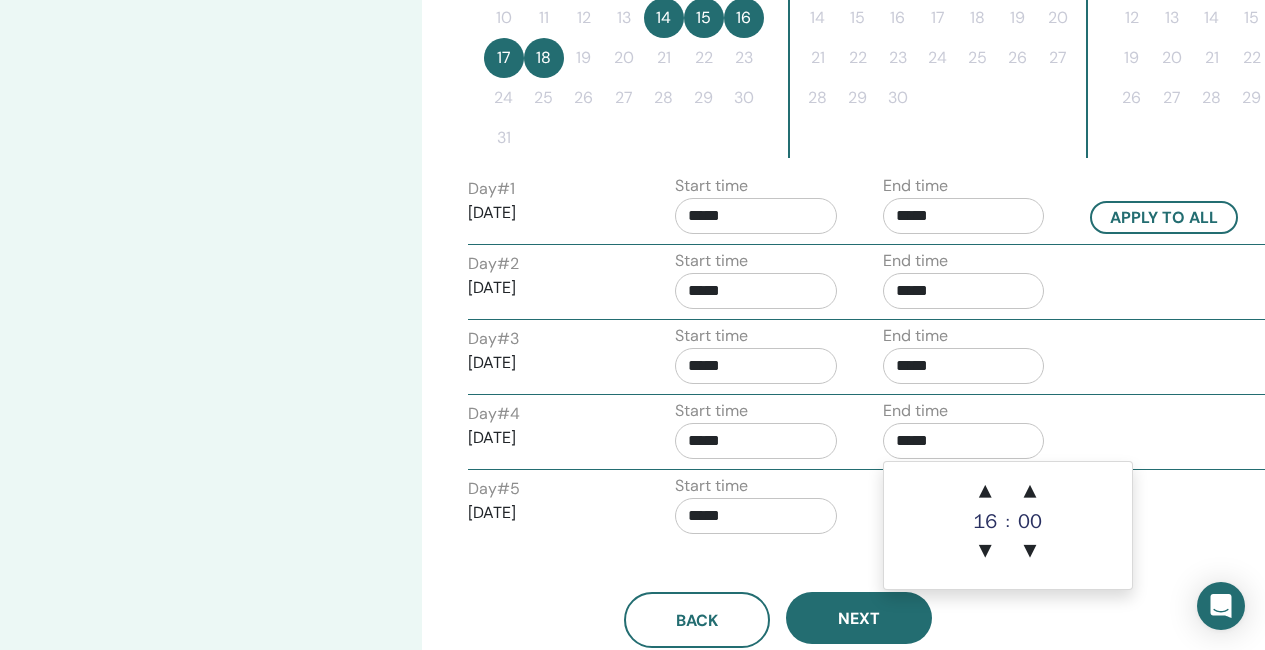 click on "Day  # 5 2025/08/18 Start time ***** End time *****" at bounding box center [868, 509] 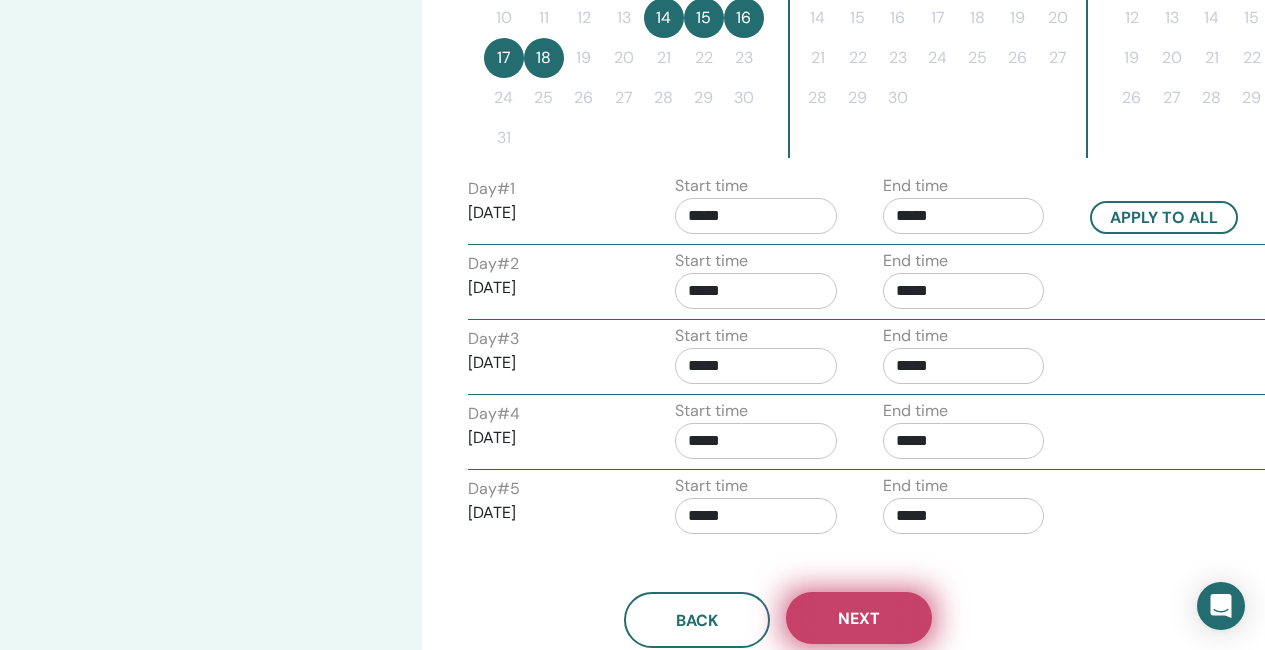 click on "Next" at bounding box center (859, 618) 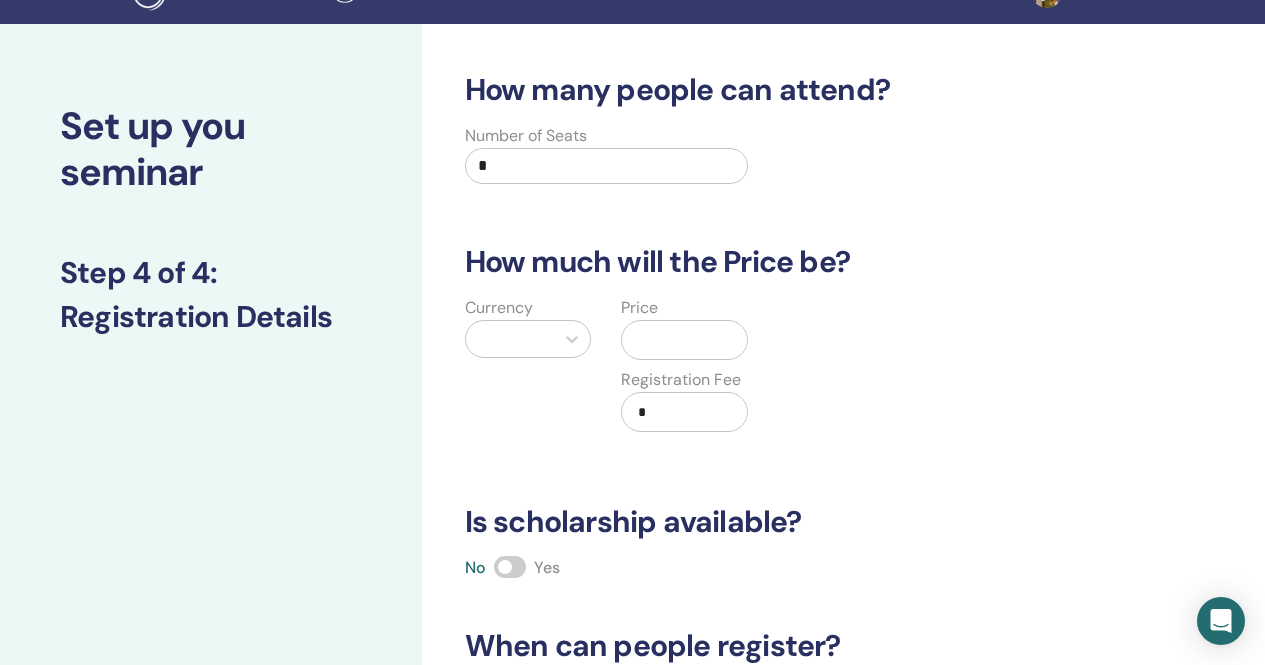 scroll, scrollTop: 0, scrollLeft: 0, axis: both 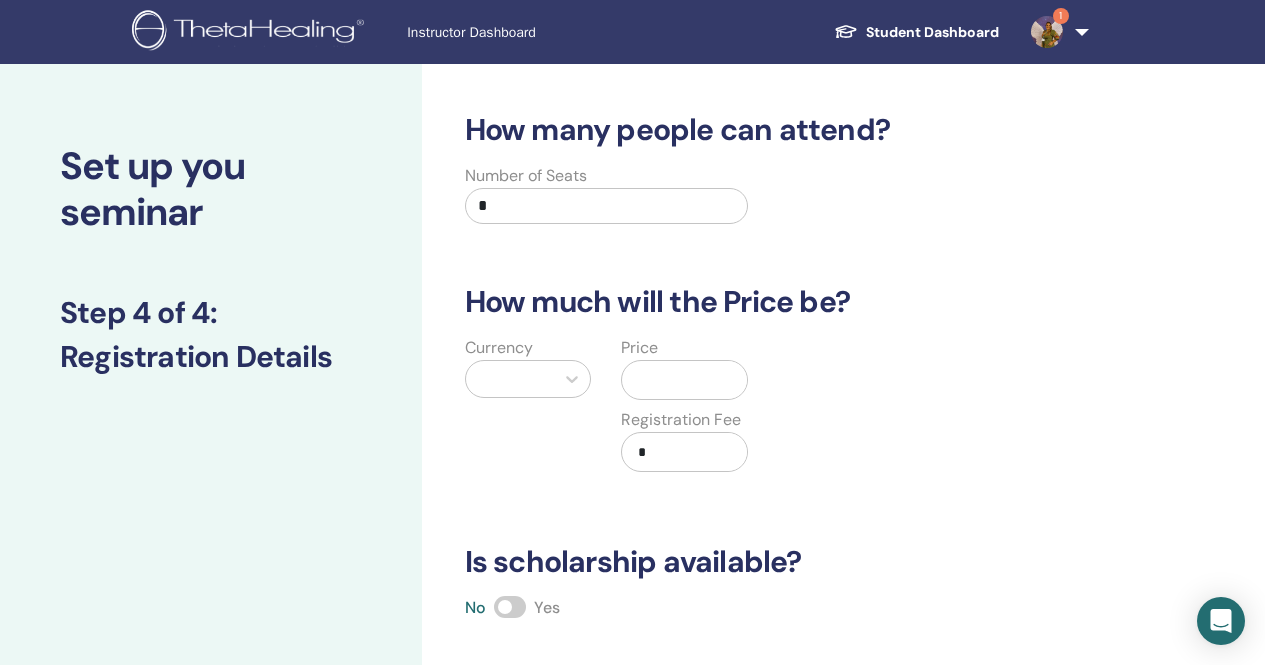 click on "*" at bounding box center (607, 206) 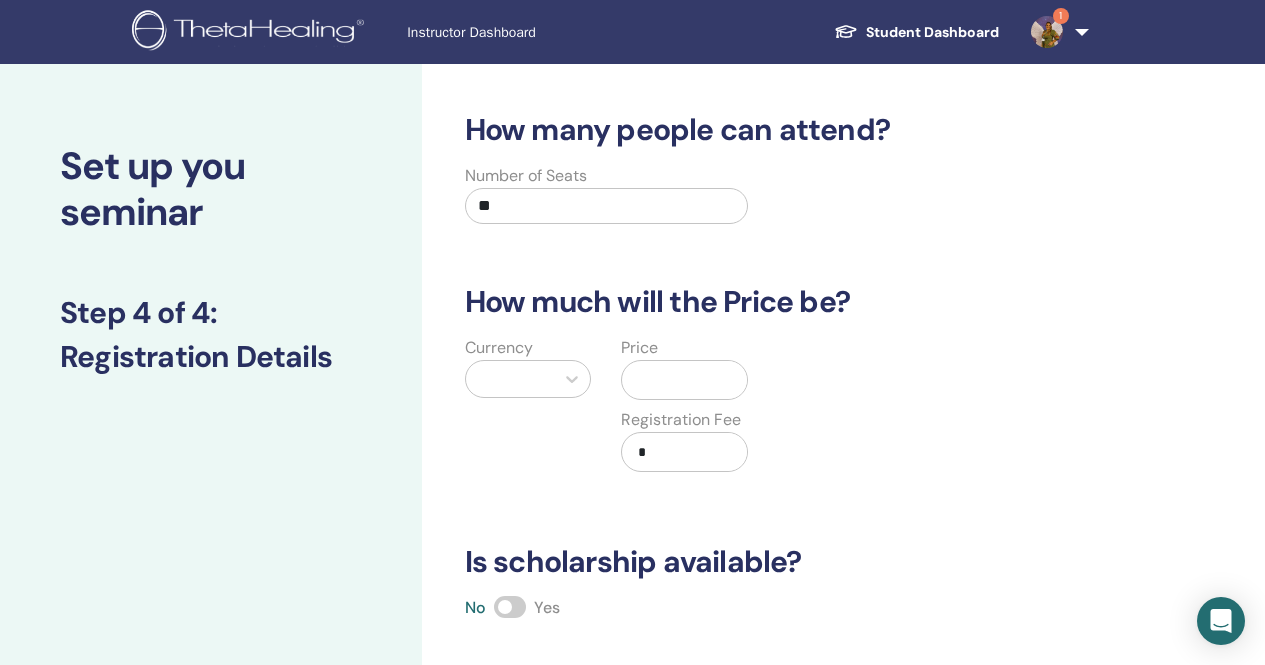 type on "**" 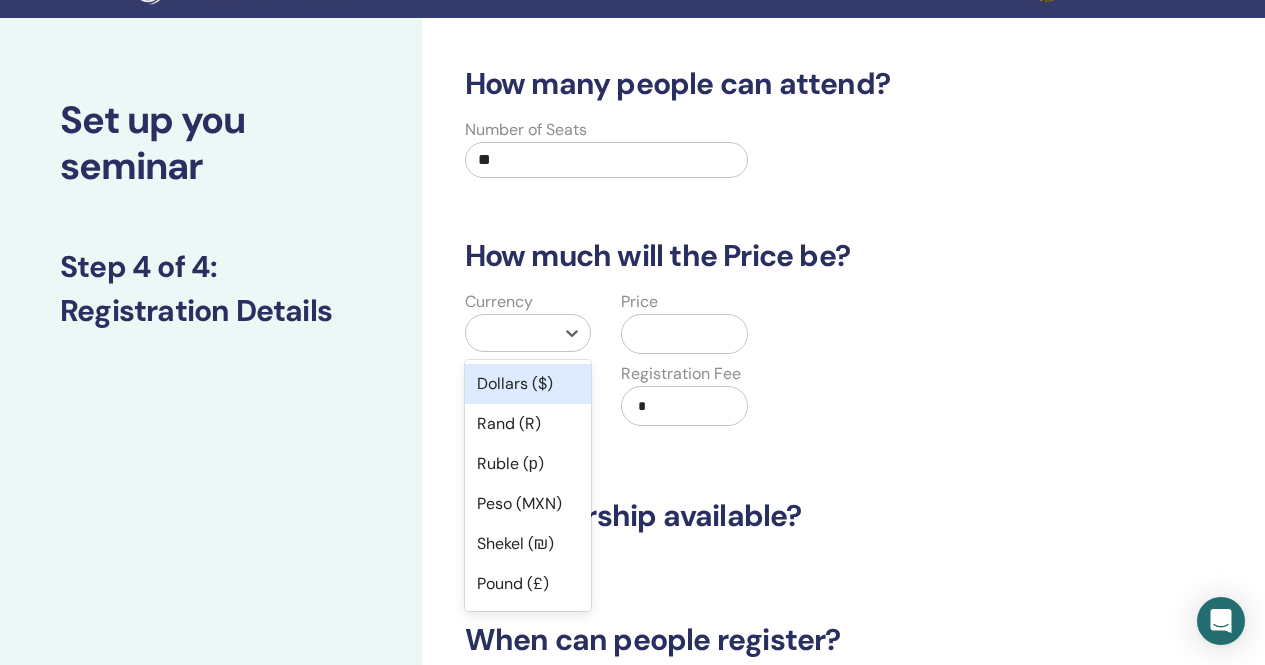 scroll, scrollTop: 49, scrollLeft: 0, axis: vertical 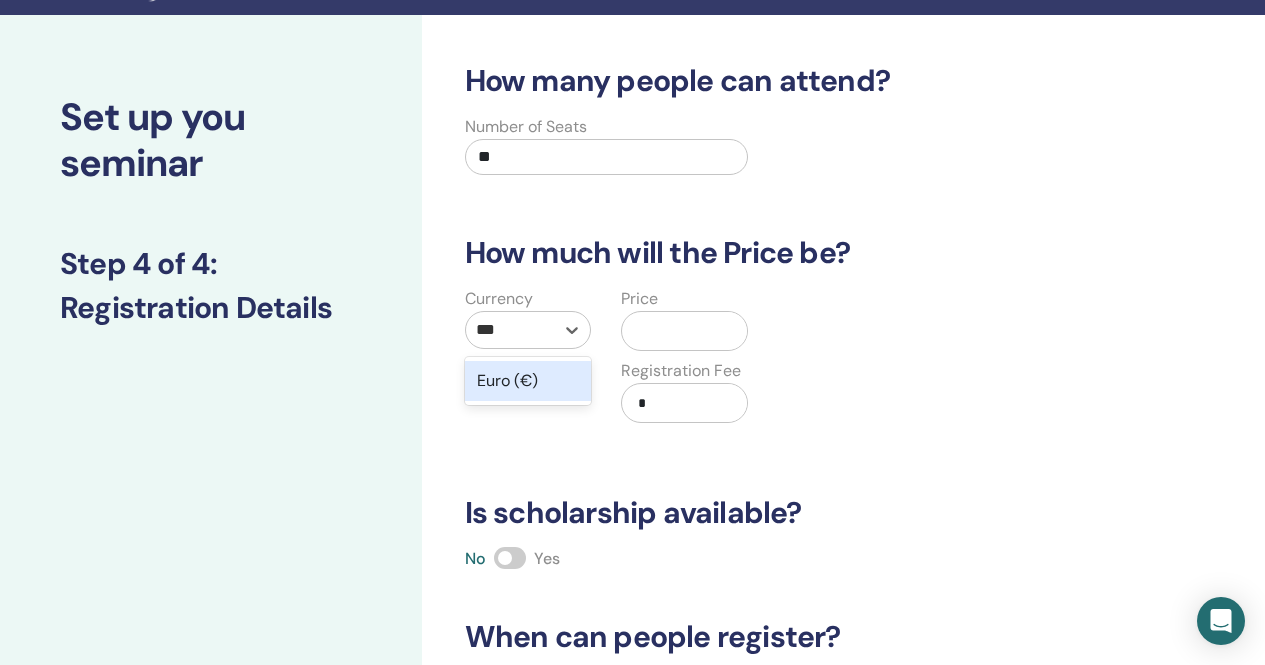 type on "****" 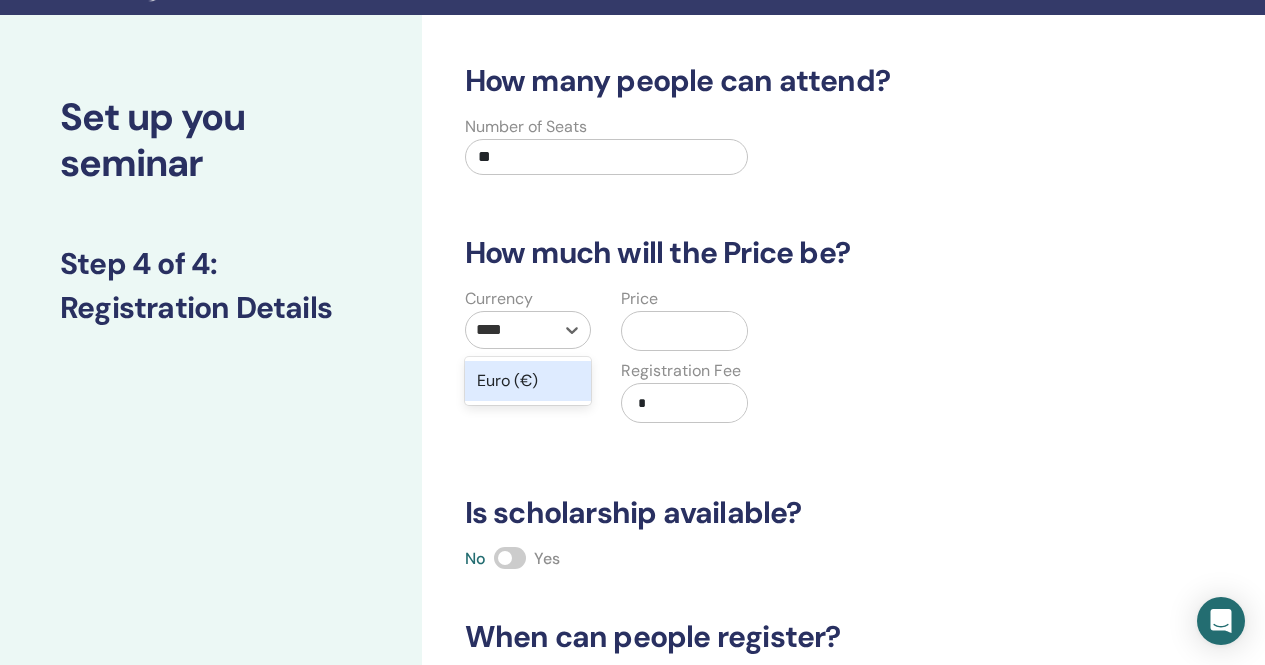 click on "Euro (€)" at bounding box center (528, 381) 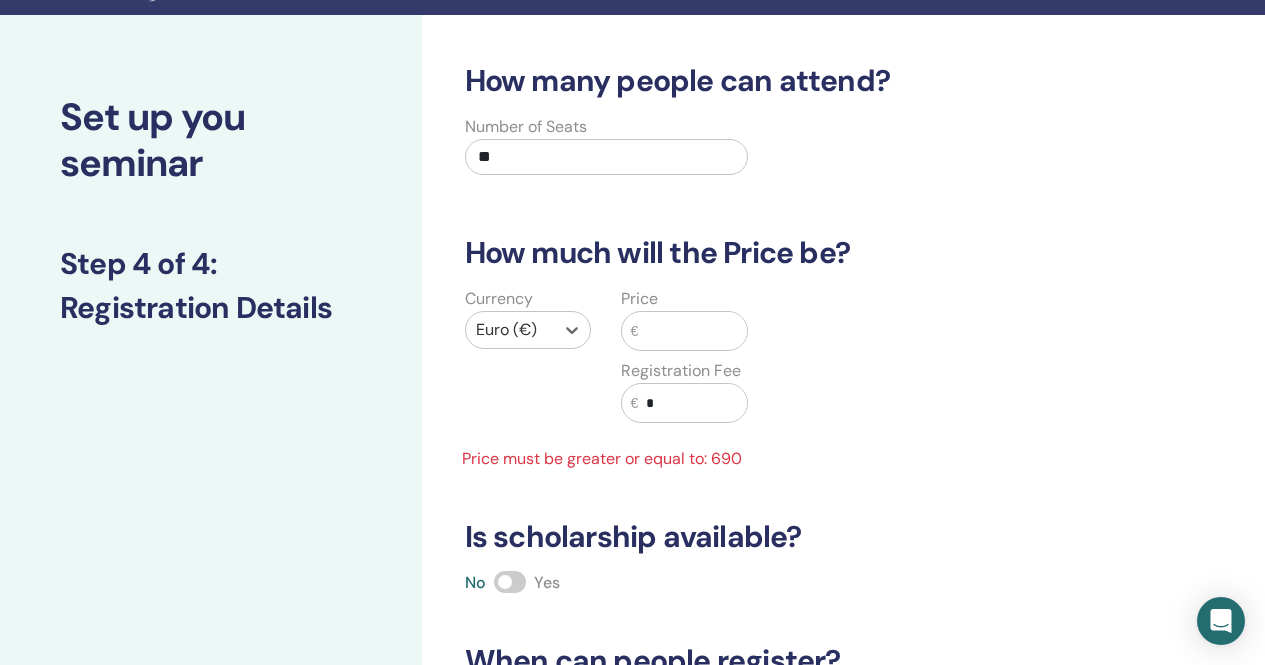 click at bounding box center (692, 331) 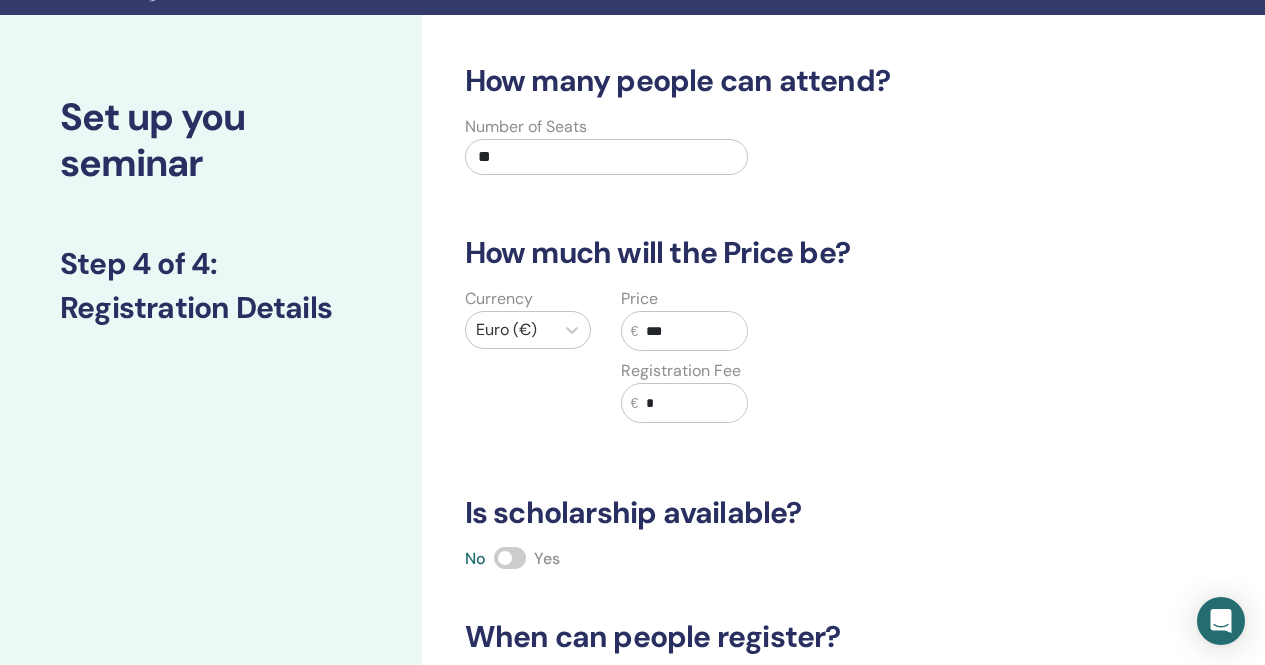 type on "***" 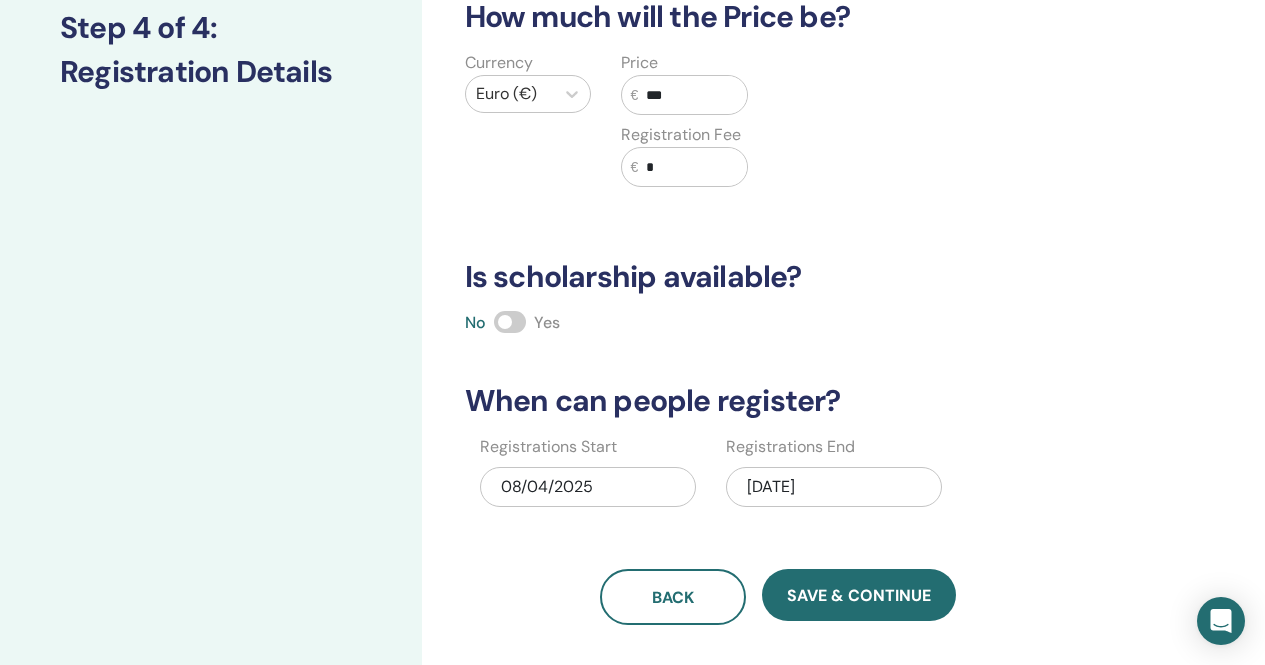 scroll, scrollTop: 349, scrollLeft: 0, axis: vertical 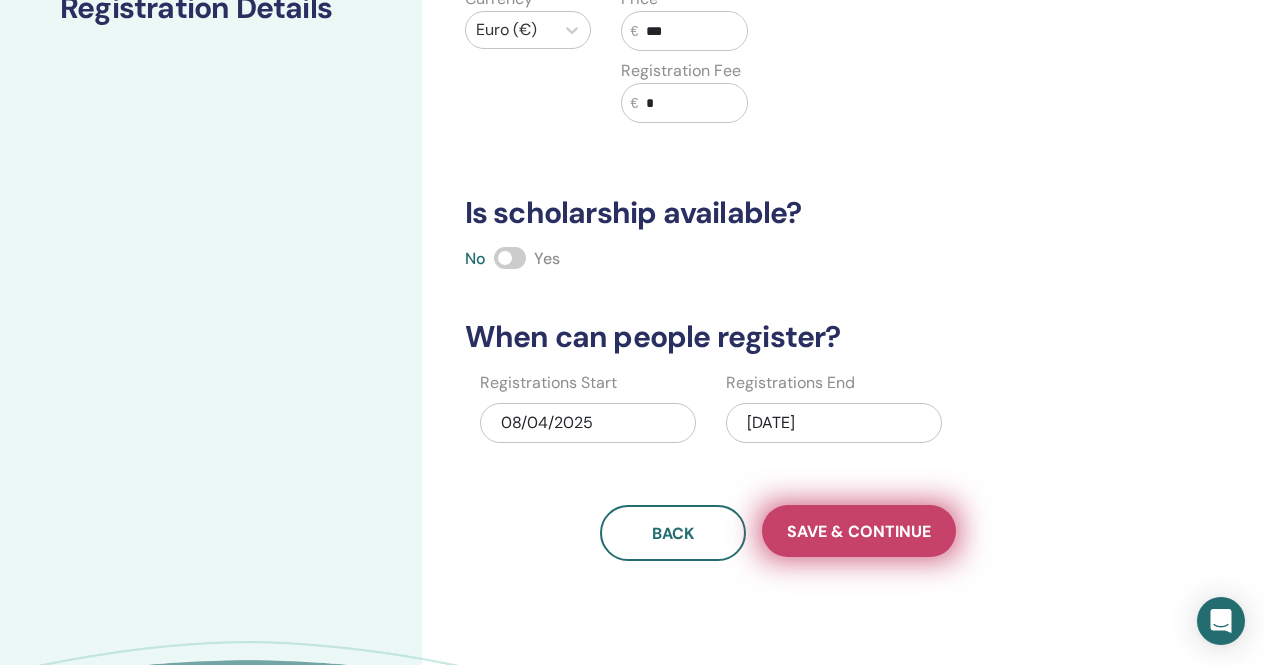 click on "Save & Continue" at bounding box center (859, 531) 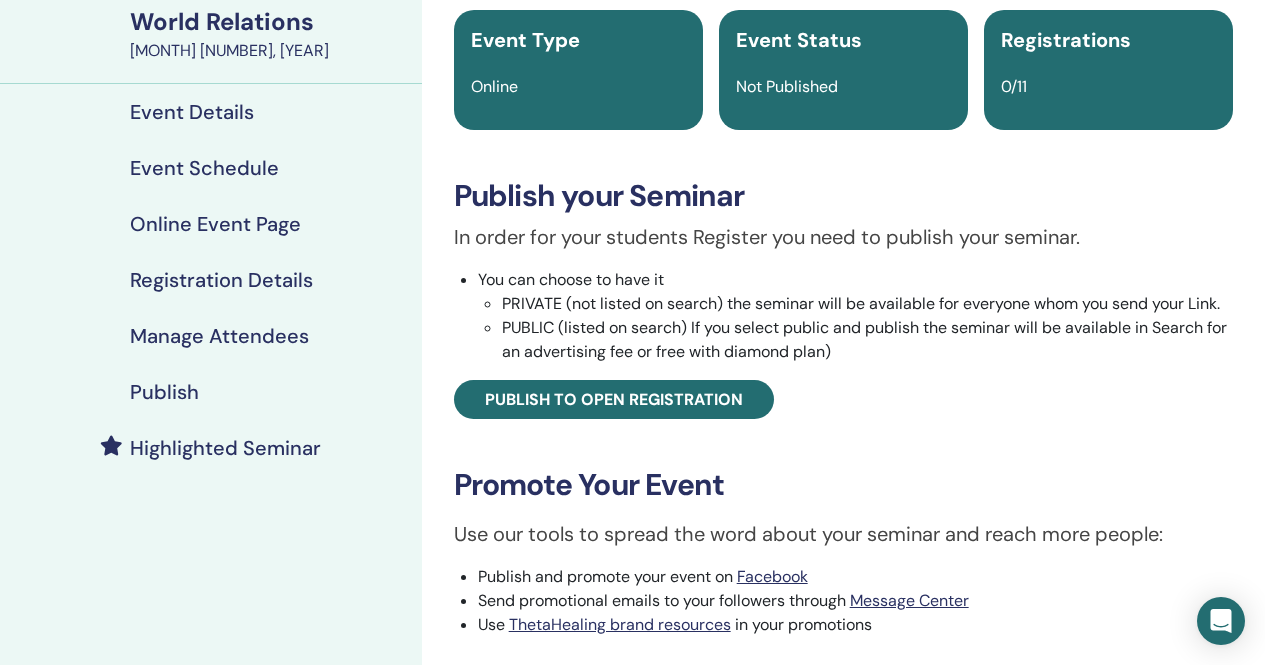 scroll, scrollTop: 200, scrollLeft: 0, axis: vertical 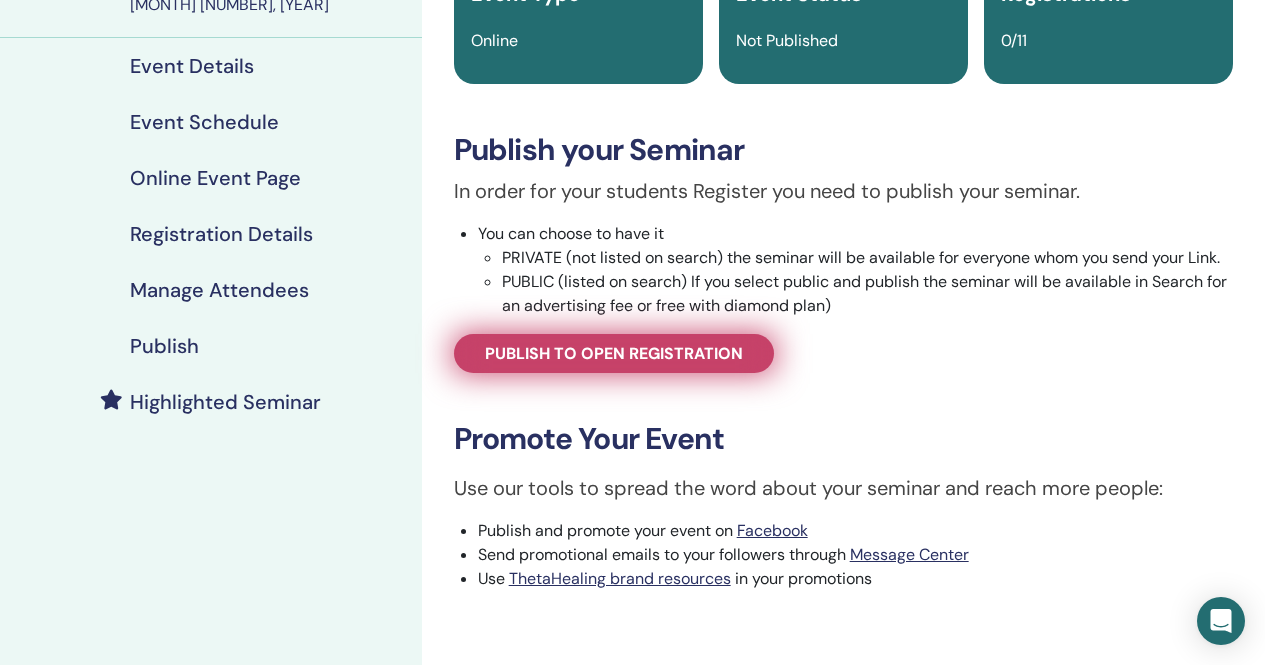 click on "Publish to open registration" at bounding box center [614, 353] 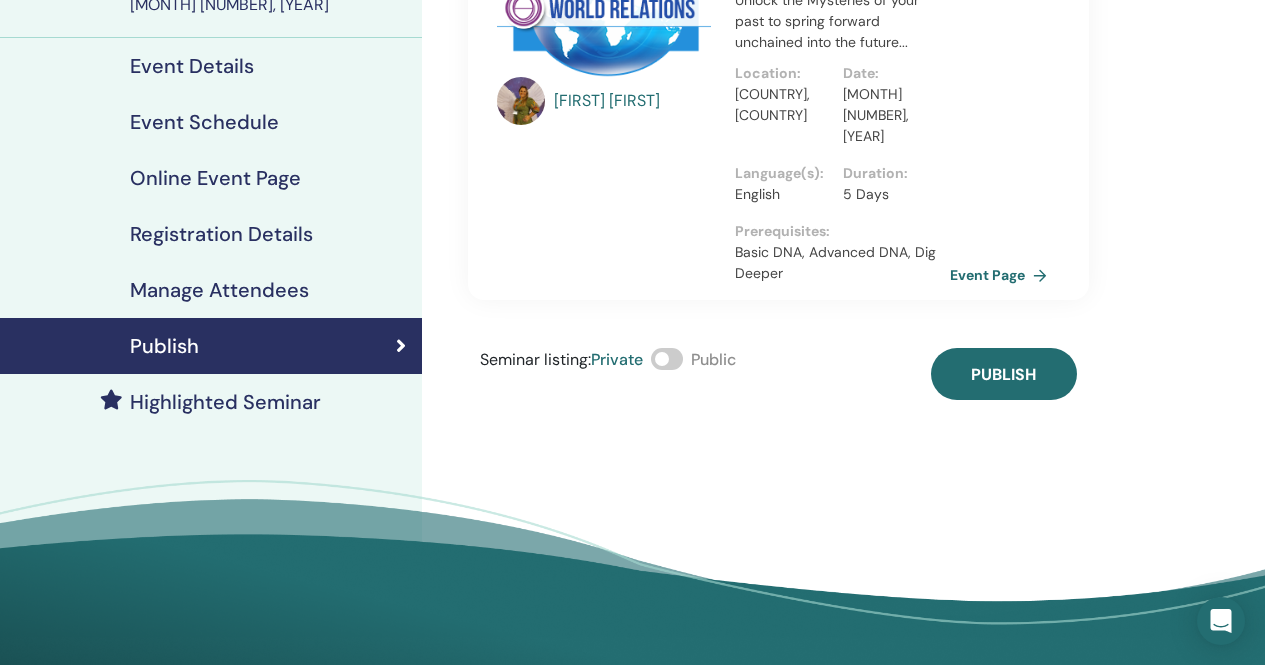 click at bounding box center (667, 359) 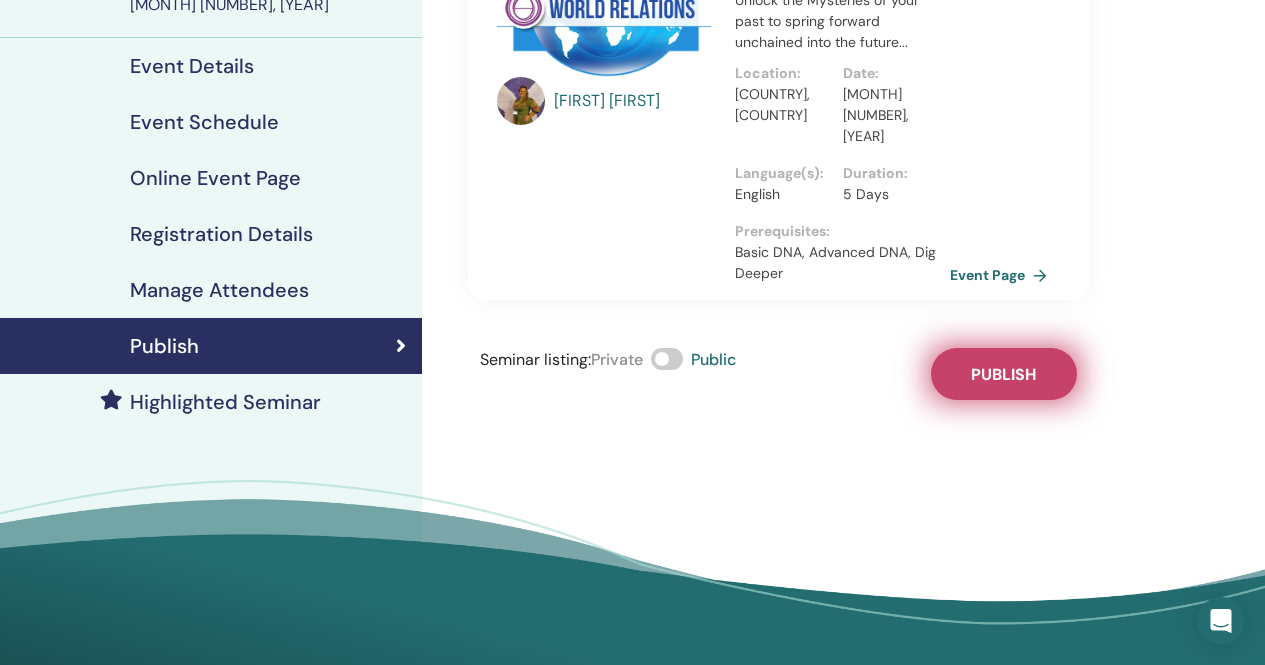 click on "Publish" at bounding box center (1003, 374) 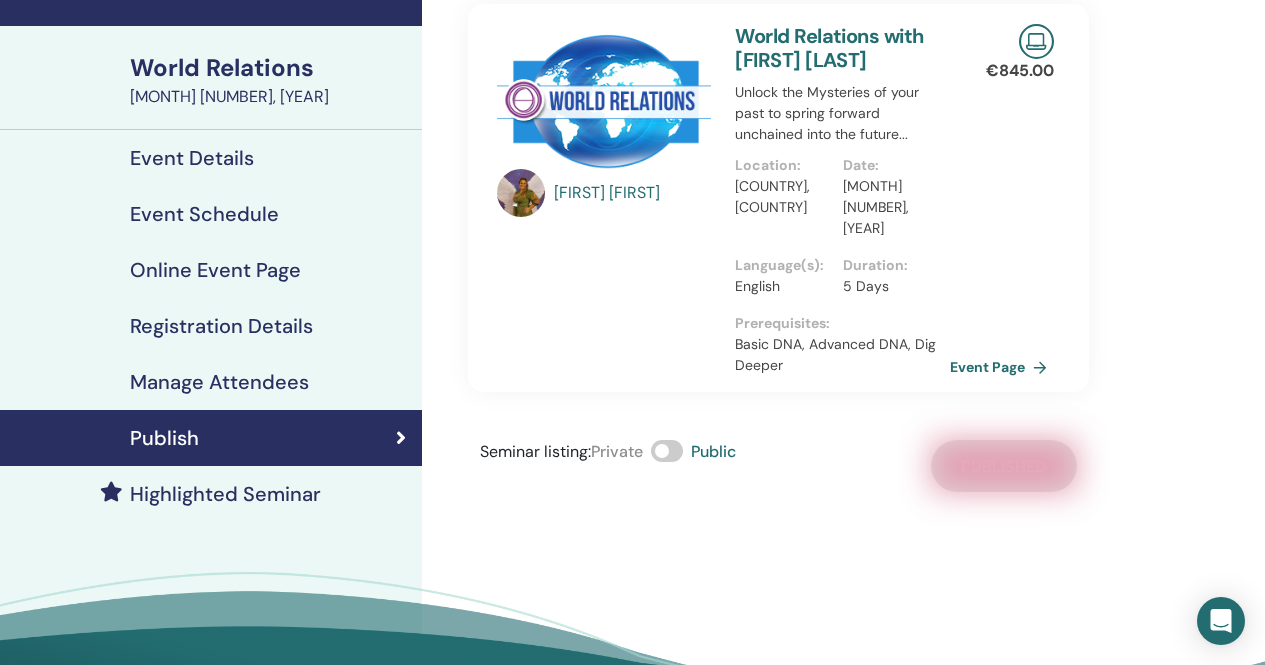 scroll, scrollTop: 0, scrollLeft: 0, axis: both 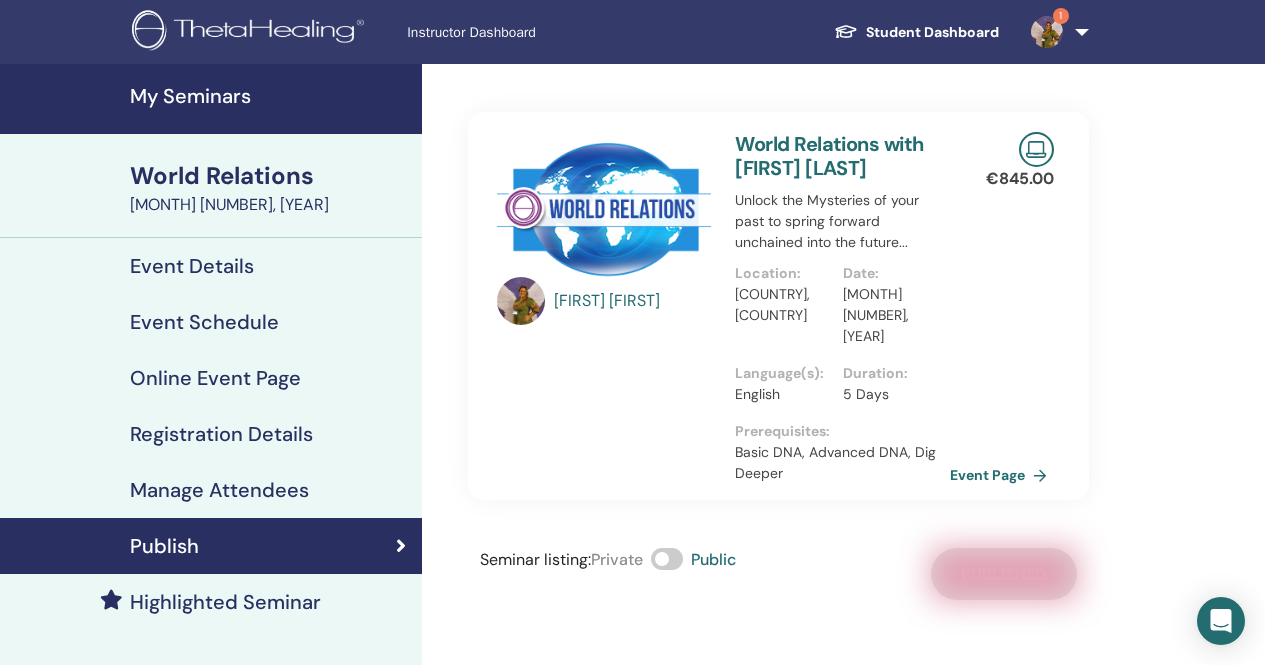 click on "My Seminars" at bounding box center (270, 96) 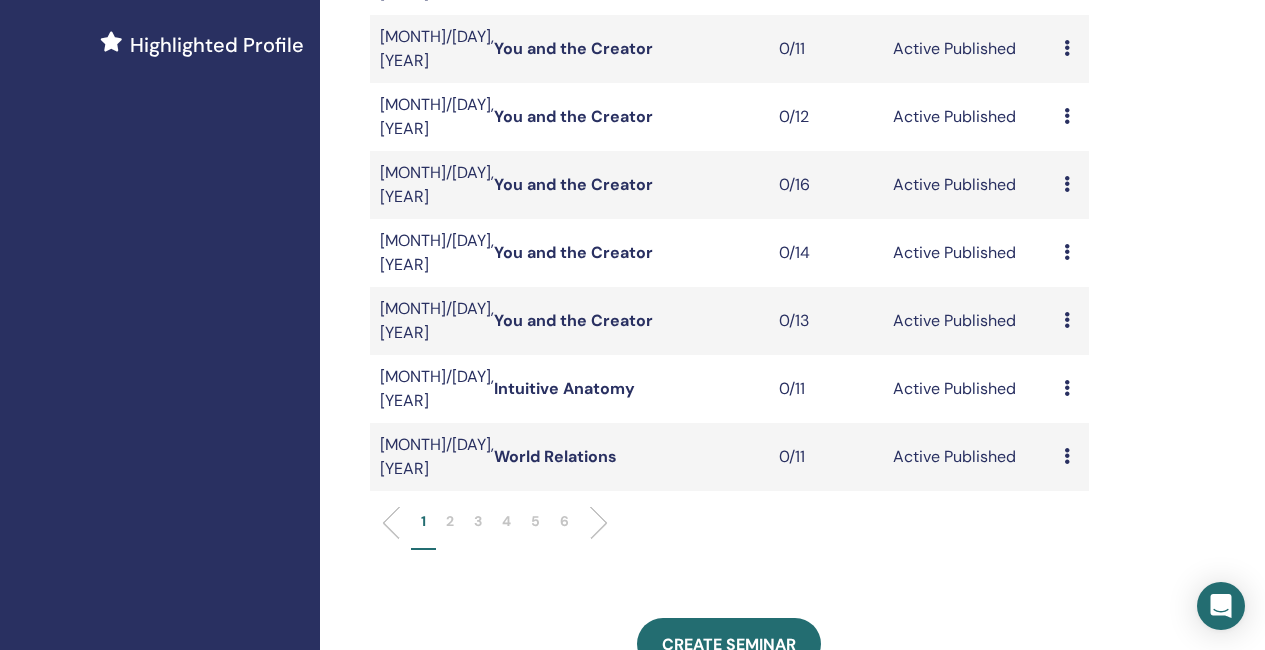 scroll, scrollTop: 600, scrollLeft: 0, axis: vertical 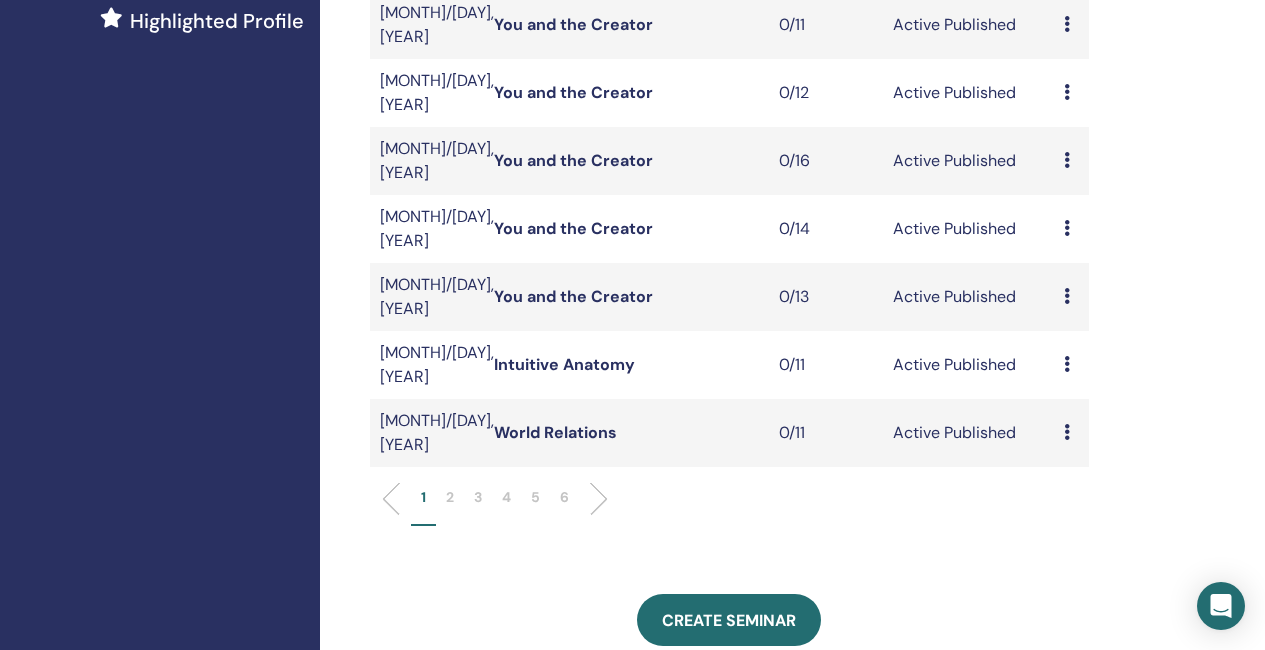 click on "World Relations" at bounding box center (555, 432) 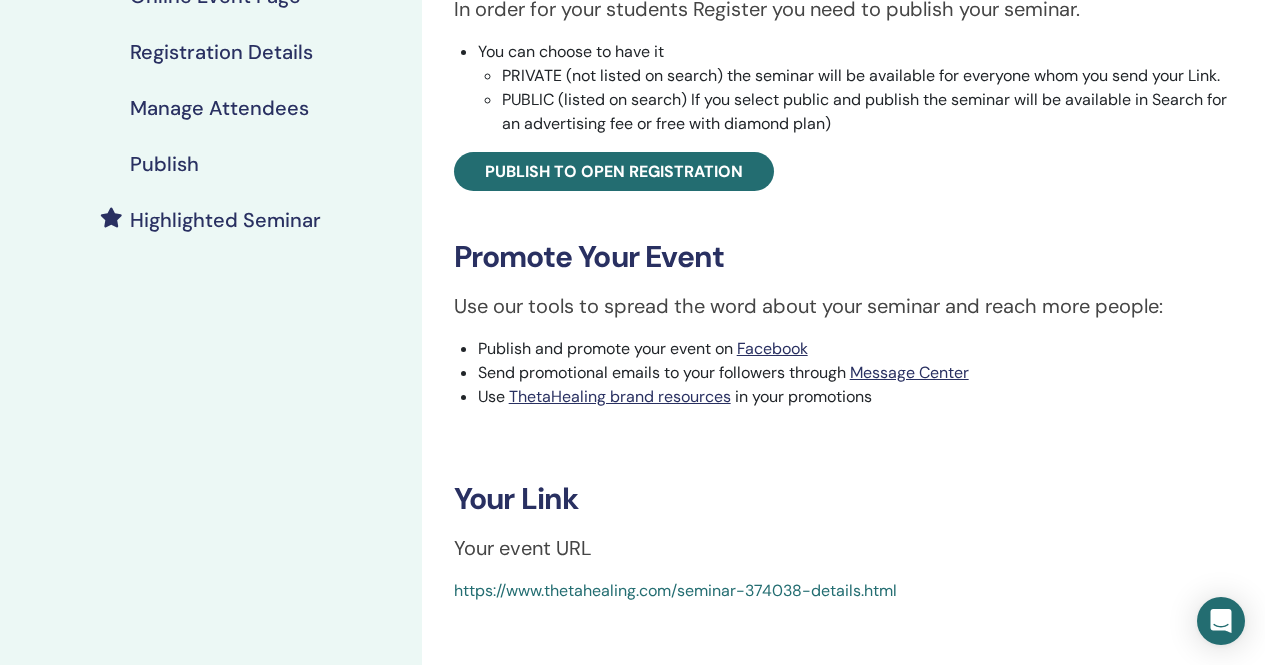 scroll, scrollTop: 400, scrollLeft: 0, axis: vertical 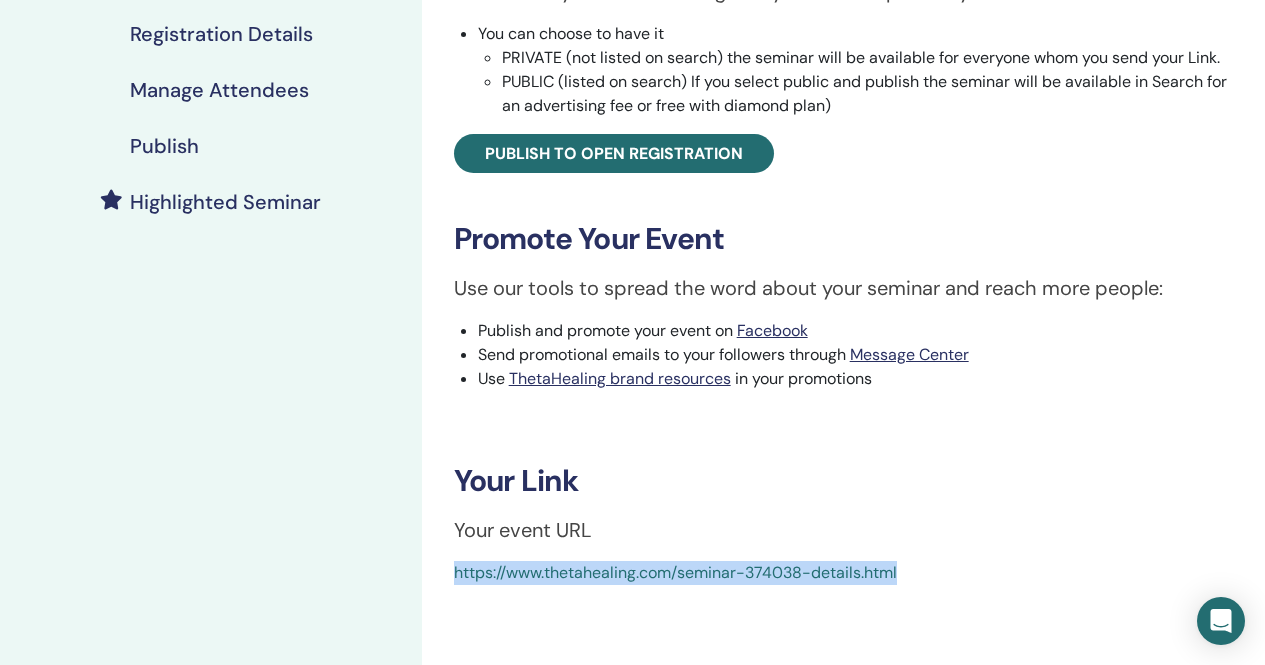 drag, startPoint x: 943, startPoint y: 577, endPoint x: 431, endPoint y: 579, distance: 512.0039 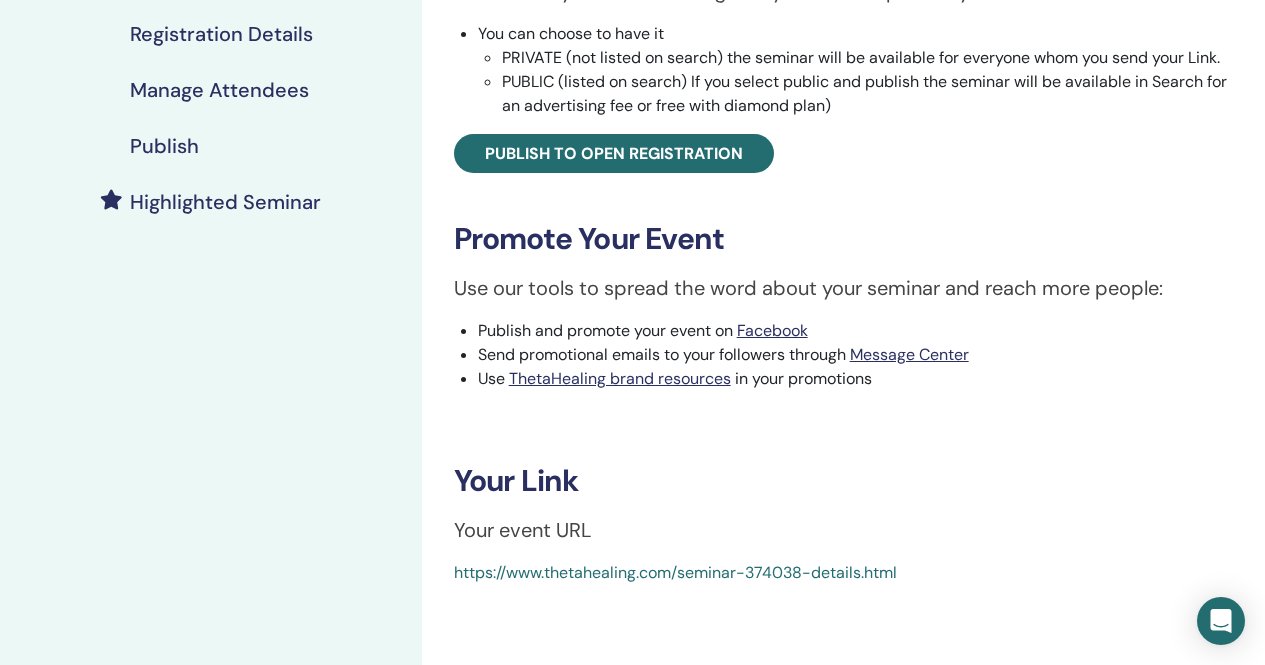 drag, startPoint x: 489, startPoint y: 577, endPoint x: 470, endPoint y: 570, distance: 20.248457 